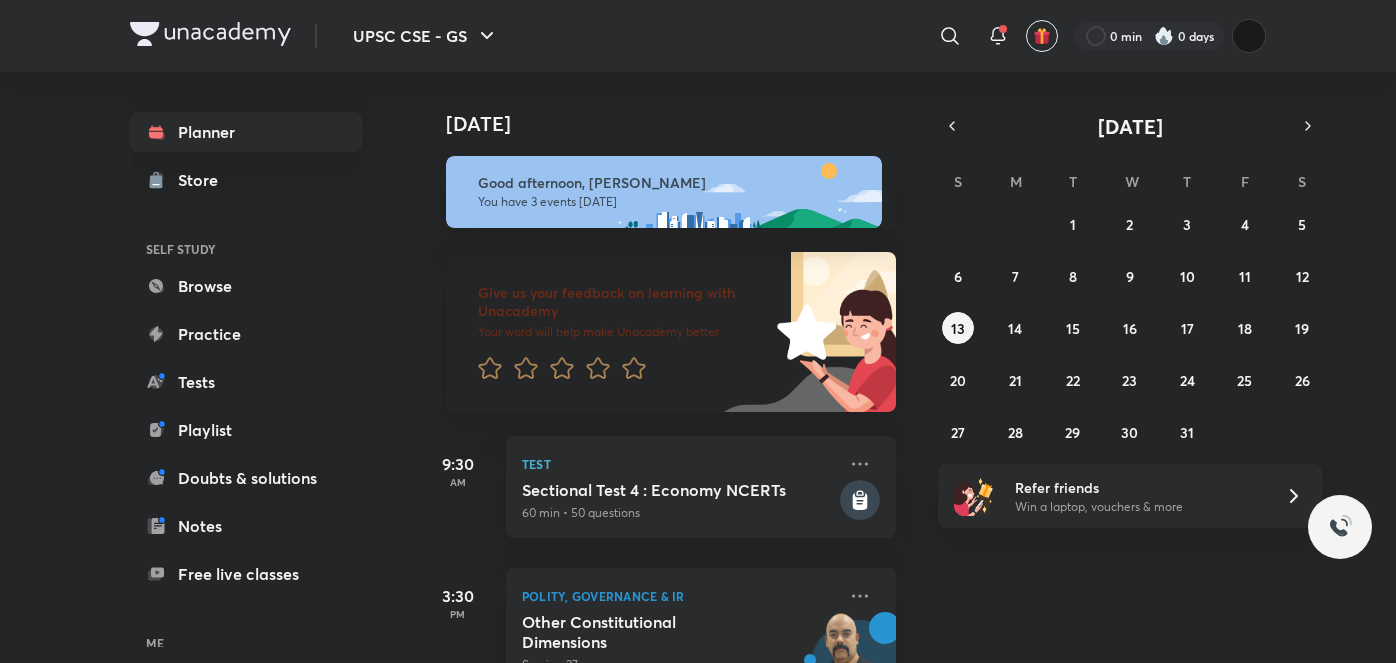 scroll, scrollTop: 0, scrollLeft: 0, axis: both 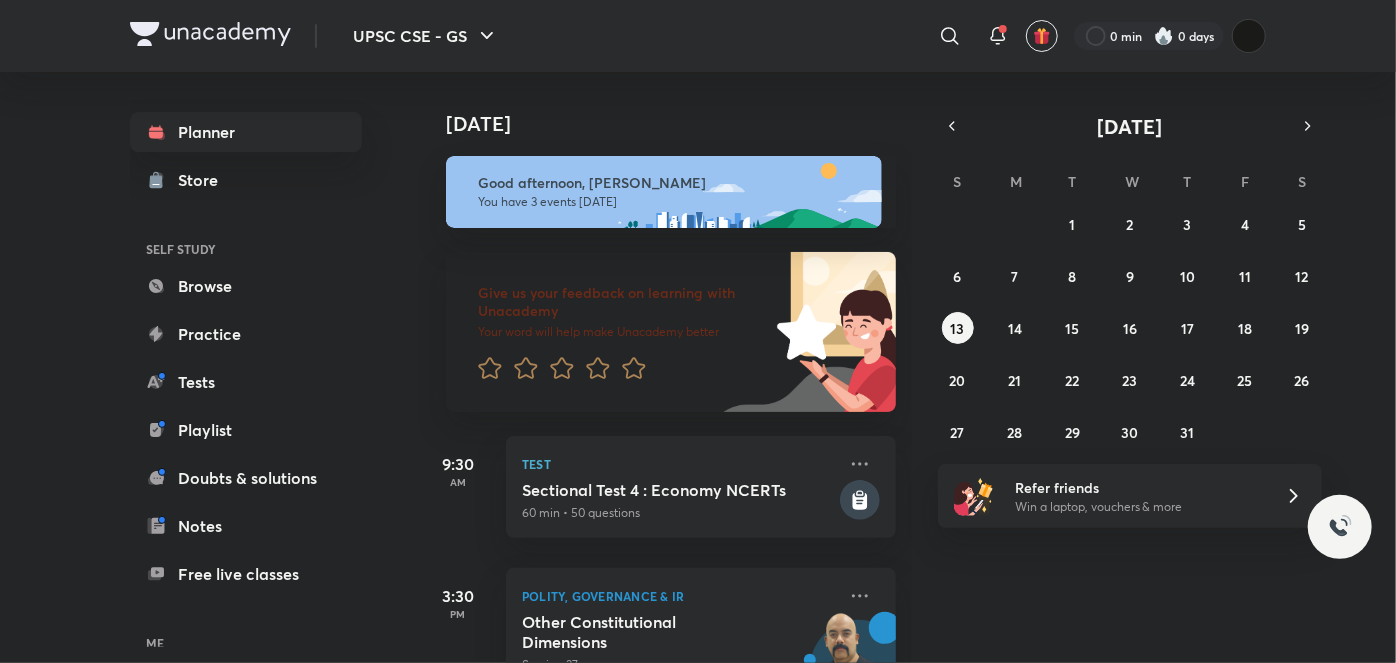 click on "Today Good afternoon, Vidhi You have 3 events today Give us your feedback on learning with Unacademy Your word will help make Unacademy better 9:30 AM Test Sectional Test 4 : Economy NCERTs 60 min • 50 questions 3:30 PM Polity, Governance & IR Other Constitutional Dimensions Session 37 Dr Sidharth Arora 7:00 PM Geography Miscellaneous Session 27 Sumit Konde" at bounding box center [905, 367] 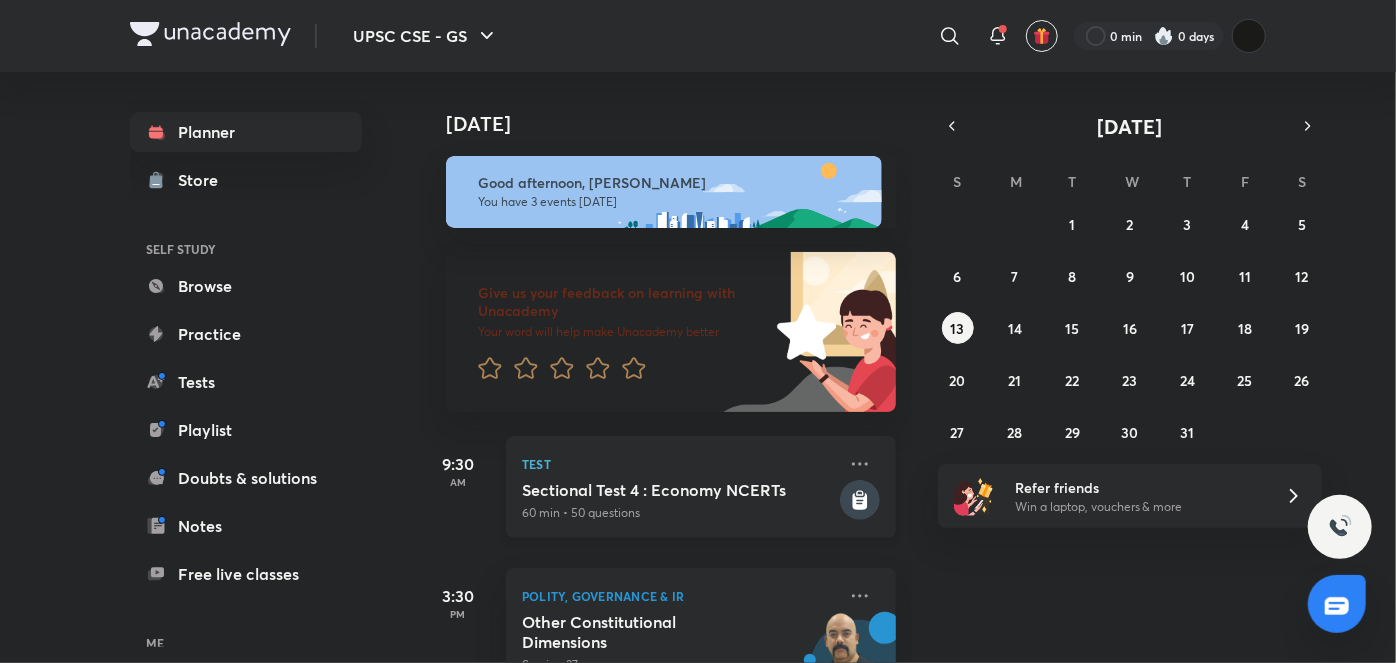 scroll, scrollTop: 282, scrollLeft: 0, axis: vertical 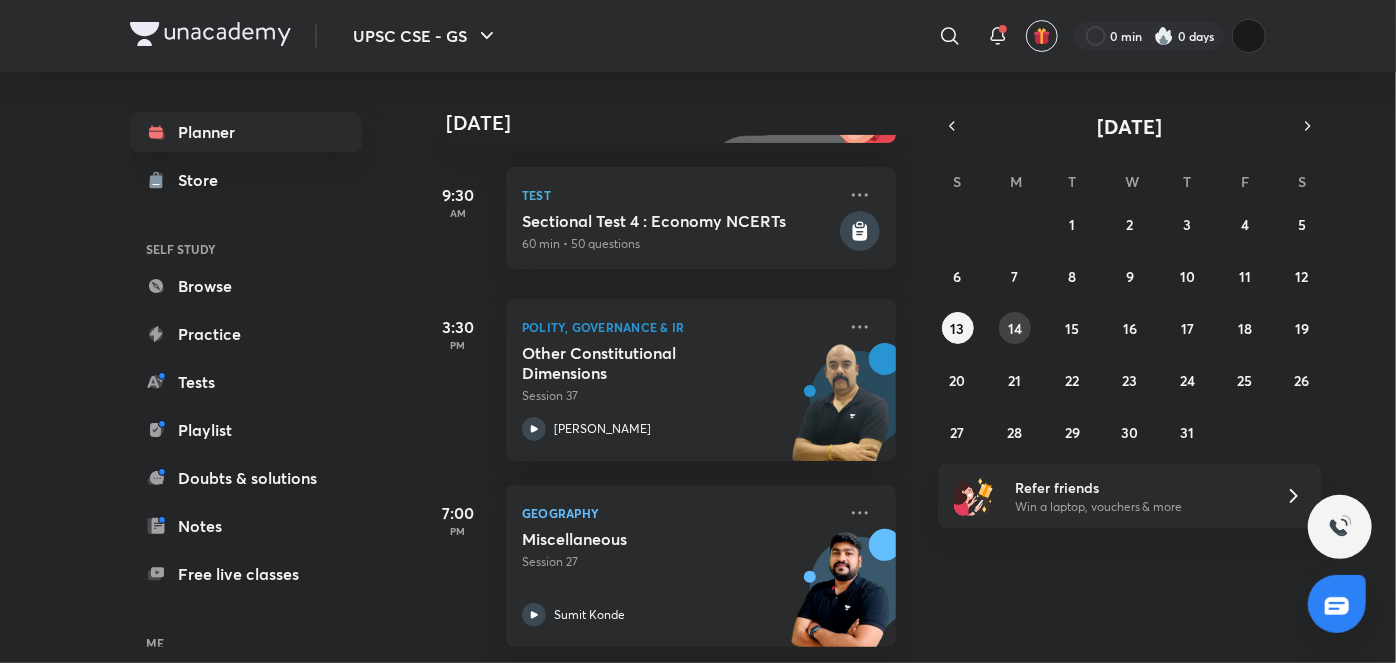 click on "14" at bounding box center [1015, 328] 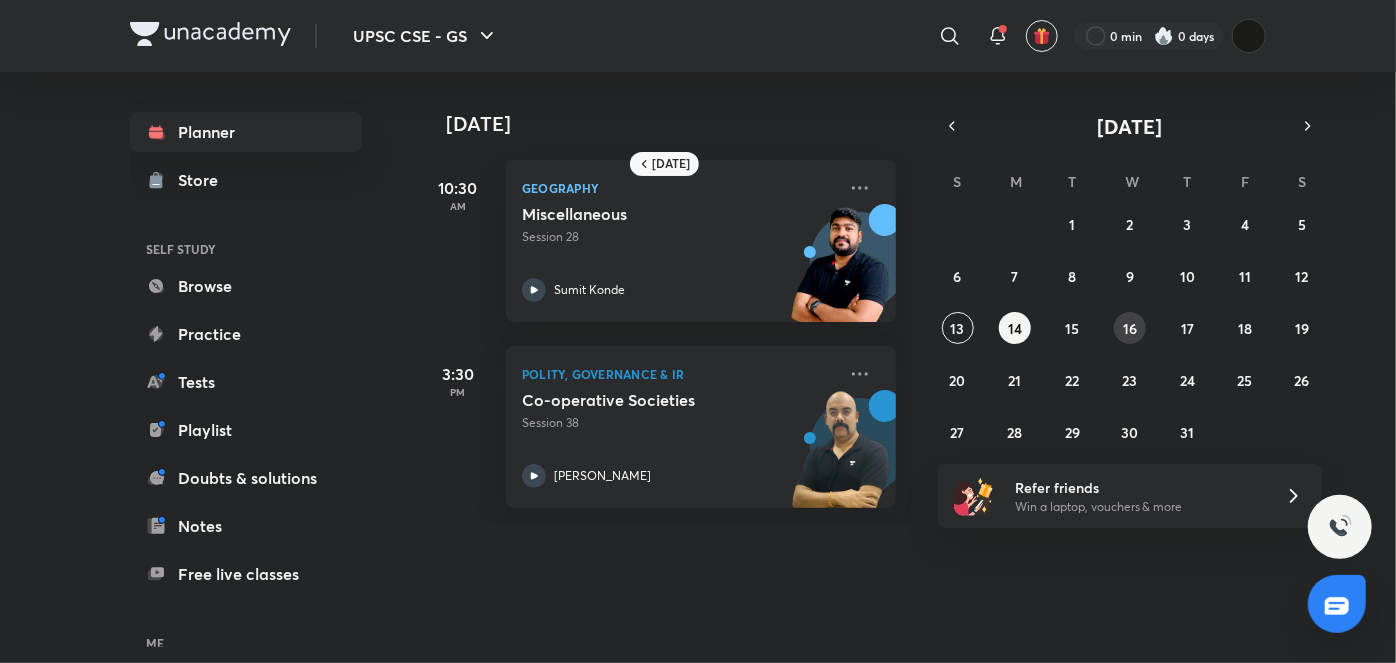 click on "29 30 1 2 3 4 5 6 7 8 9 10 11 12 13 14 15 16 17 18 19 20 21 22 23 24 25 26 27 28 29 30 31 1 2" at bounding box center [1130, 328] 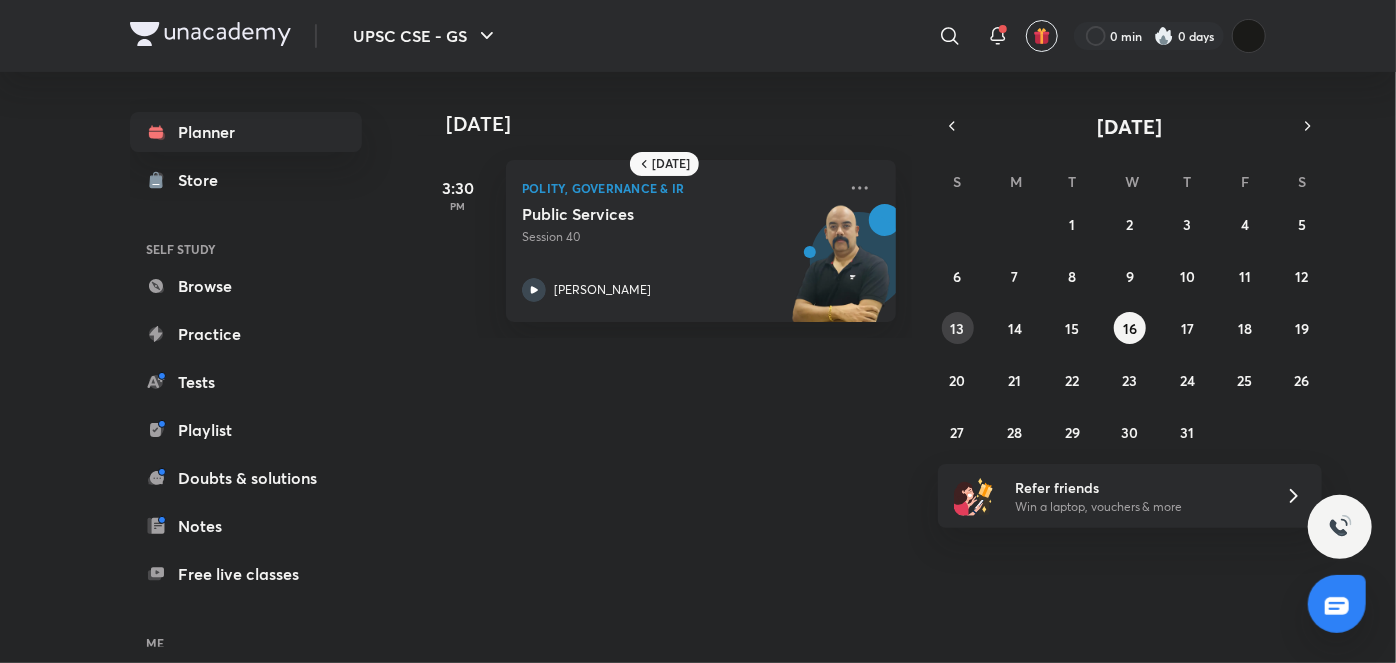 click on "13" at bounding box center (958, 328) 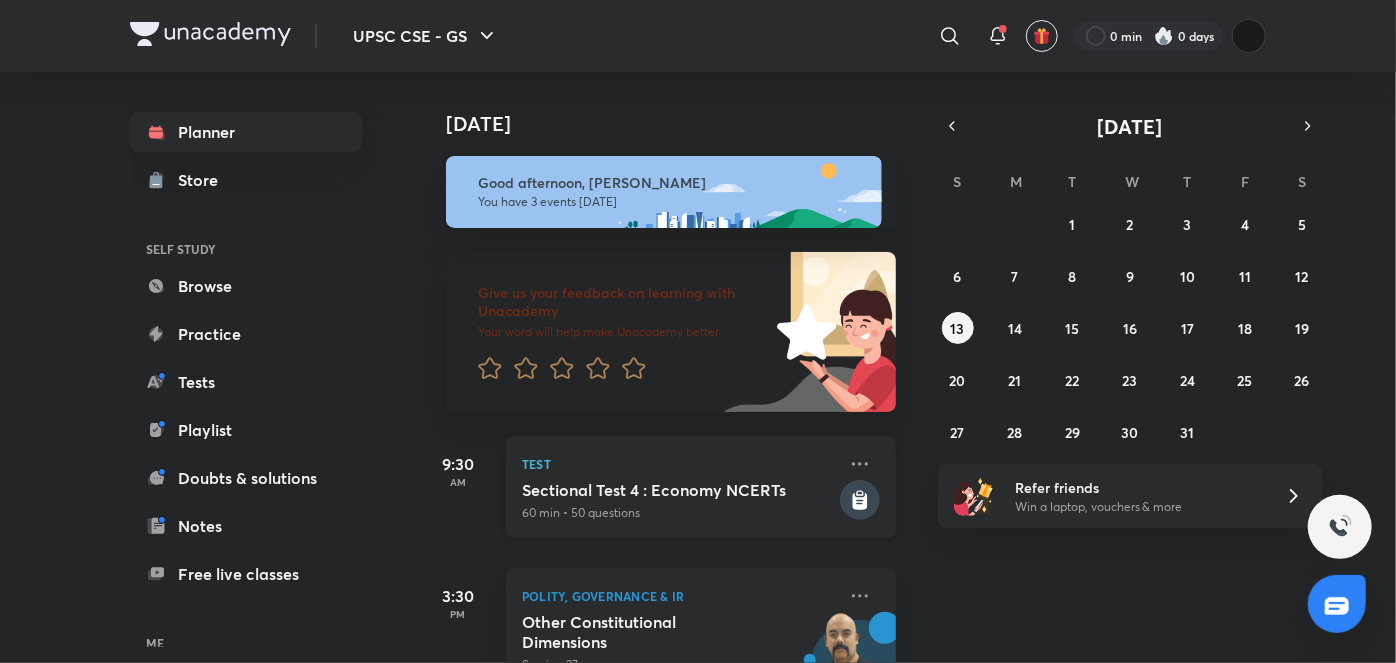 scroll, scrollTop: 282, scrollLeft: 0, axis: vertical 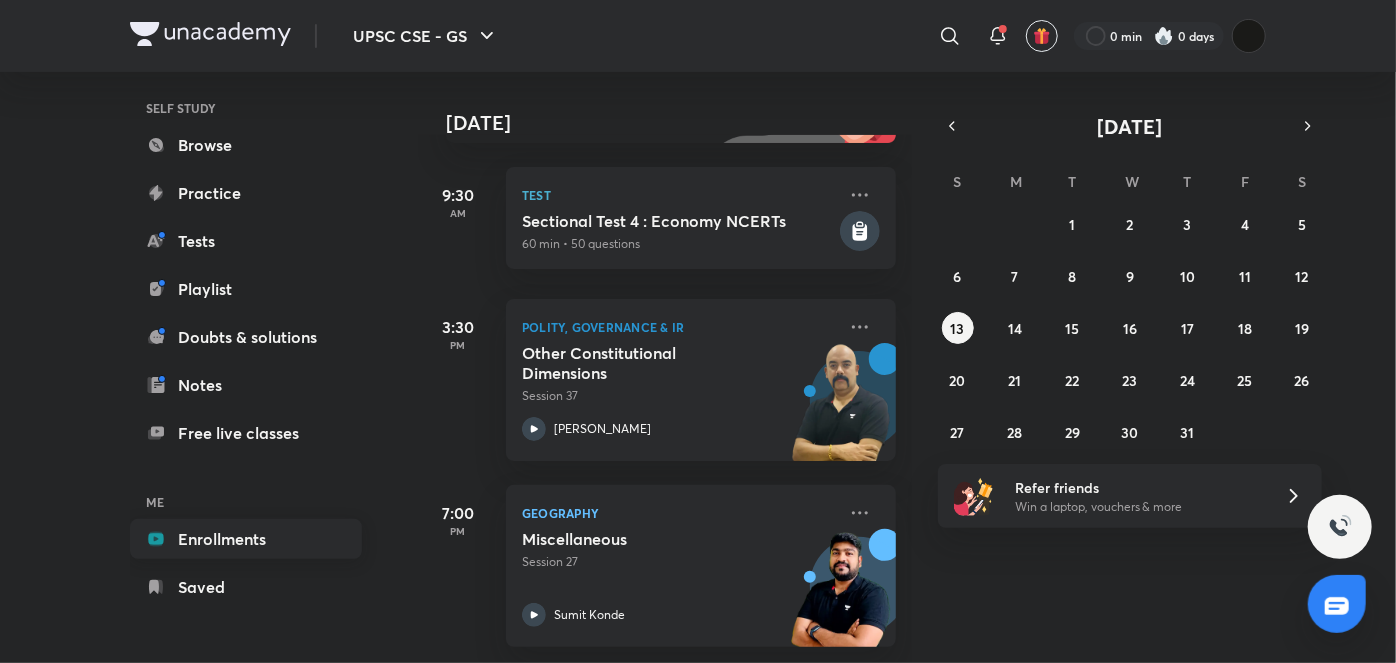 click on "Enrollments" at bounding box center (246, 539) 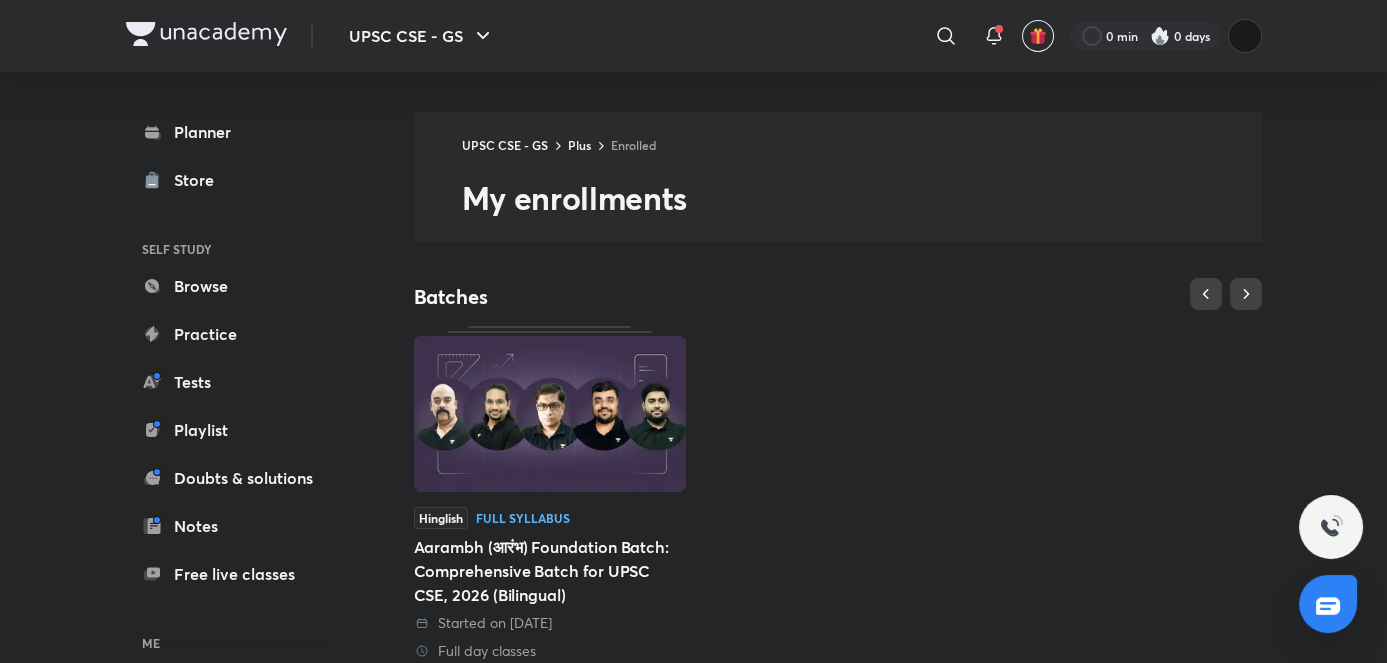 click on "Aarambh (आरंभ) Foundation Batch: Comprehensive Batch for UPSC CSE, 2026 (Bilingual)" at bounding box center [550, 571] 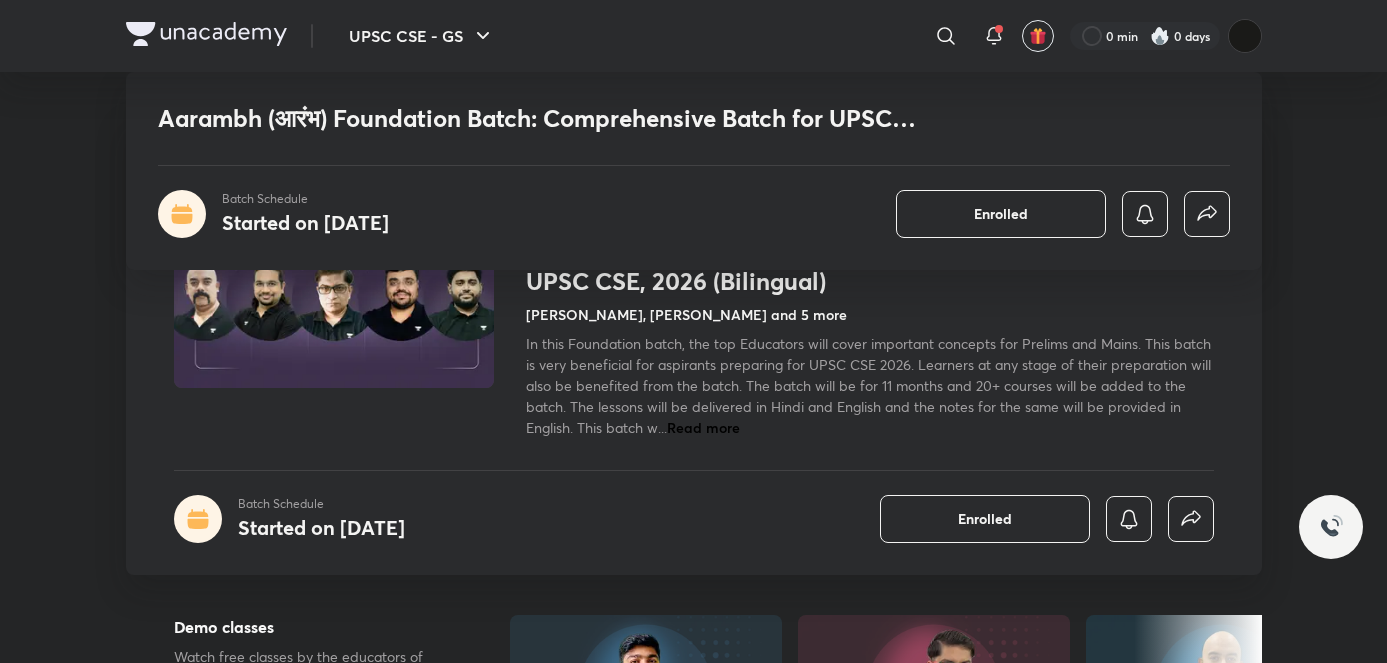 click on "Download brochure" at bounding box center (302, 1143) 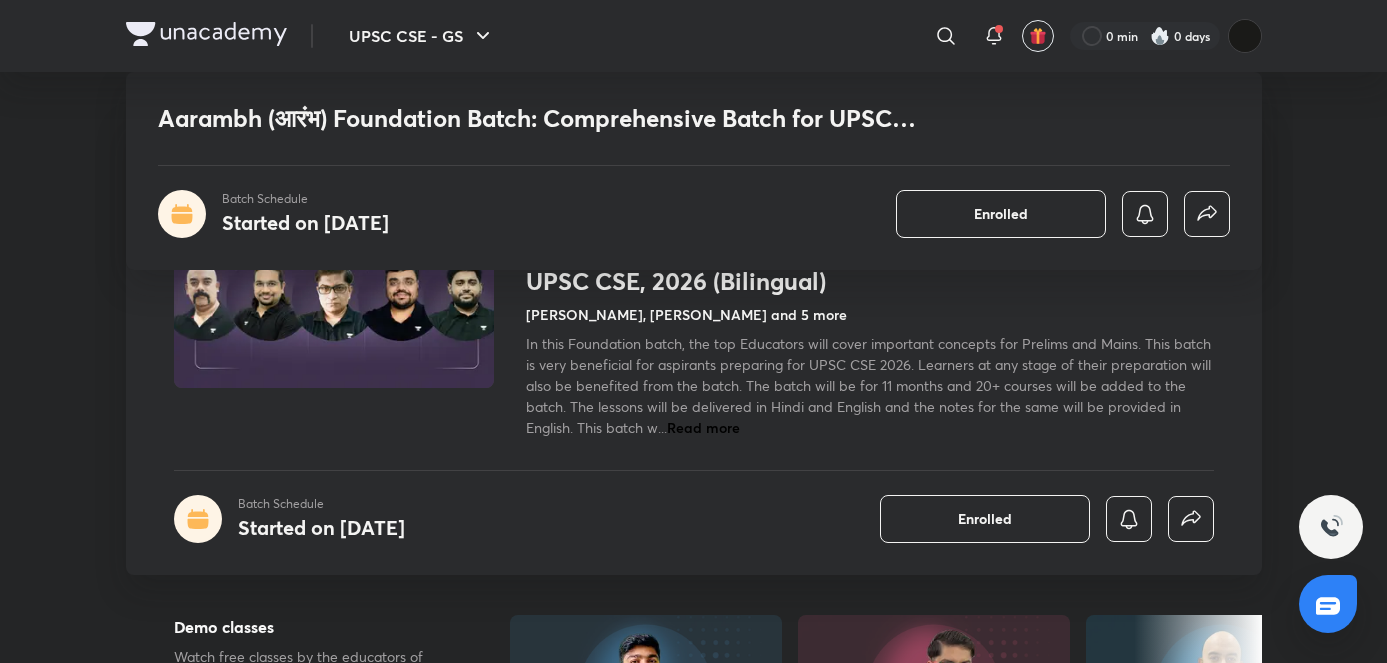 scroll, scrollTop: 705, scrollLeft: 0, axis: vertical 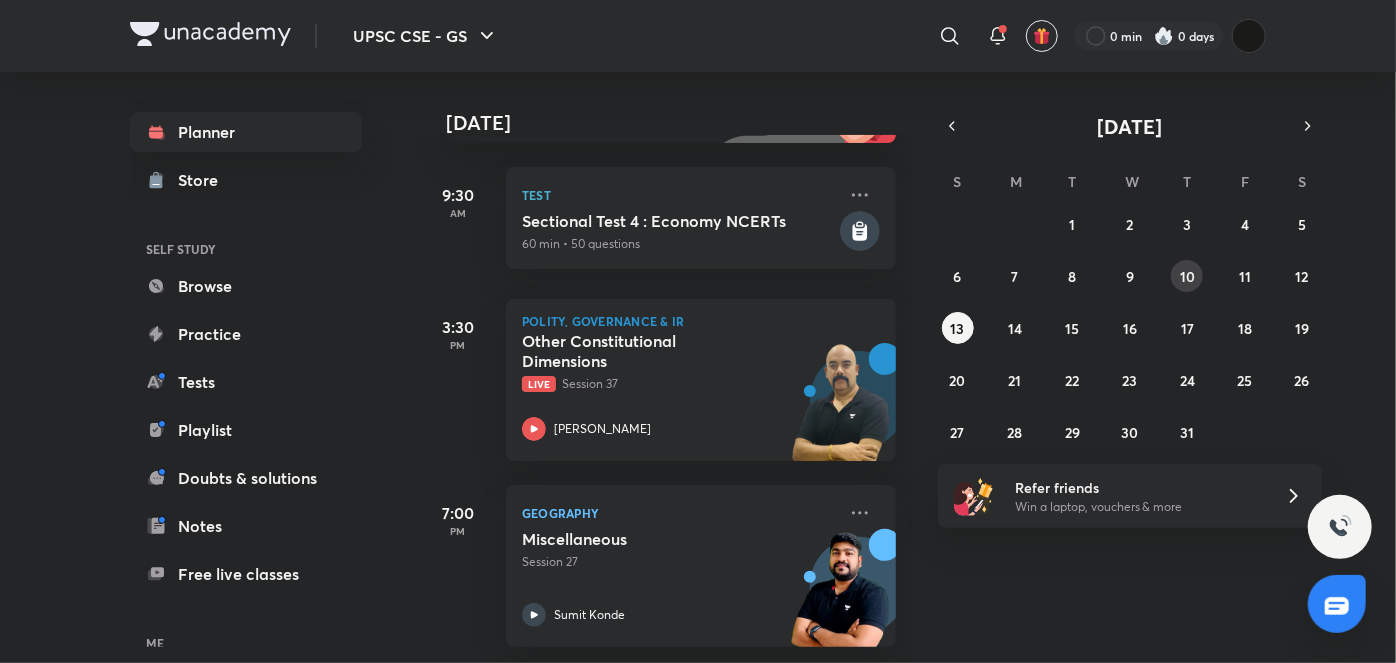 click on "10" at bounding box center (1187, 276) 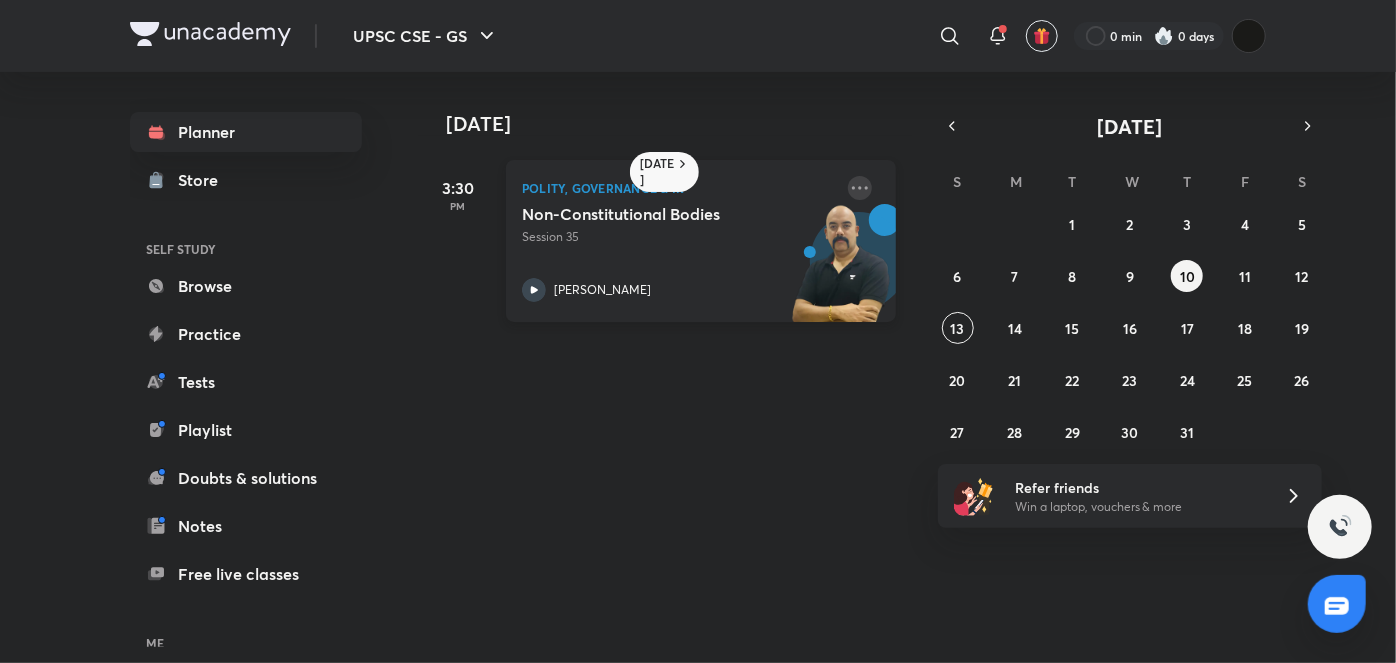 click 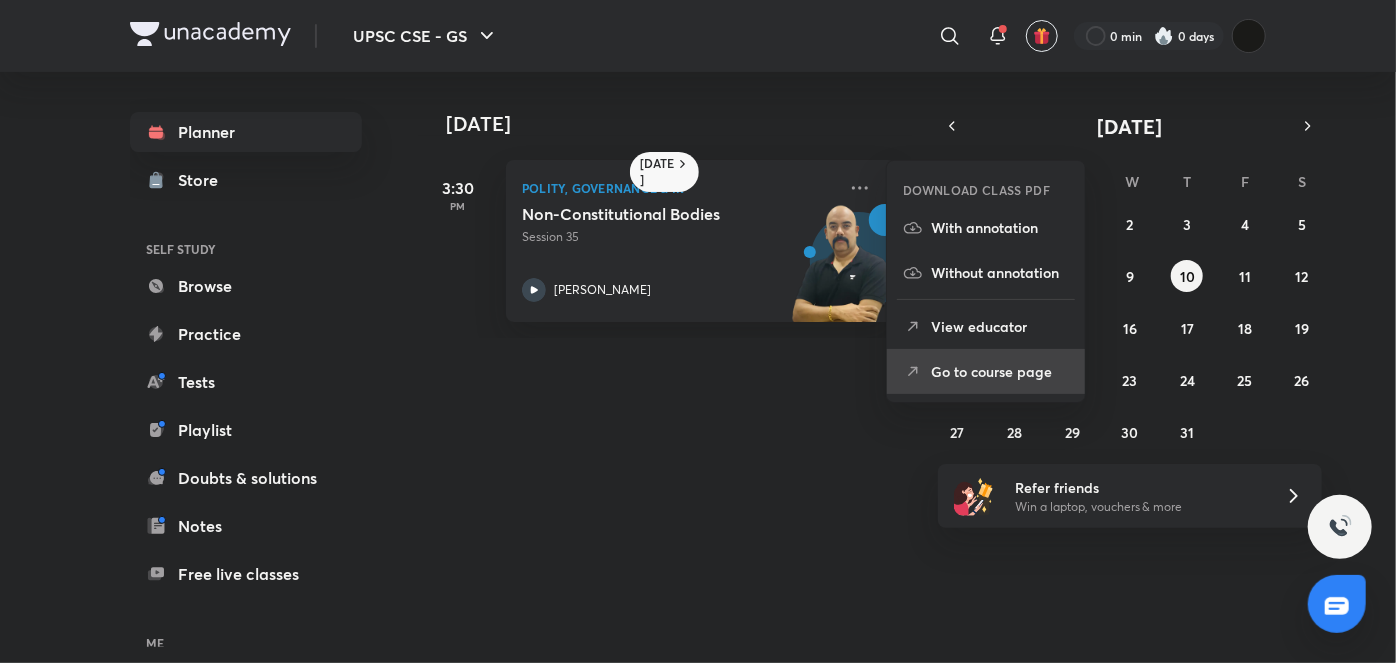 click on "Go to course page" at bounding box center [986, 371] 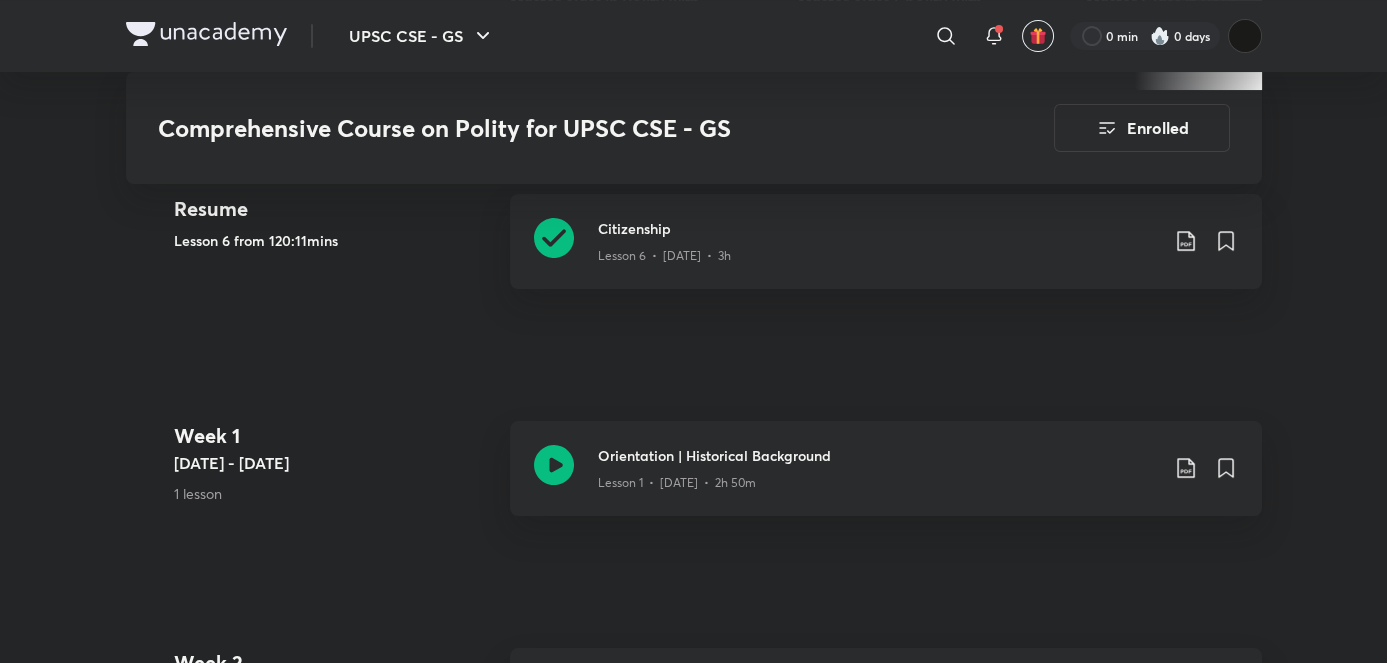scroll, scrollTop: 836, scrollLeft: 0, axis: vertical 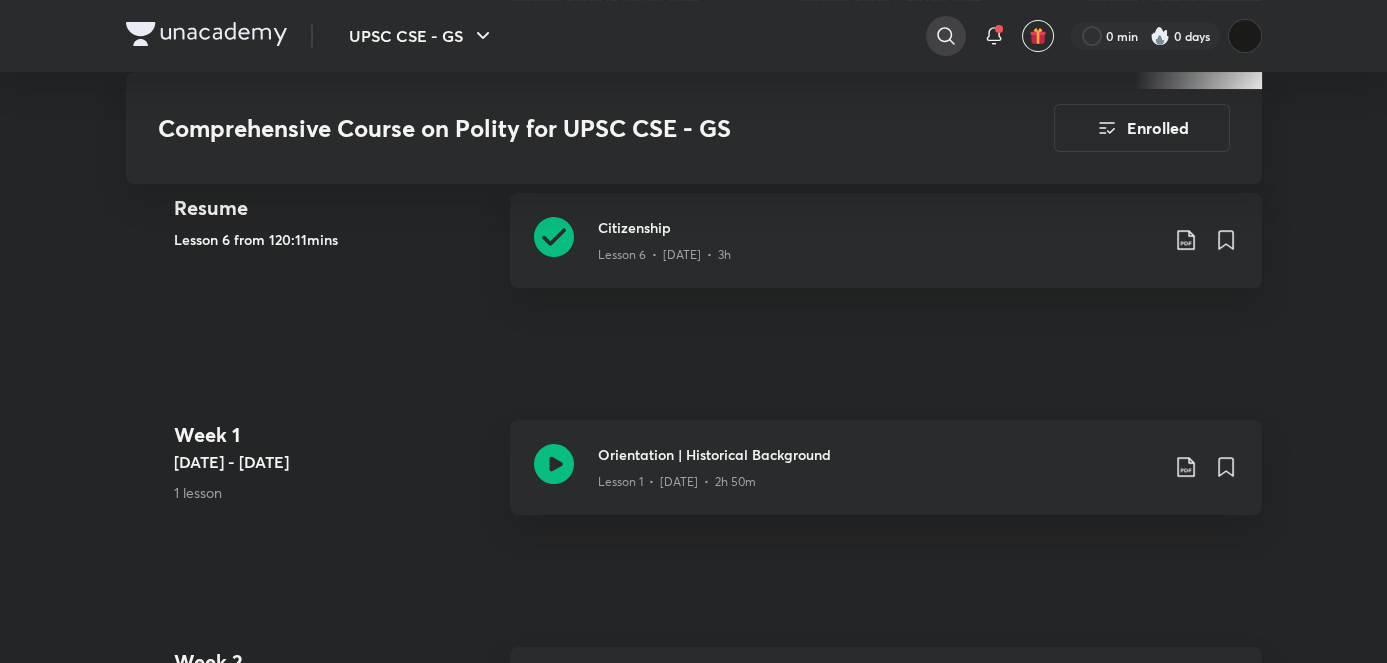click 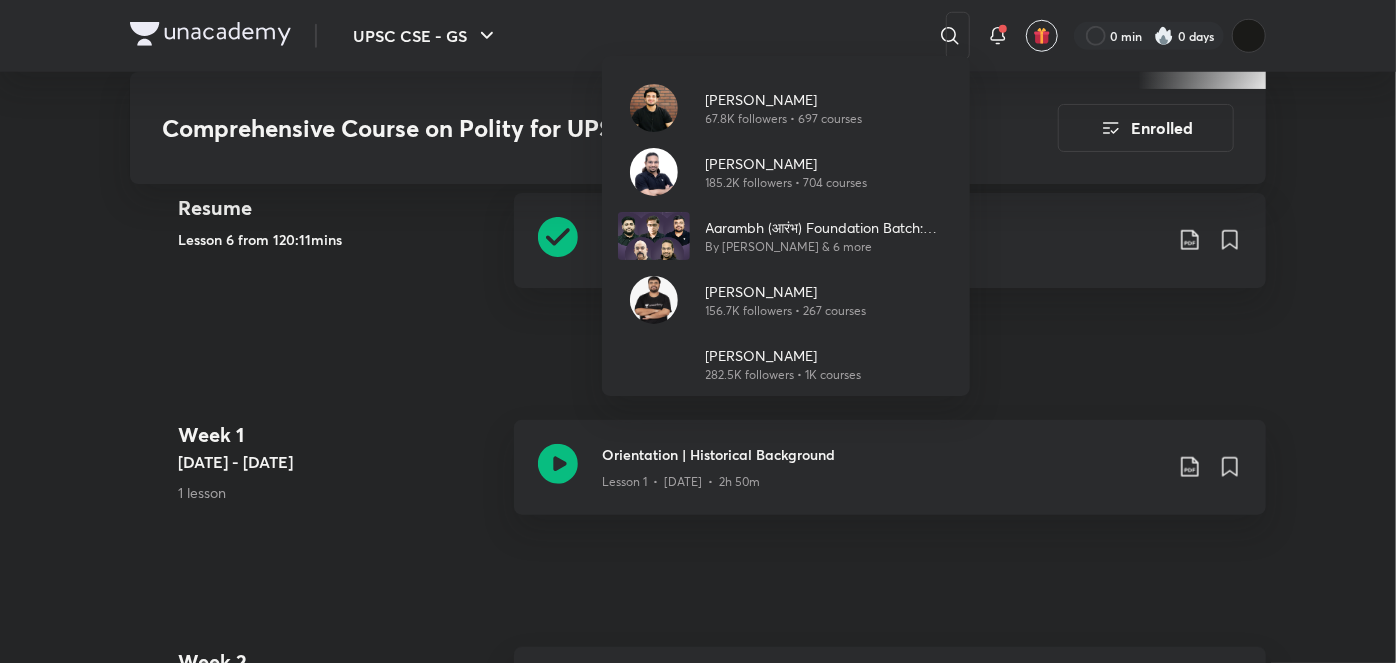 click on "Anuj Garg 67.8K followers • 697 courses Madhukar Kotawe 185.2K followers • 704 courses Aarambh (आरंभ) Foundation Batch: Comprehensive Batch for UPSC CSE, 2026 (Bilingual) By Sudarshan Gurjar & 6 more Pratik Nayak 156.7K followers • 267 courses Dr Sidharth Arora 282.5K followers • 1K courses" at bounding box center [698, 331] 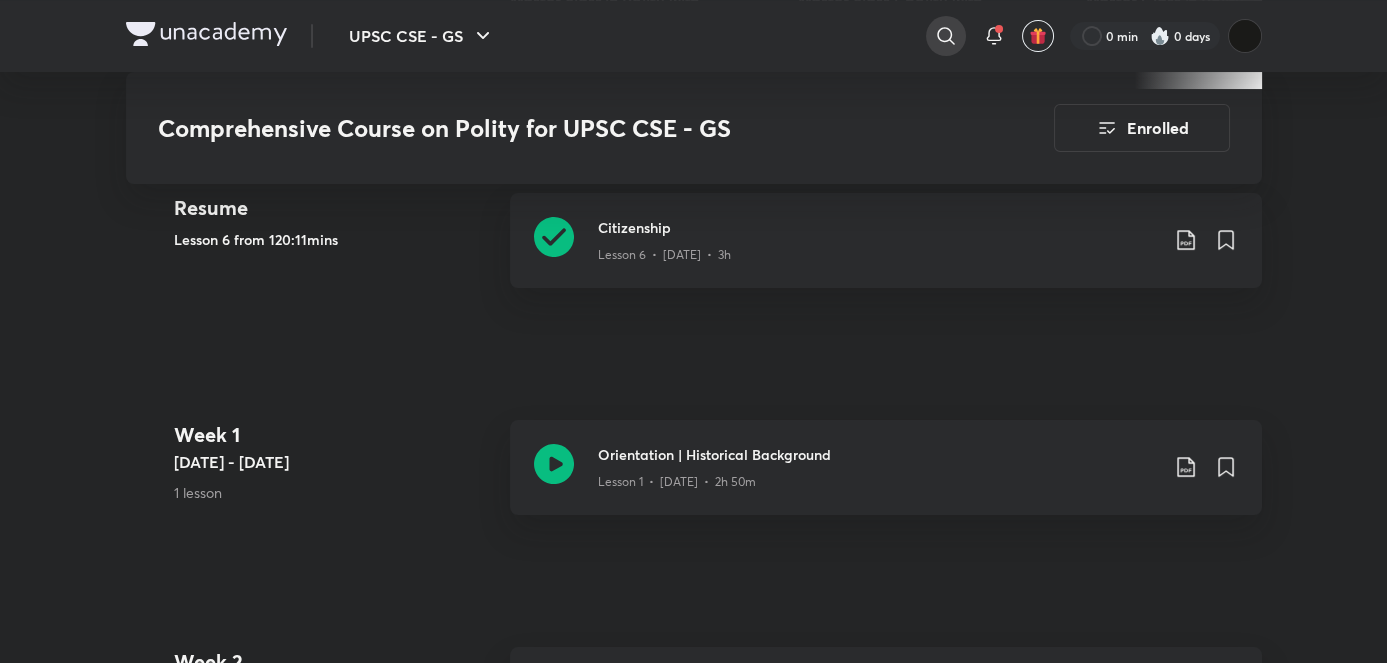 click 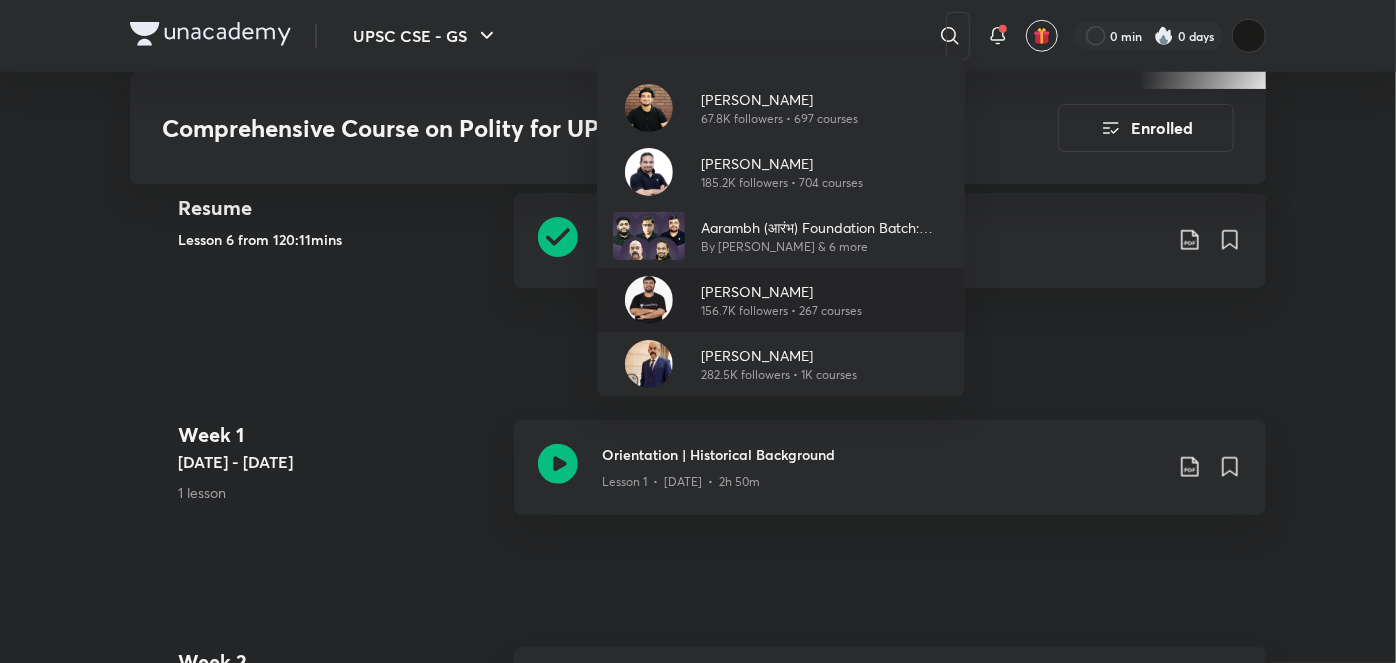 click on "[PERSON_NAME]" at bounding box center (781, 291) 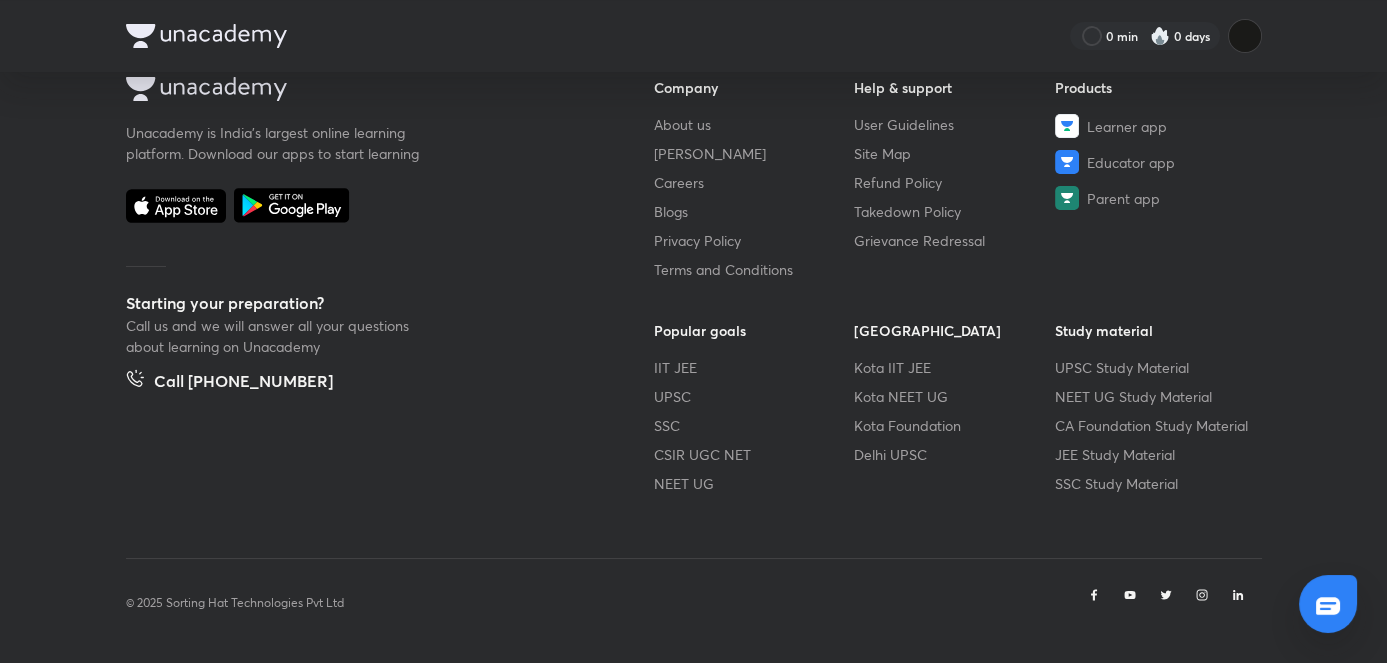 scroll, scrollTop: 0, scrollLeft: 0, axis: both 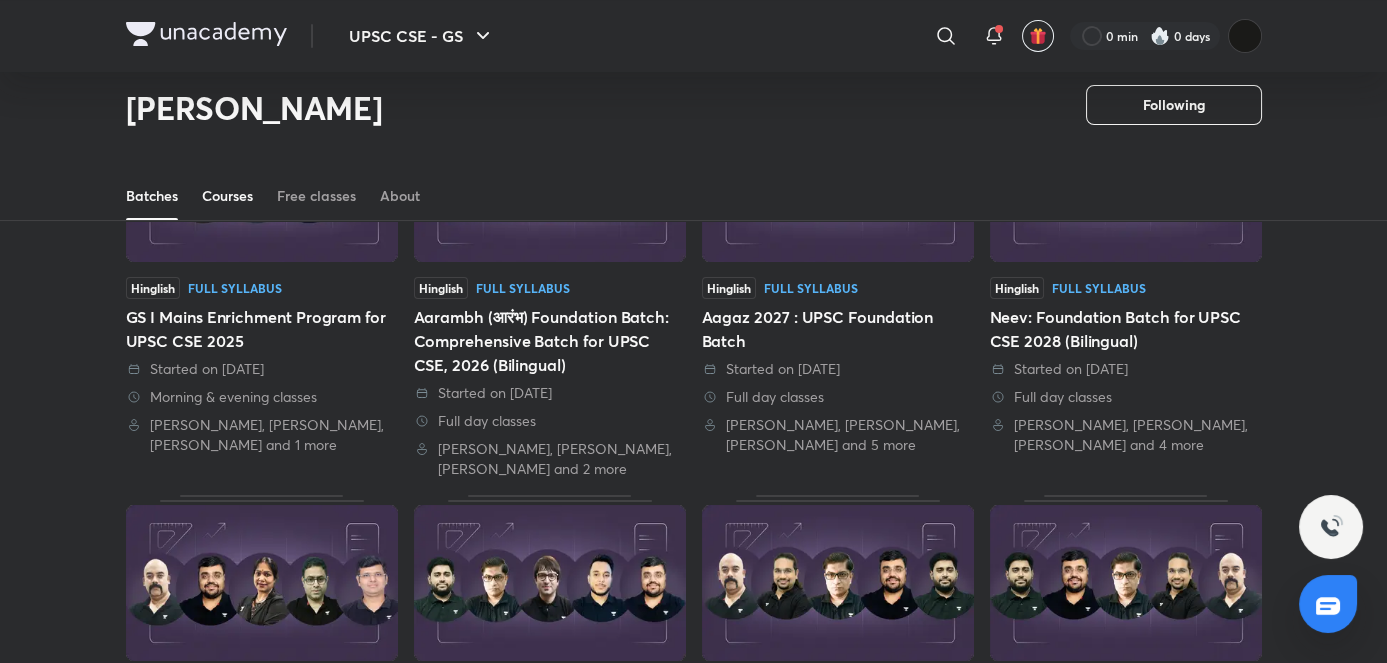click on "Courses" at bounding box center [227, 196] 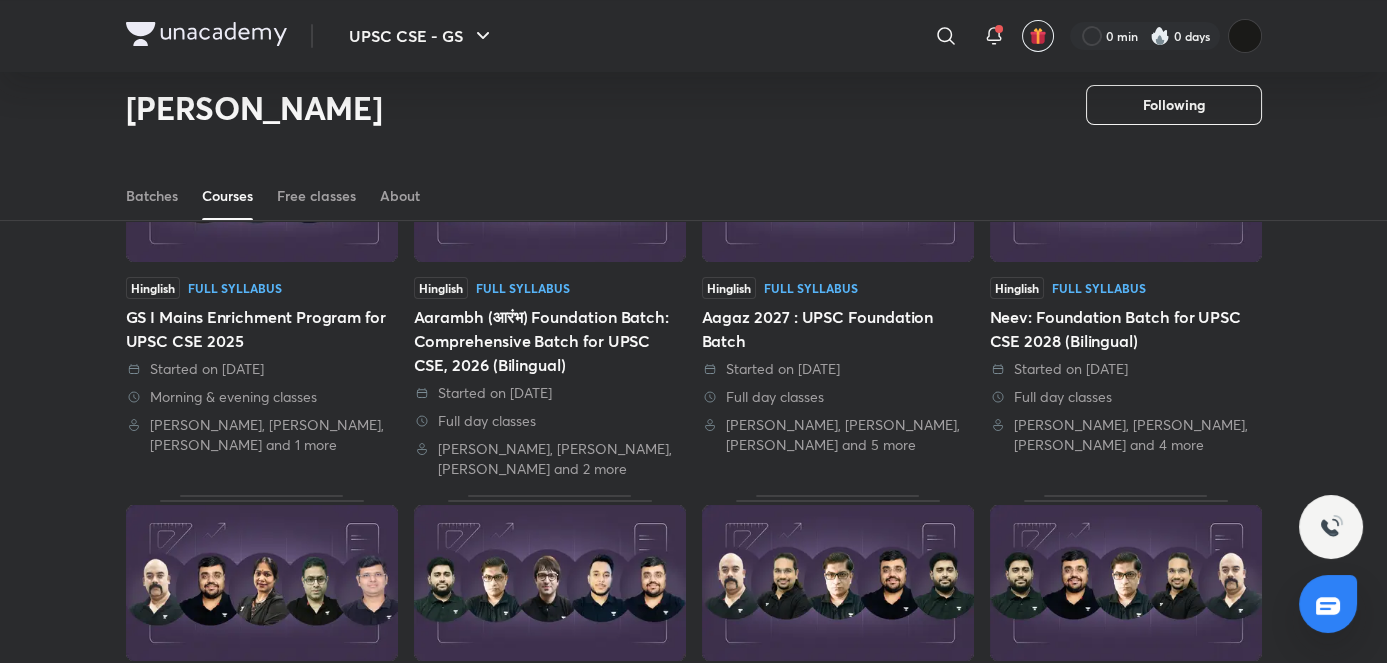 scroll, scrollTop: 0, scrollLeft: 0, axis: both 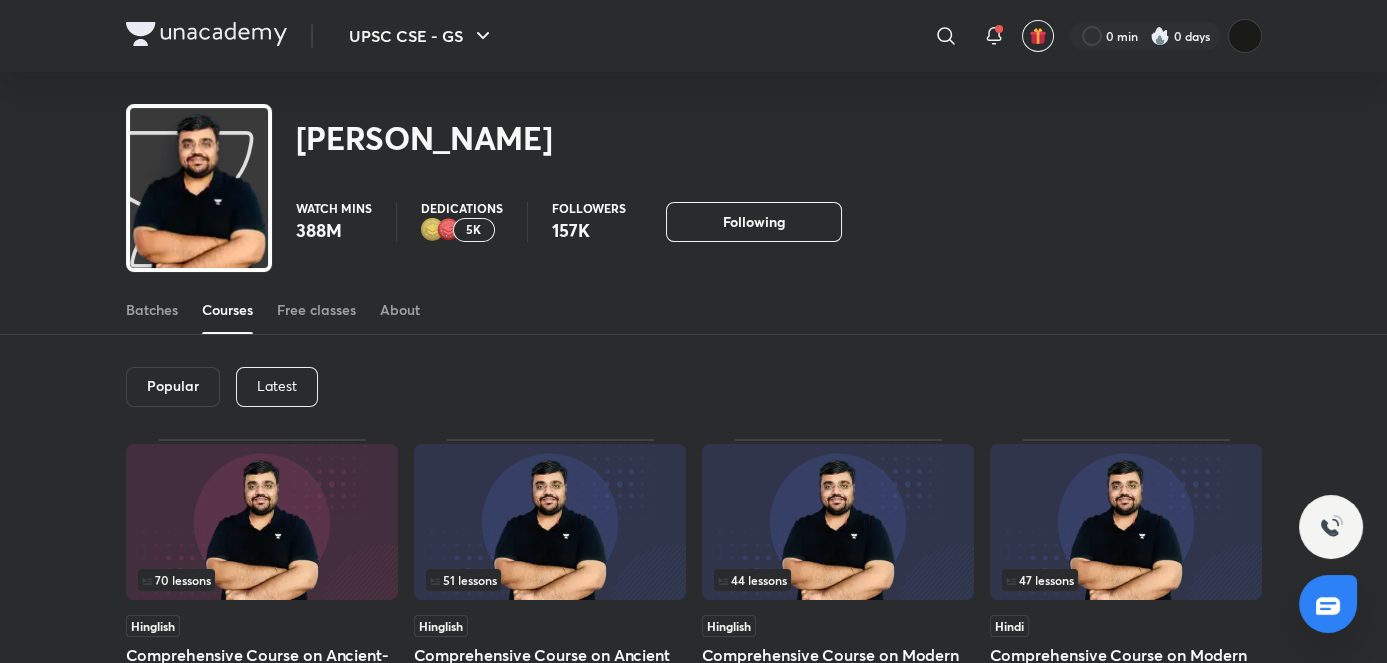 click on "Latest" at bounding box center (277, 386) 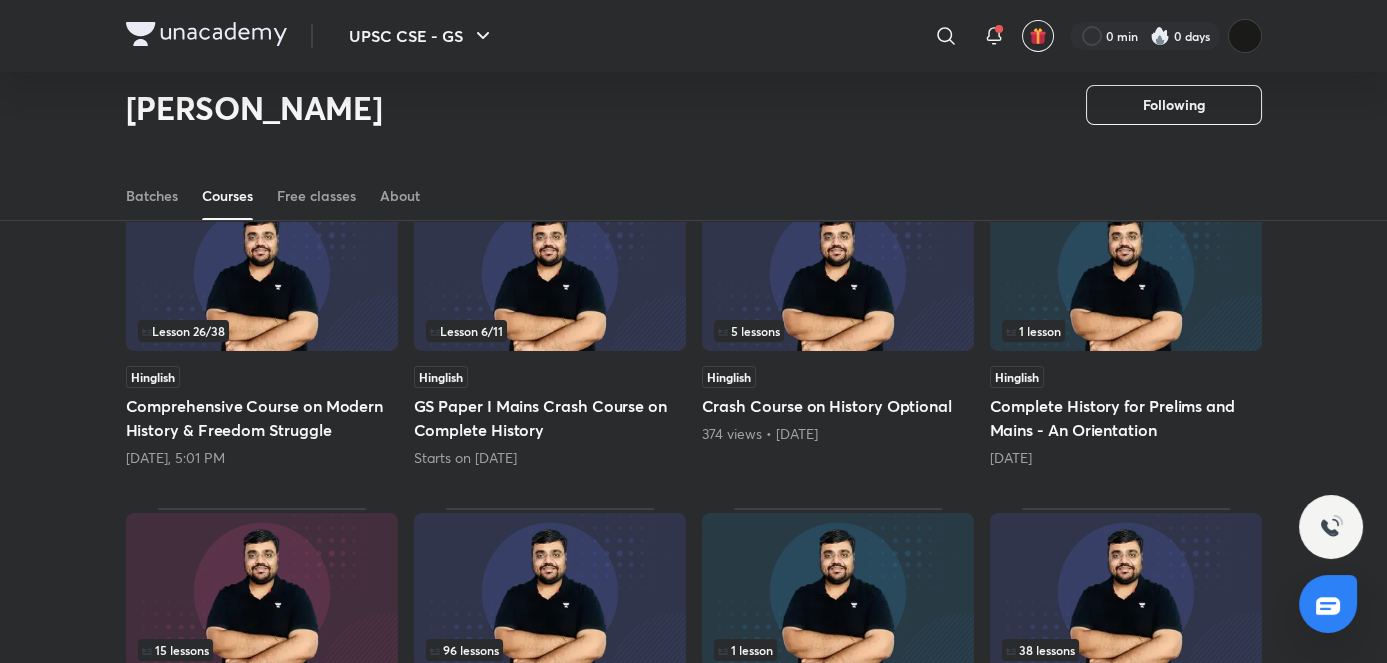 scroll, scrollTop: 234, scrollLeft: 0, axis: vertical 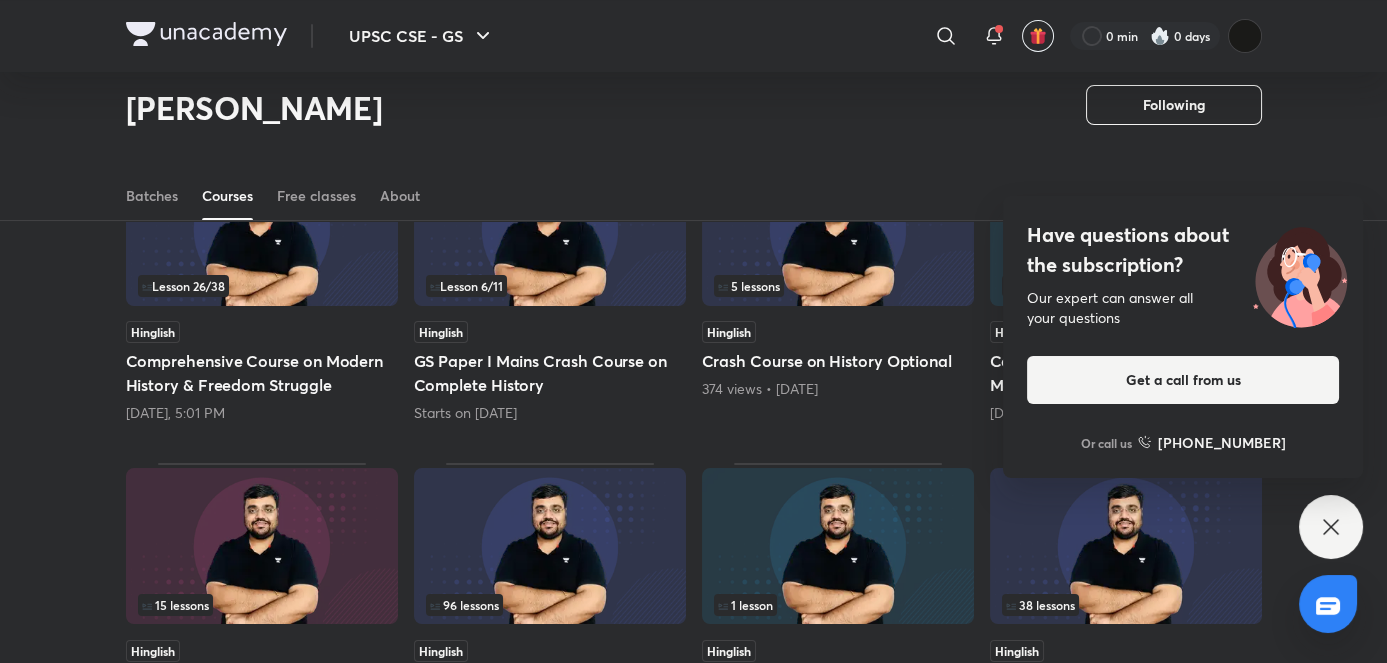 click at bounding box center (262, 228) 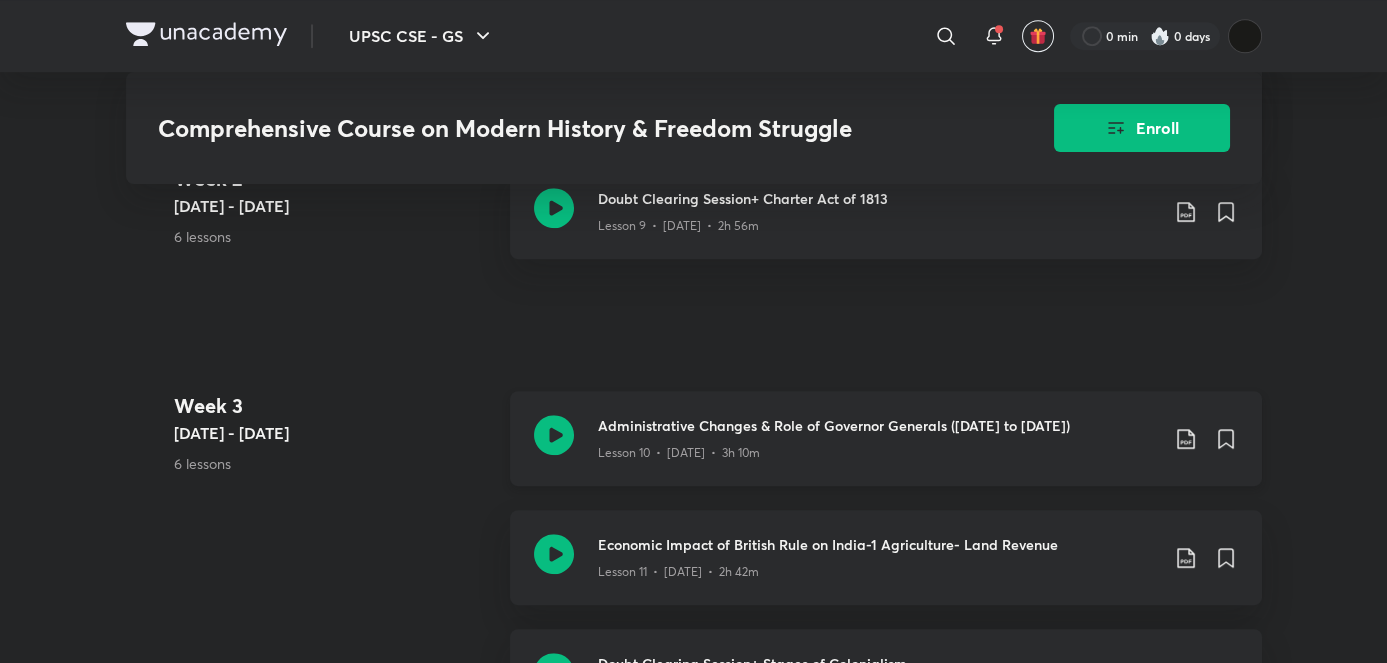 scroll, scrollTop: 2104, scrollLeft: 0, axis: vertical 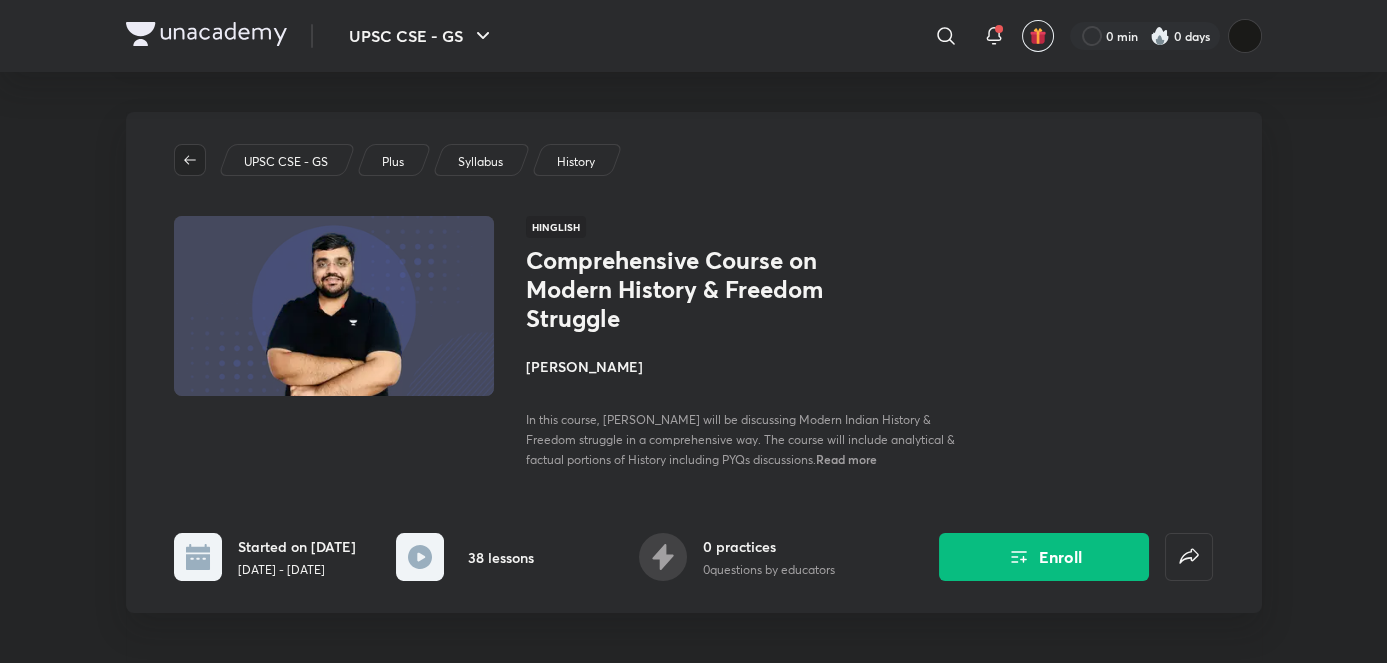 click 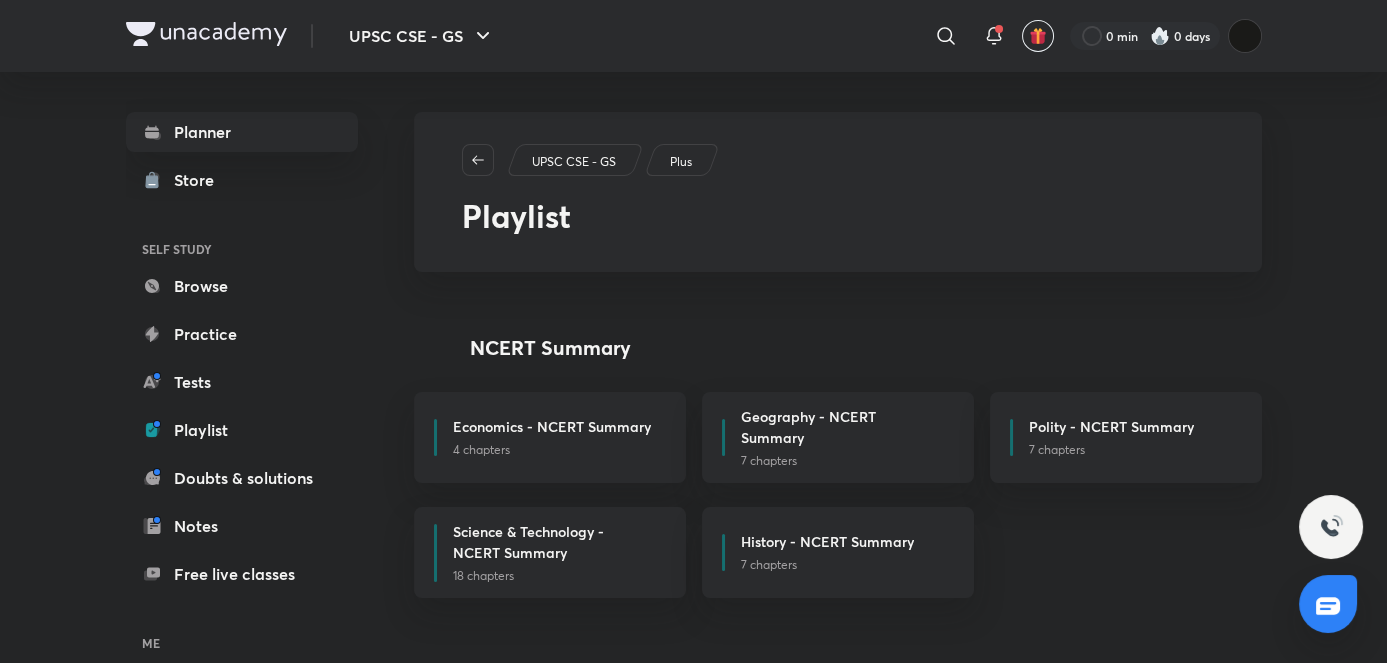 click on "Store" at bounding box center (242, 180) 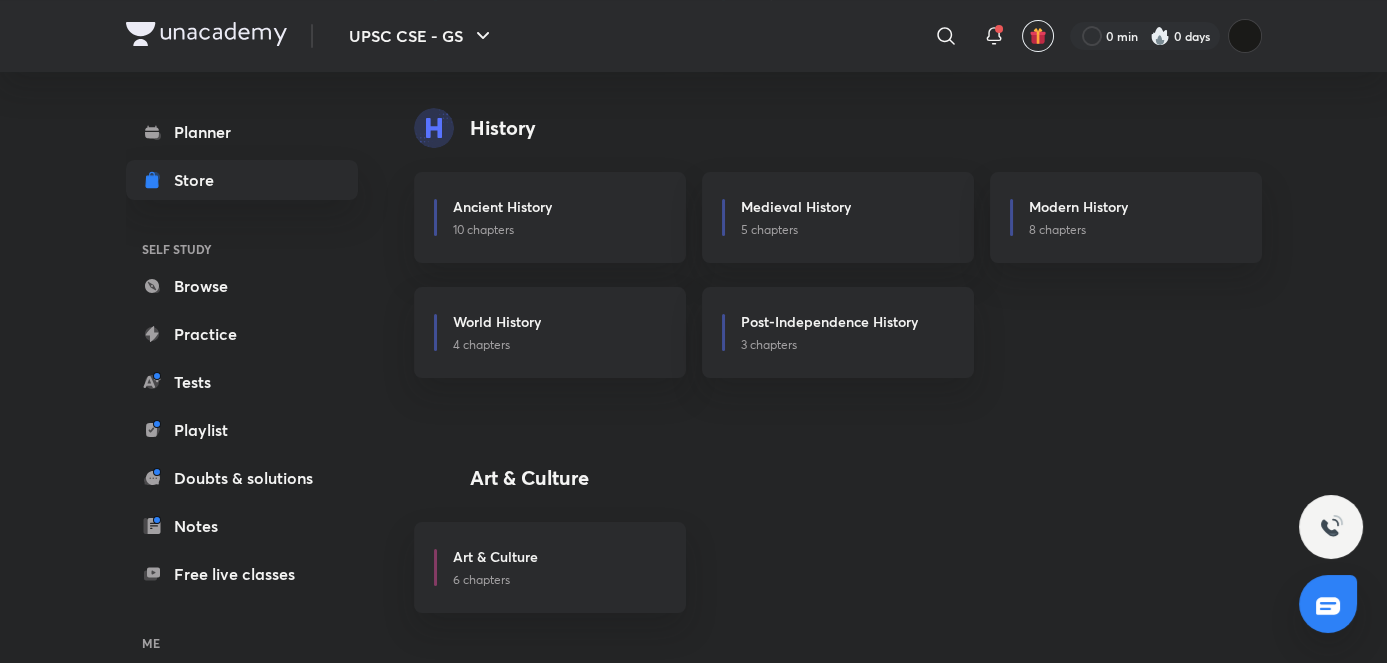 scroll, scrollTop: 0, scrollLeft: 0, axis: both 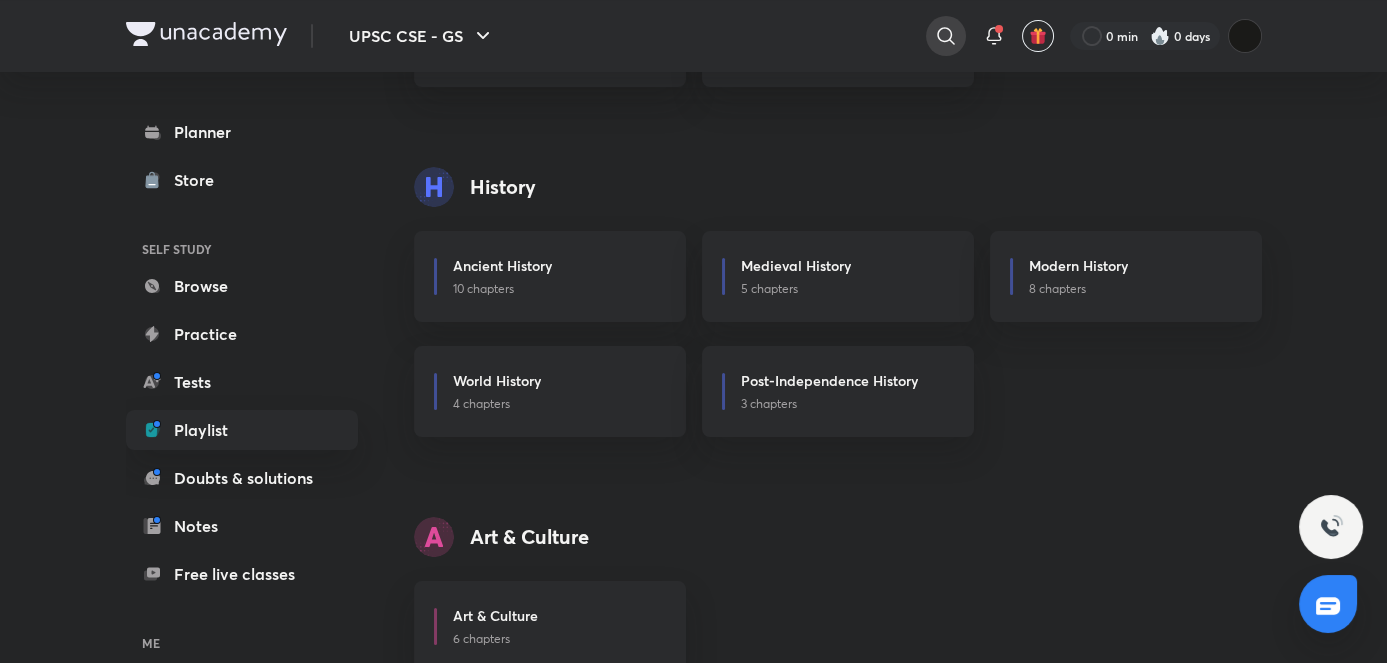 click 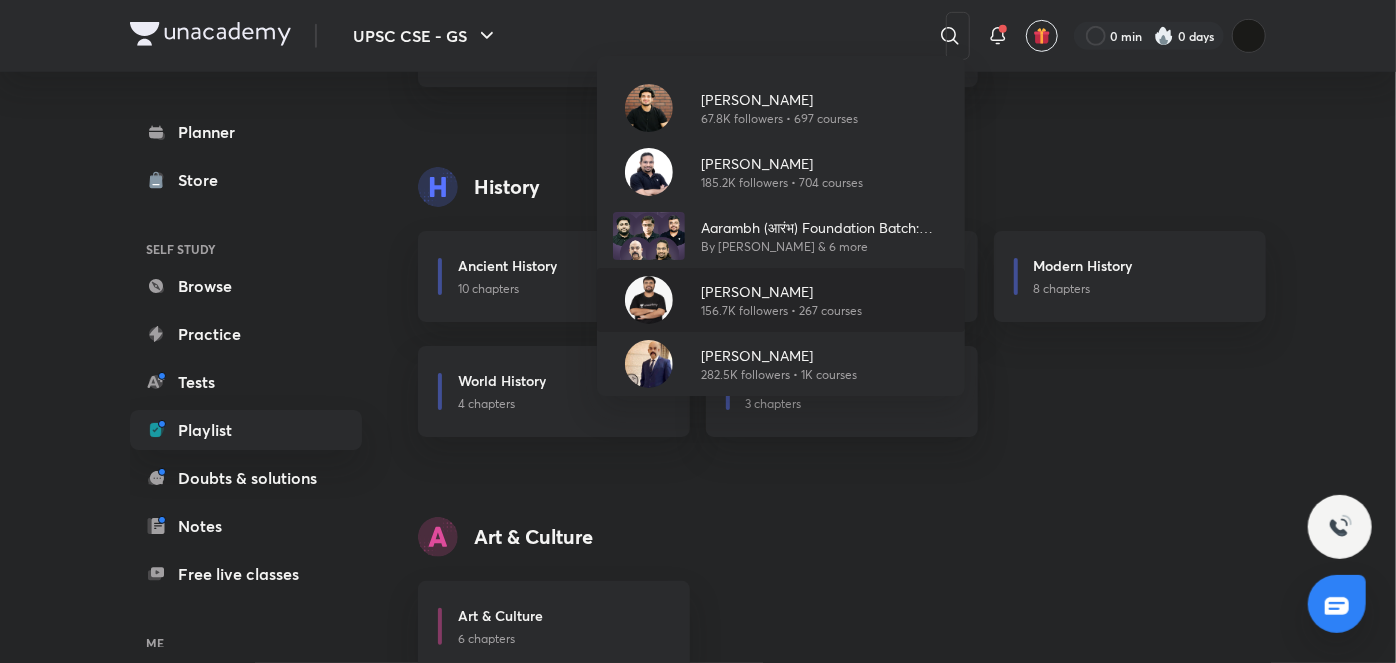 click on "Pratik Nayak" at bounding box center [781, 291] 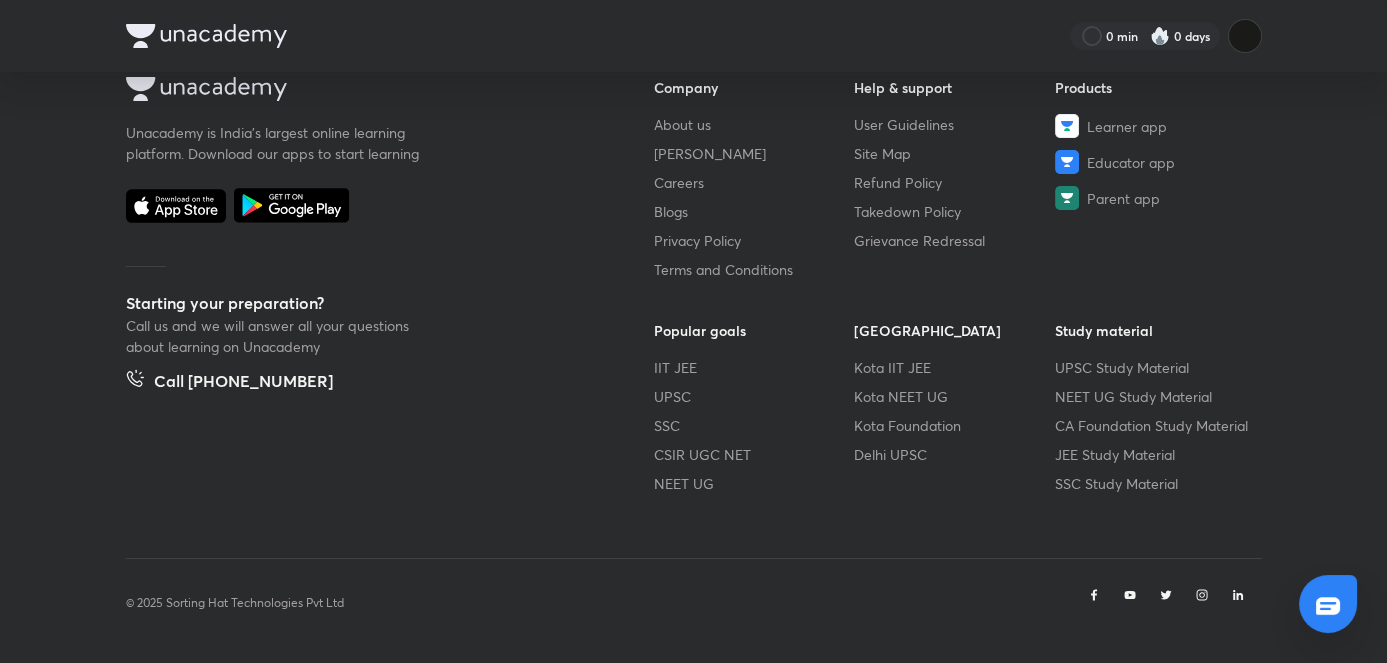 scroll, scrollTop: 0, scrollLeft: 0, axis: both 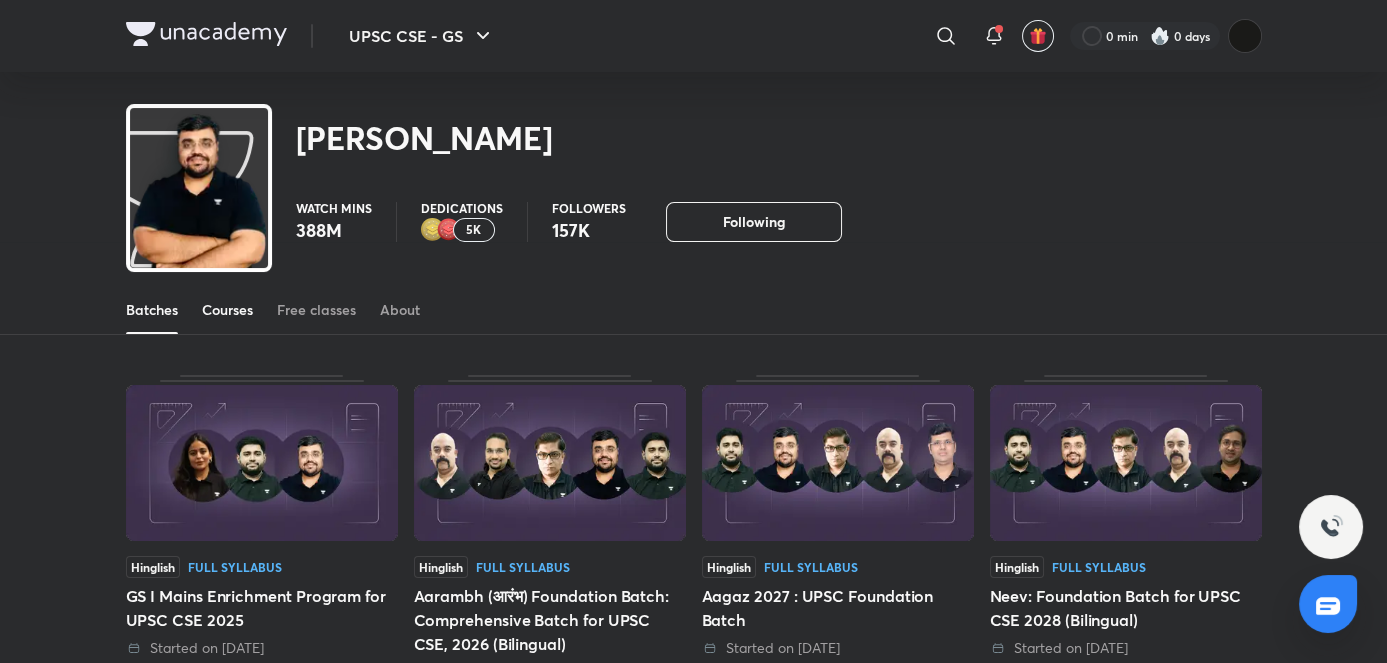 click on "Courses" at bounding box center [227, 310] 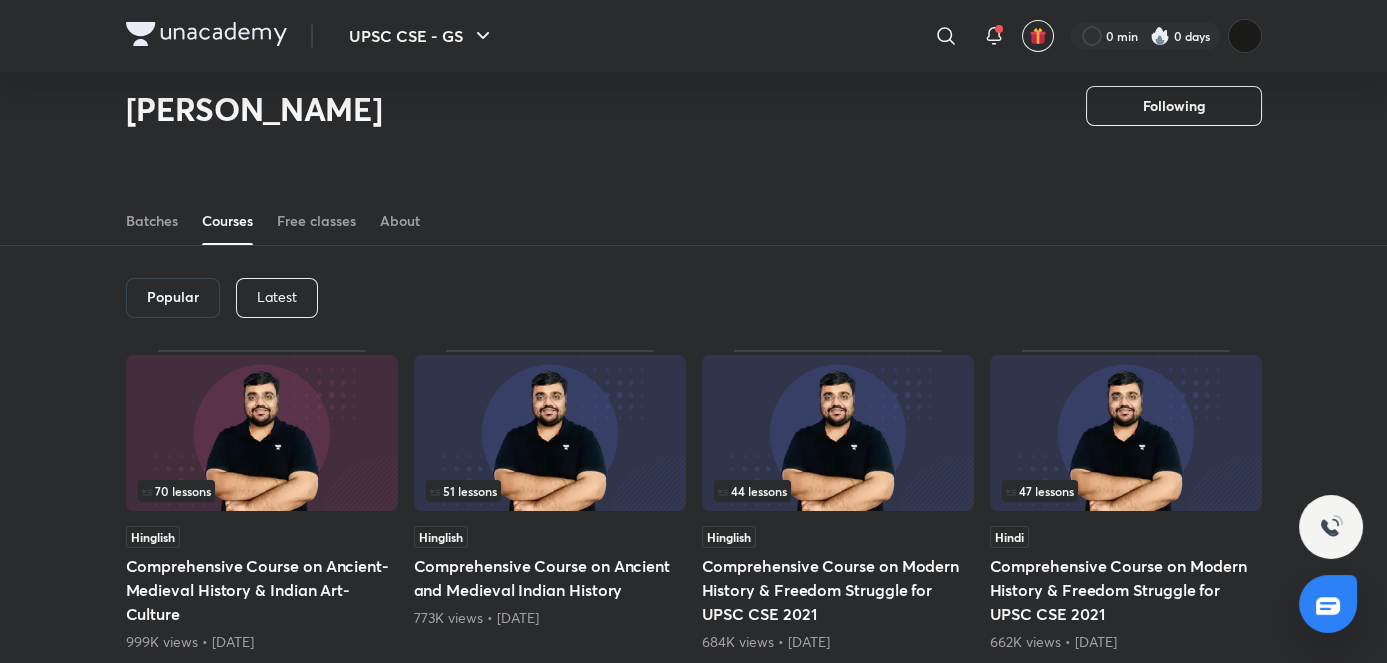 scroll, scrollTop: 28, scrollLeft: 0, axis: vertical 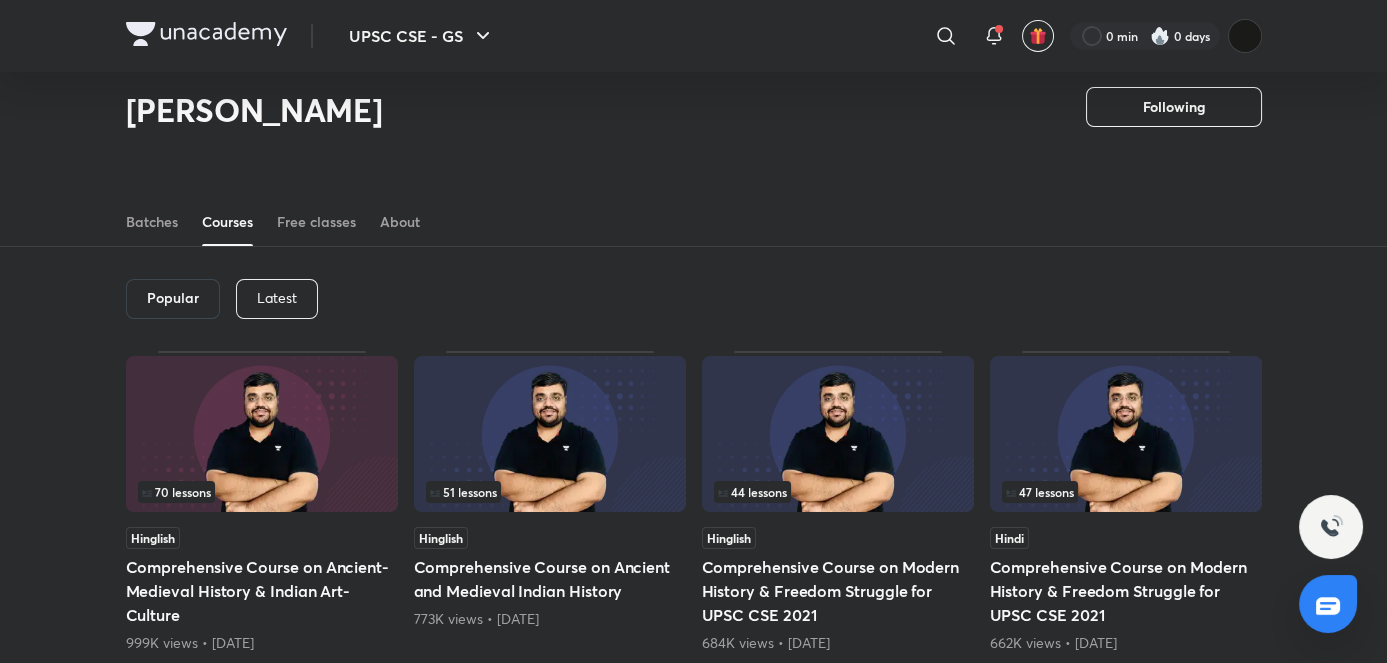 click on "Latest" at bounding box center [277, 298] 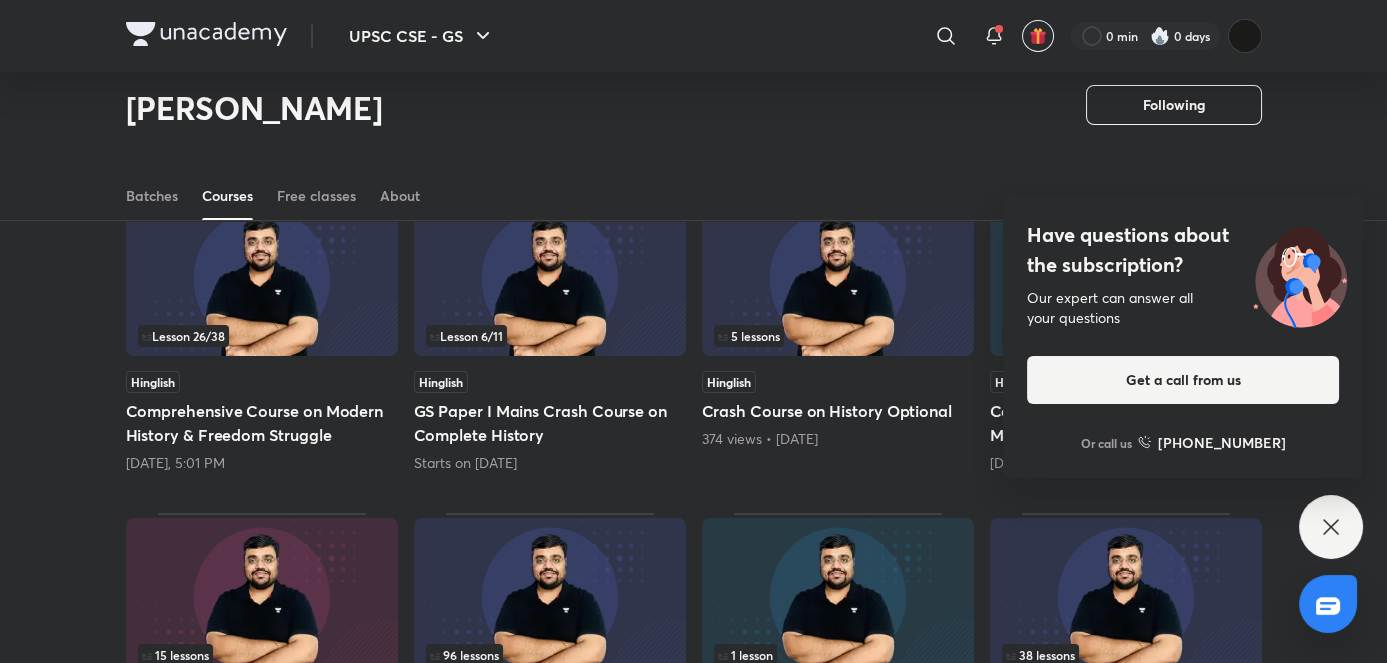 scroll, scrollTop: 183, scrollLeft: 0, axis: vertical 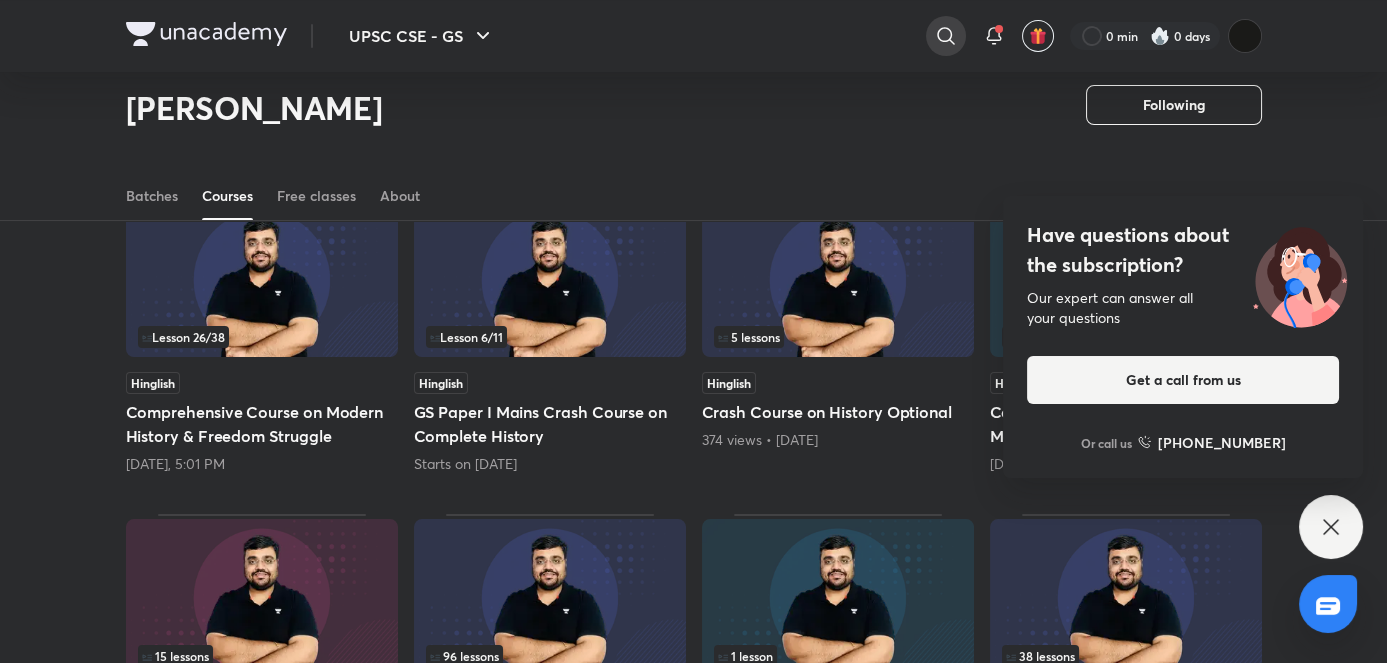 click 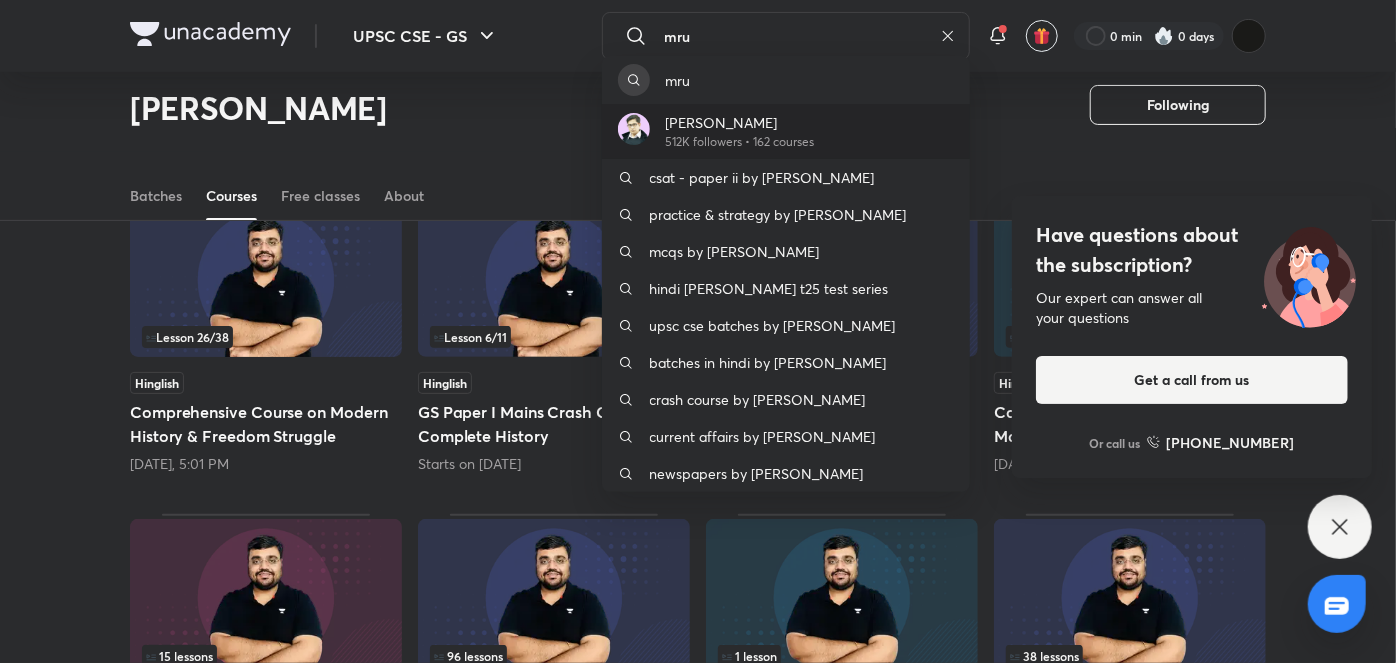 type on "mru" 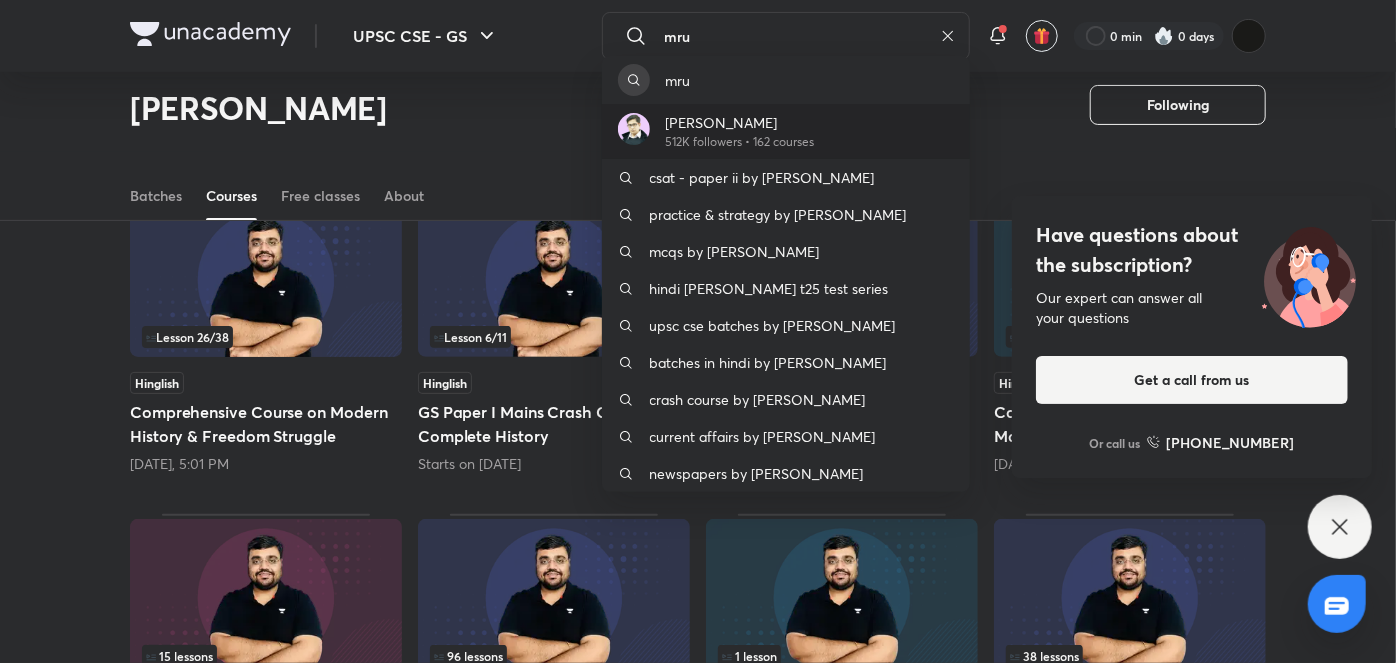 click on "Pratik Nayak Following" at bounding box center [698, 97] 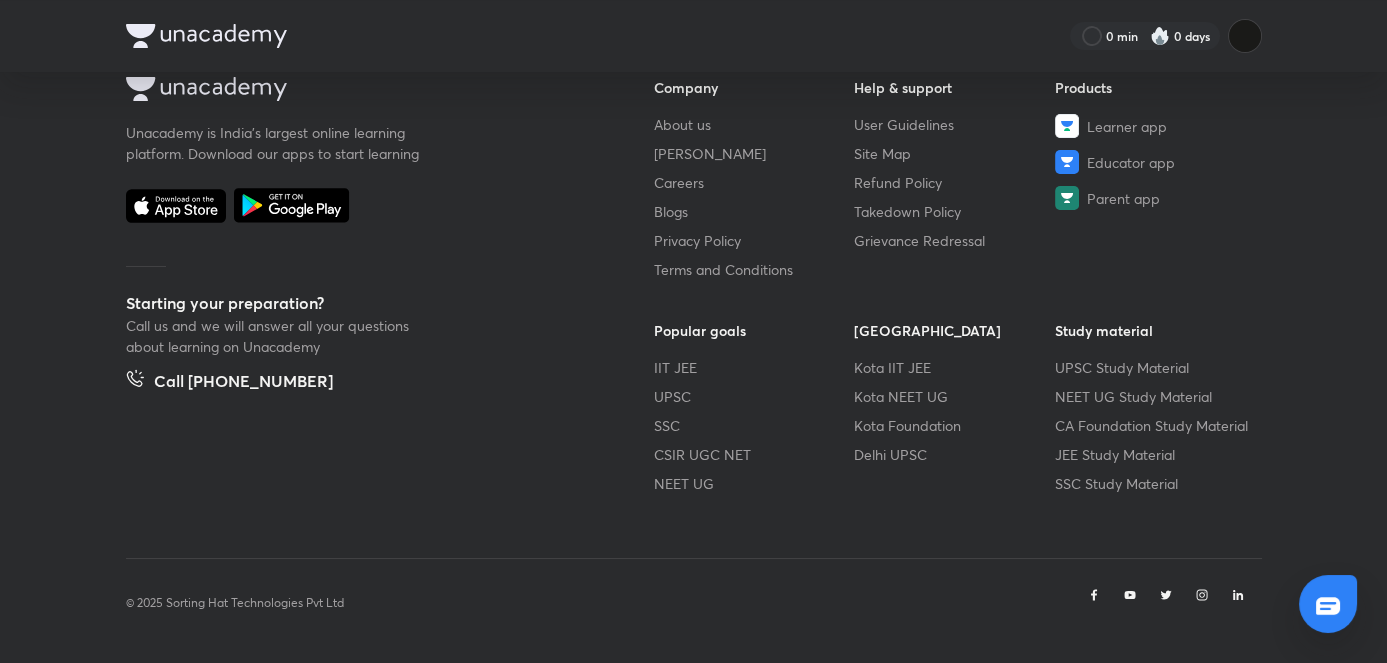 scroll, scrollTop: 0, scrollLeft: 0, axis: both 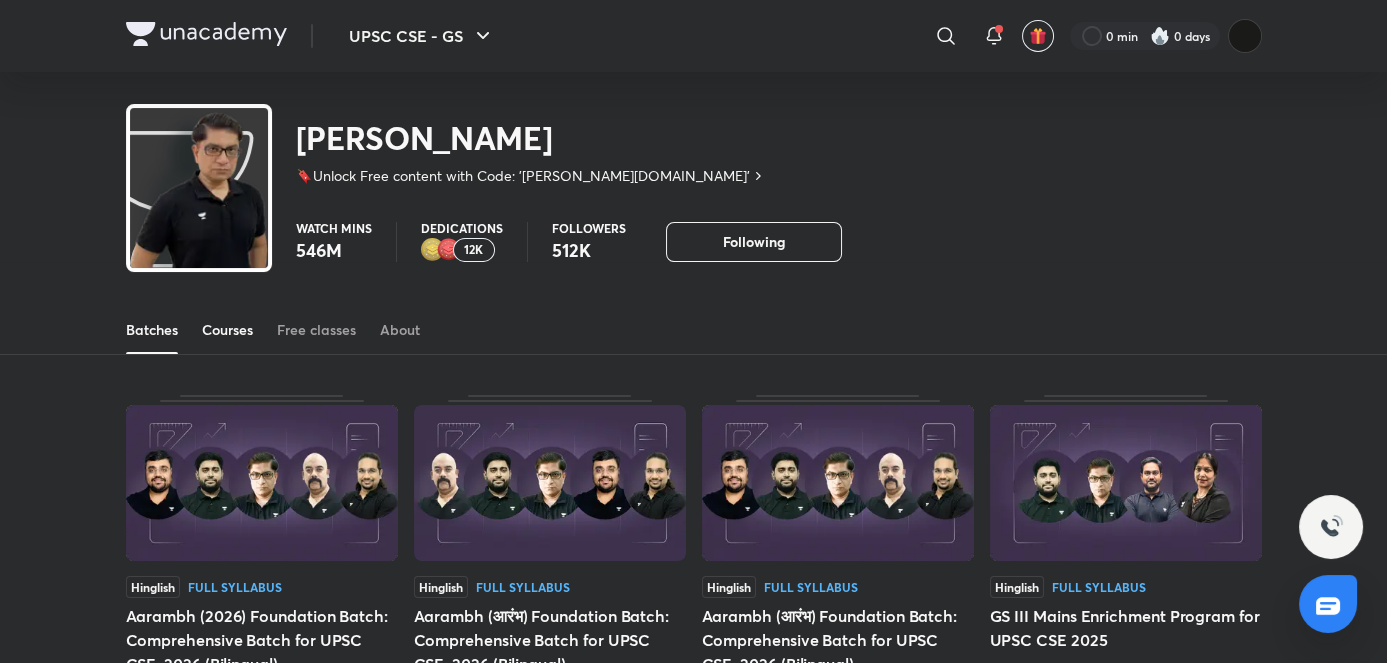 click on "Courses" at bounding box center [227, 330] 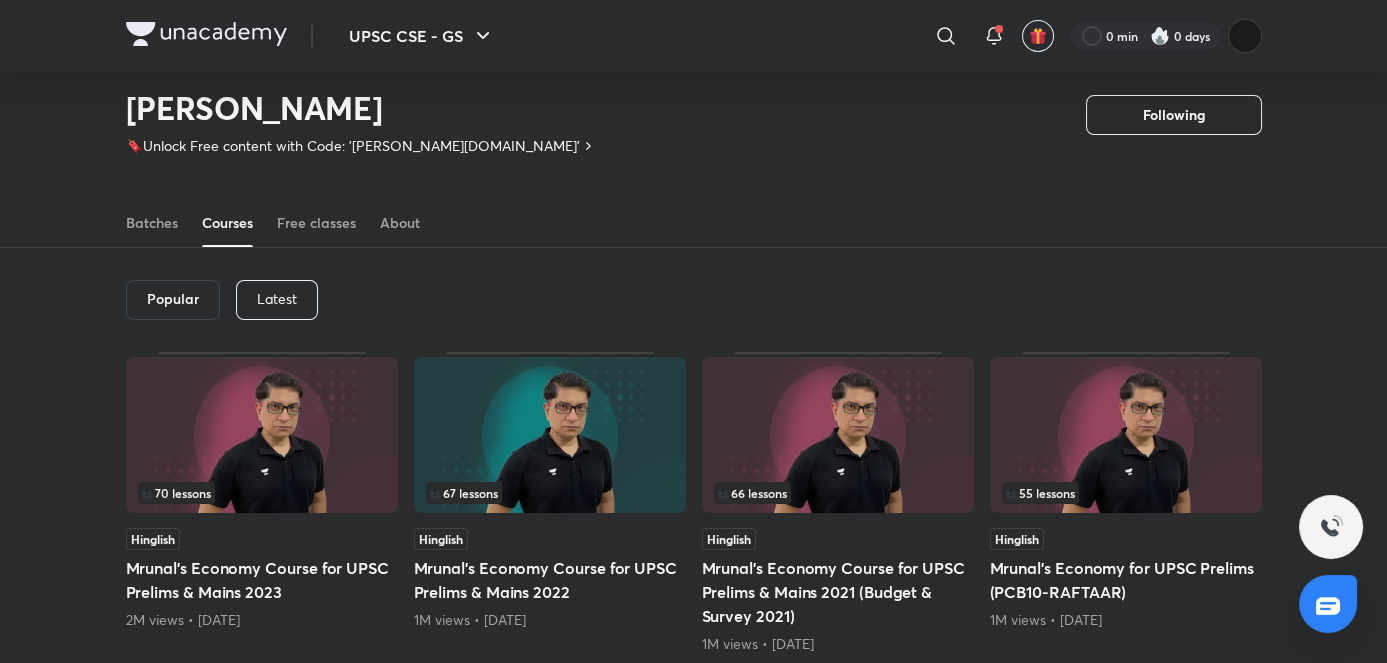 scroll, scrollTop: 14, scrollLeft: 0, axis: vertical 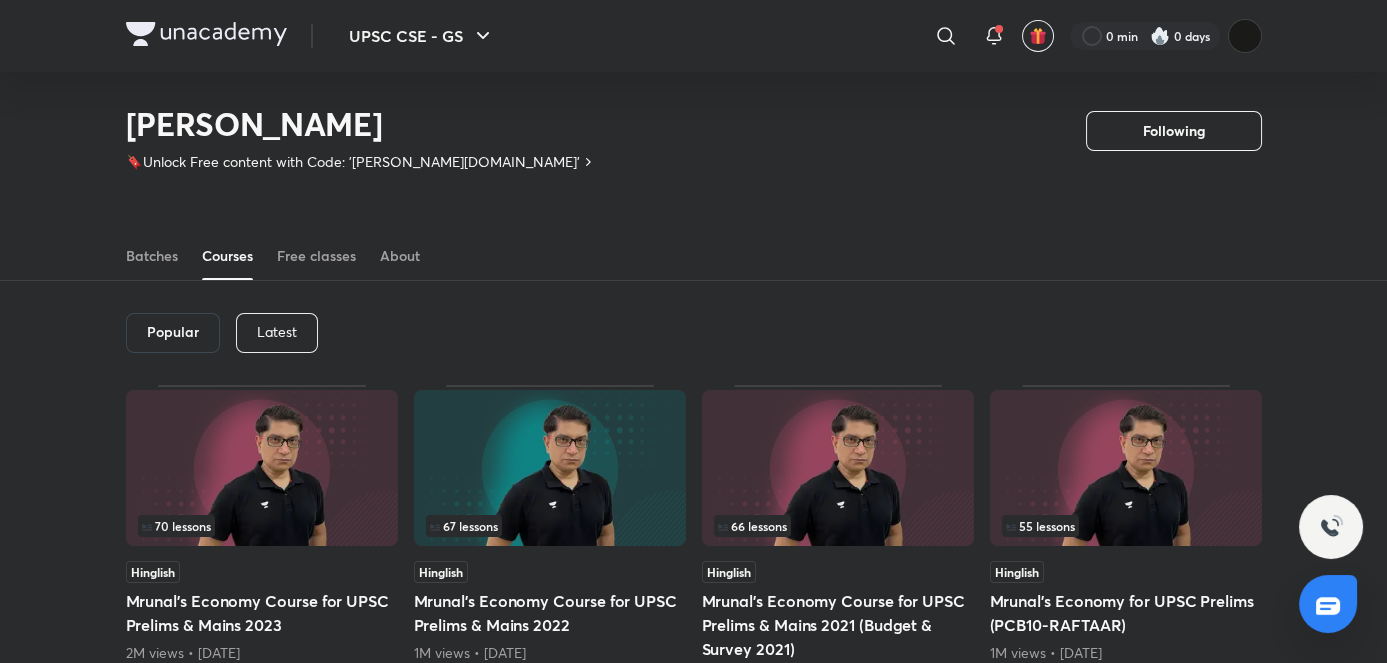 click on "Latest" at bounding box center [277, 332] 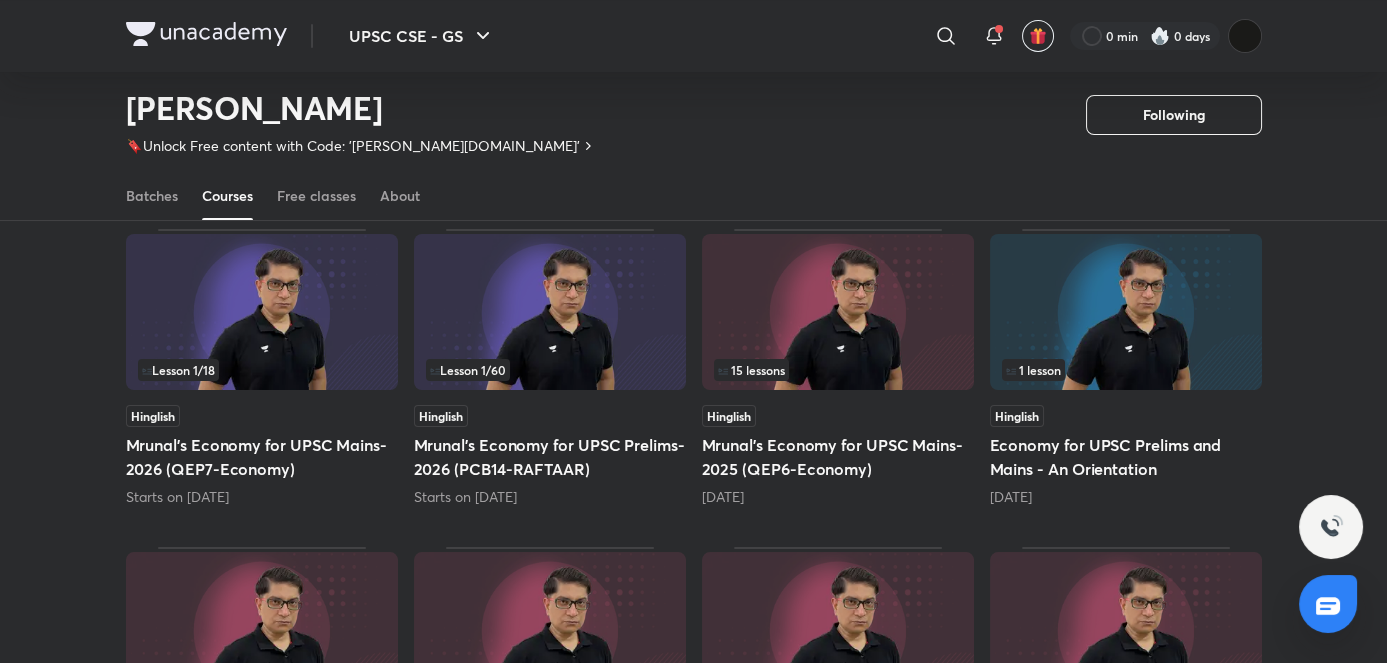 scroll, scrollTop: 170, scrollLeft: 0, axis: vertical 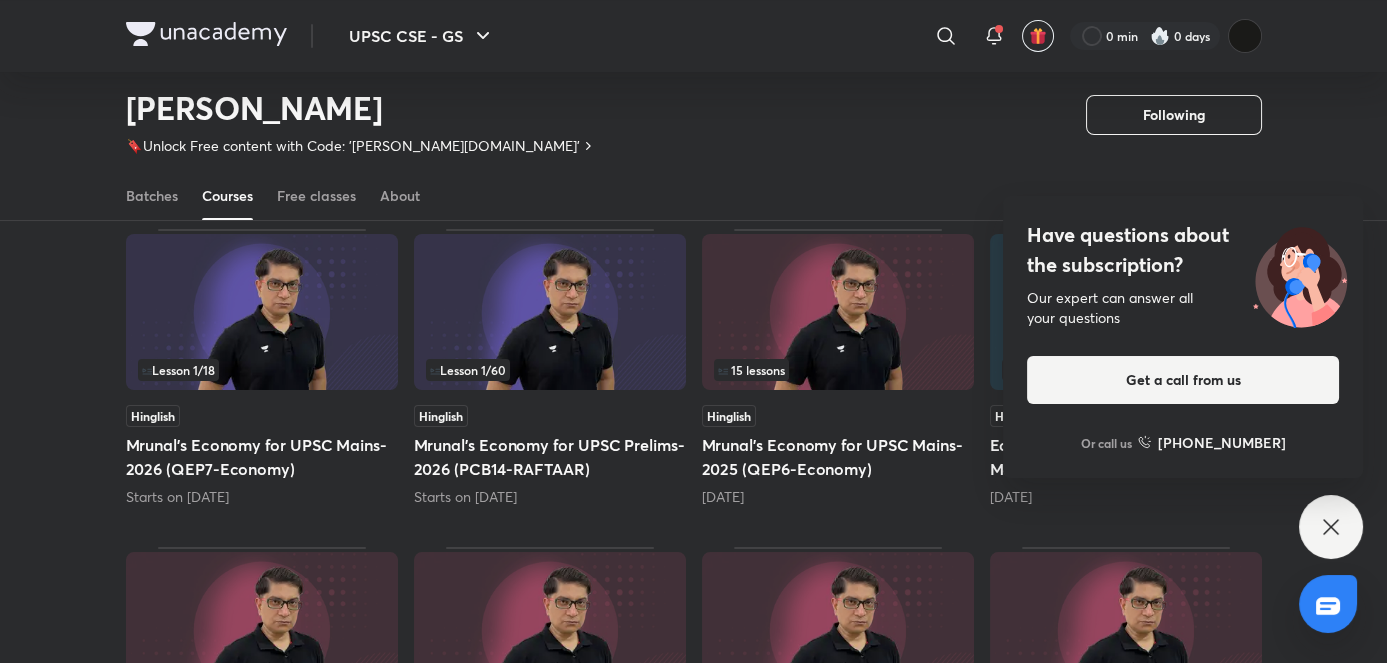 click 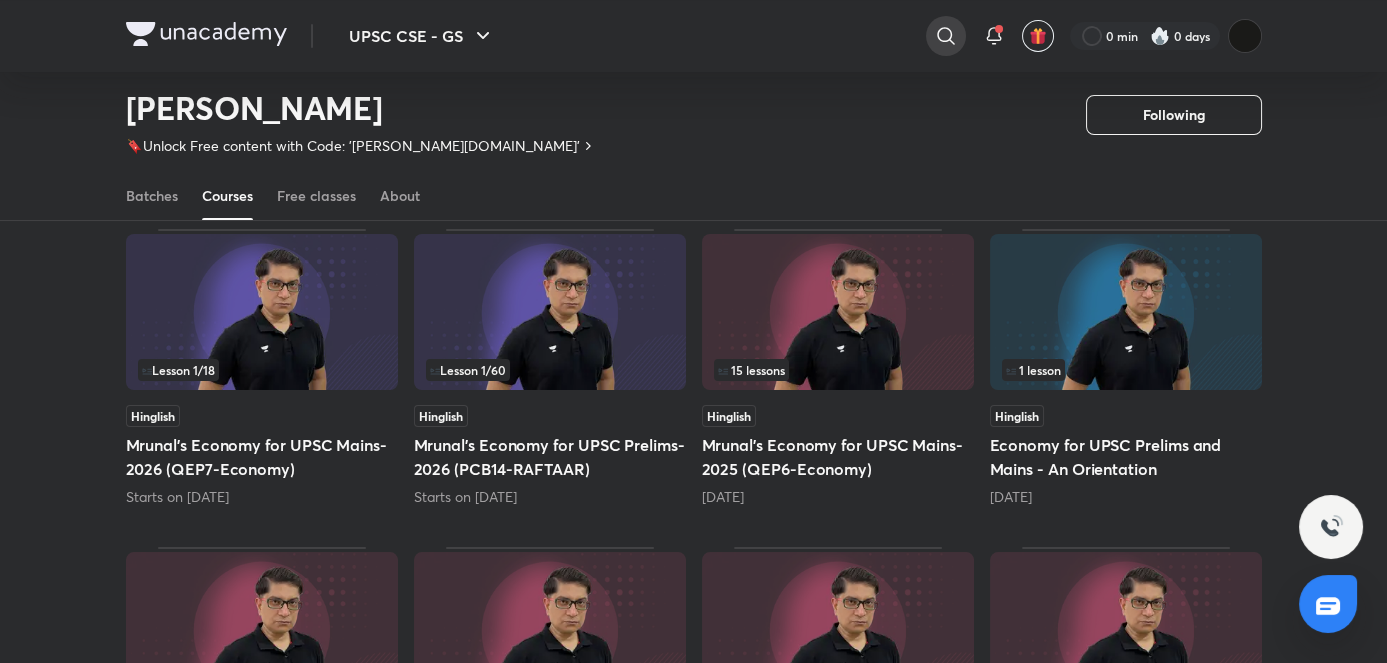 click 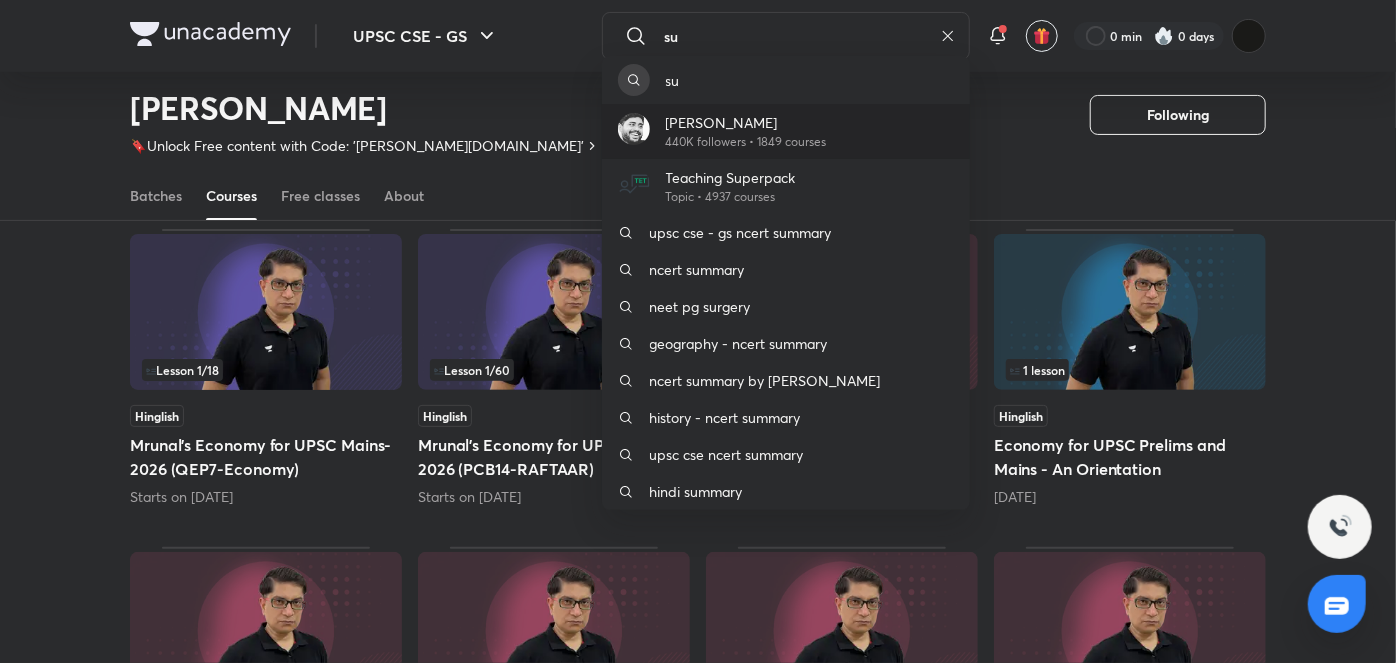 type on "su" 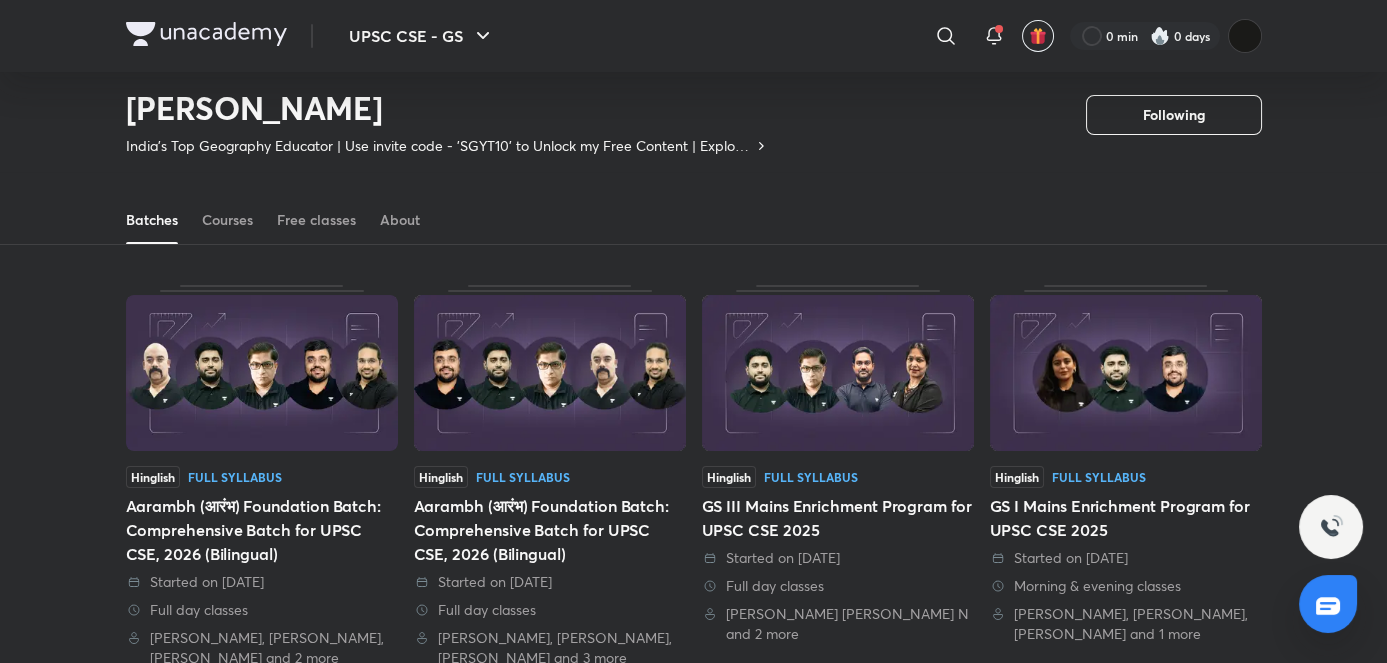 scroll, scrollTop: 0, scrollLeft: 0, axis: both 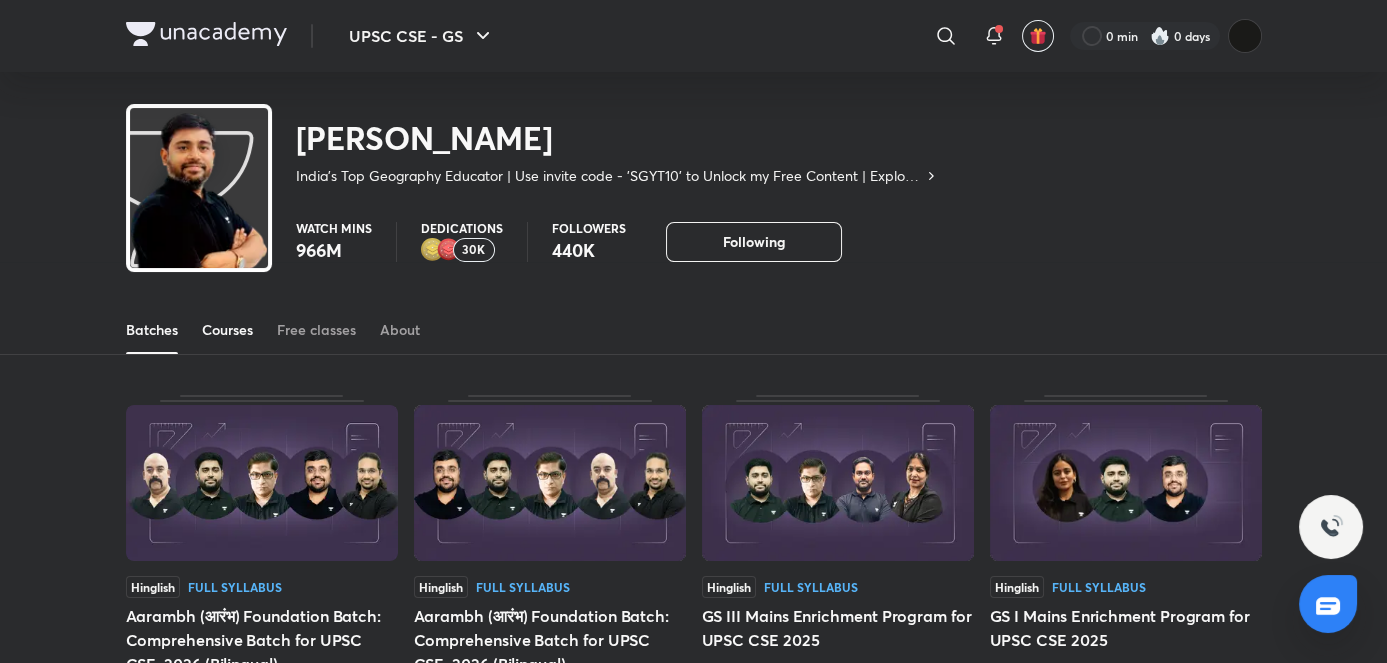 click on "Courses" at bounding box center [227, 330] 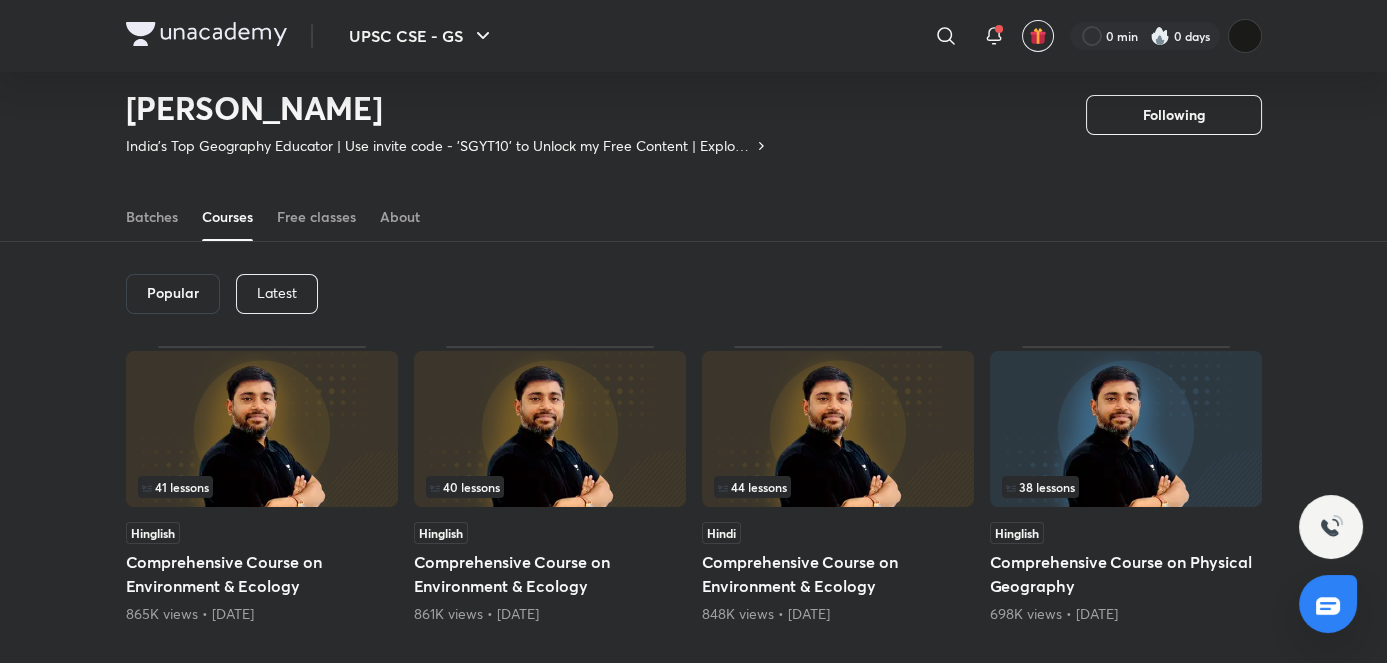scroll, scrollTop: 52, scrollLeft: 0, axis: vertical 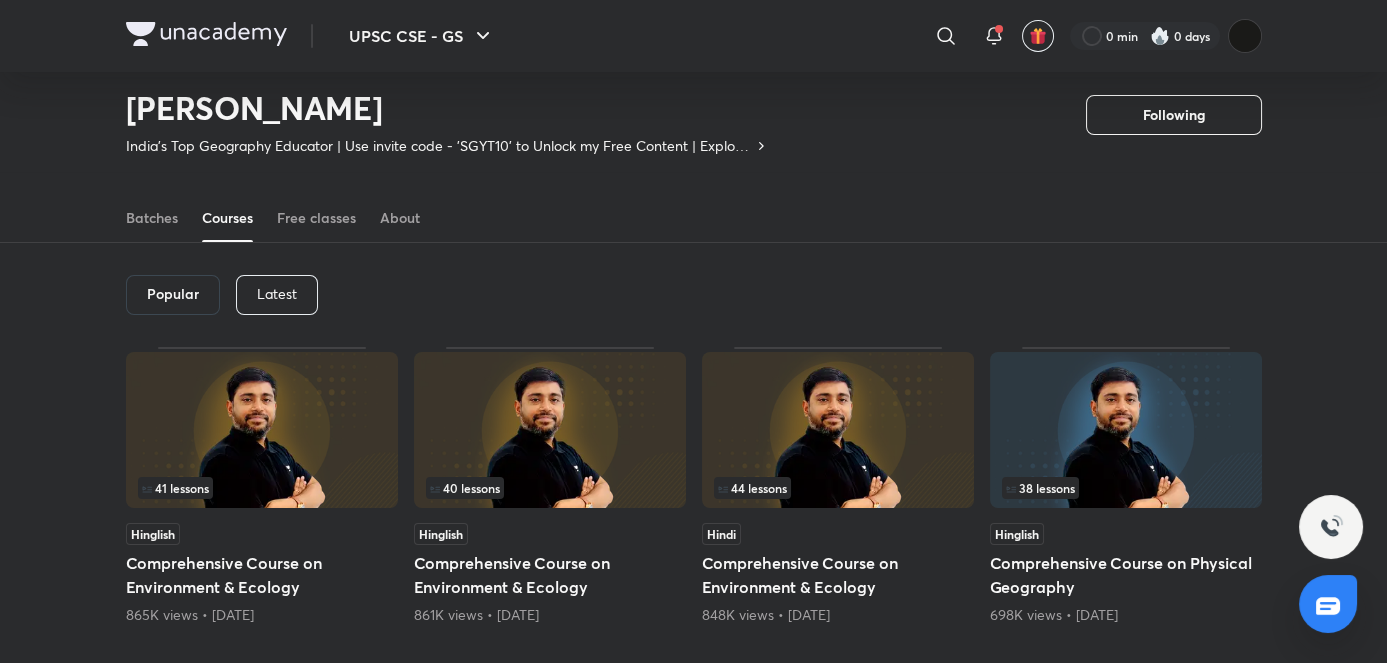 click on "Popular Latest" at bounding box center (694, 295) 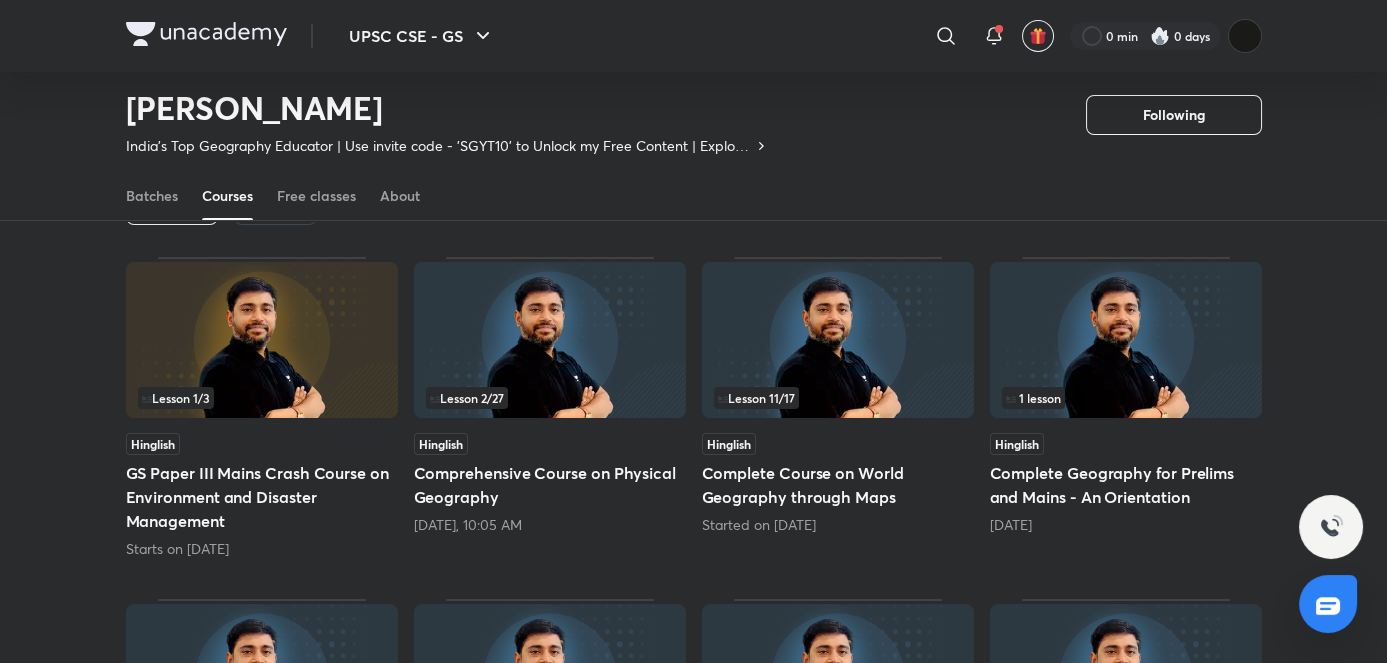 scroll, scrollTop: 141, scrollLeft: 0, axis: vertical 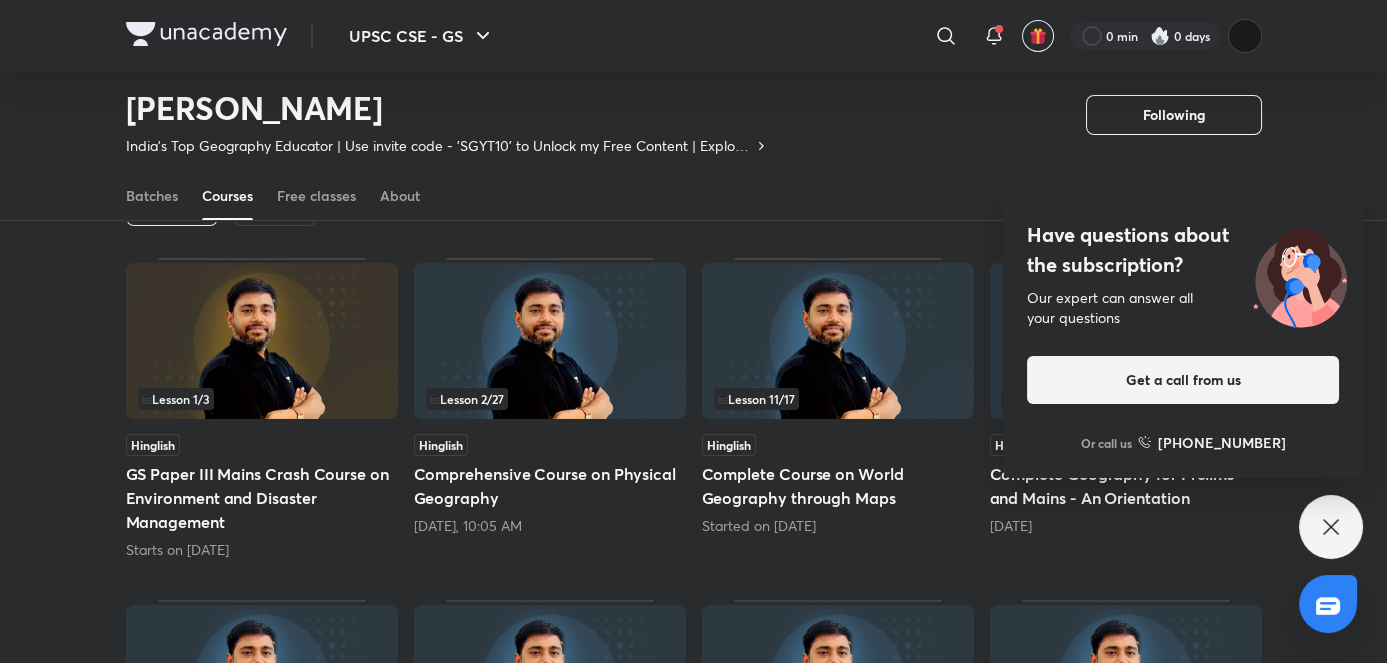 click on "Have questions about the subscription? Our expert can answer all your questions Get a call from us Or call us +91 8585858585" at bounding box center [1331, 527] 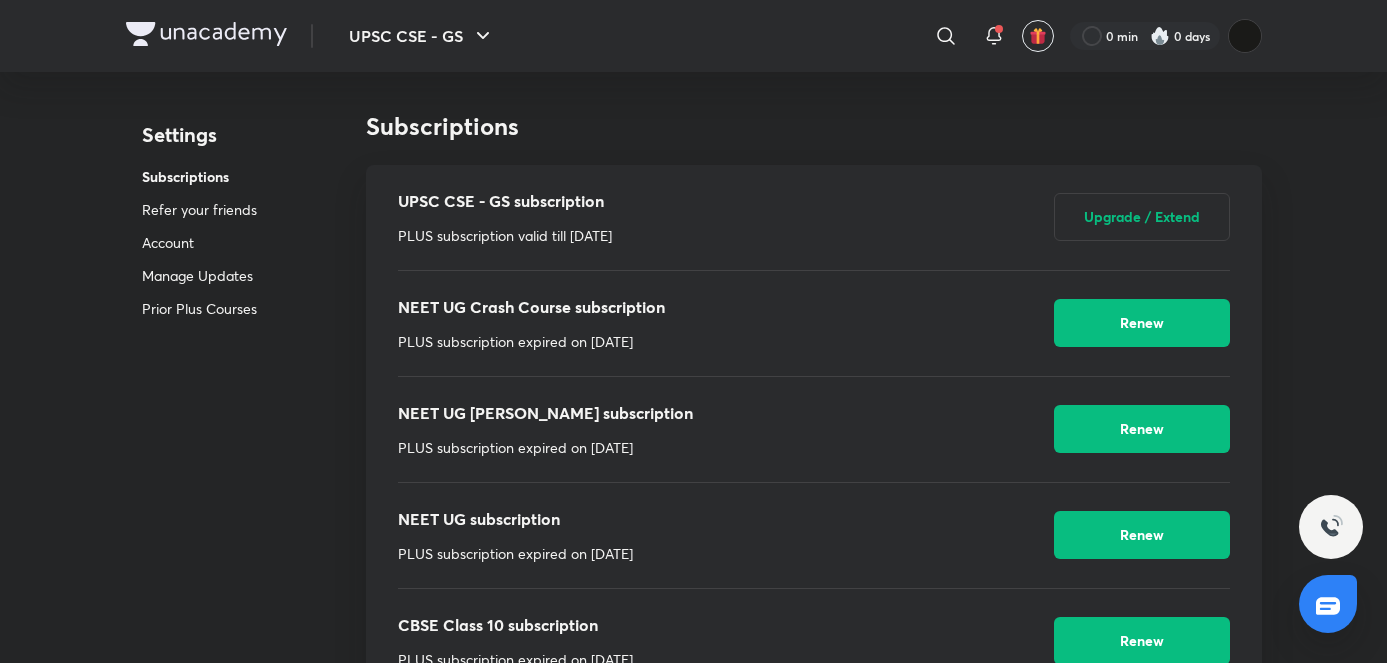 scroll, scrollTop: 225, scrollLeft: 0, axis: vertical 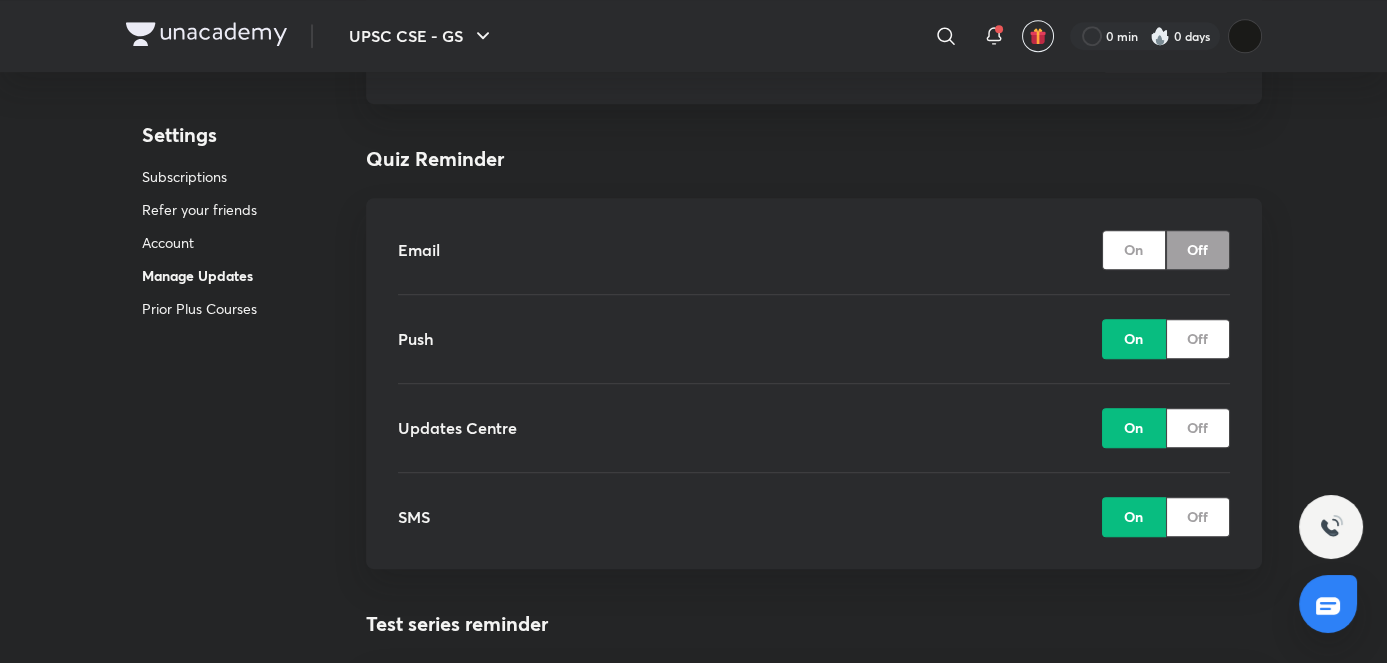 click on "On" at bounding box center (1133, 249) 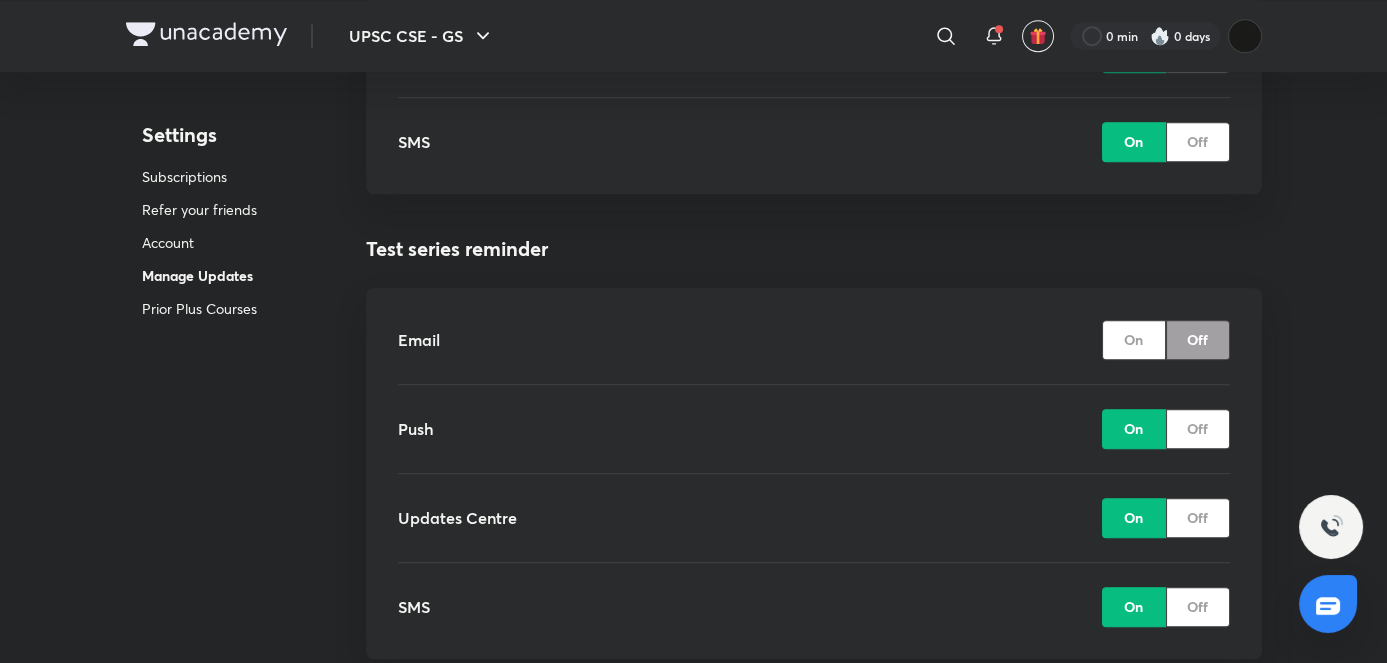scroll, scrollTop: 2933, scrollLeft: 0, axis: vertical 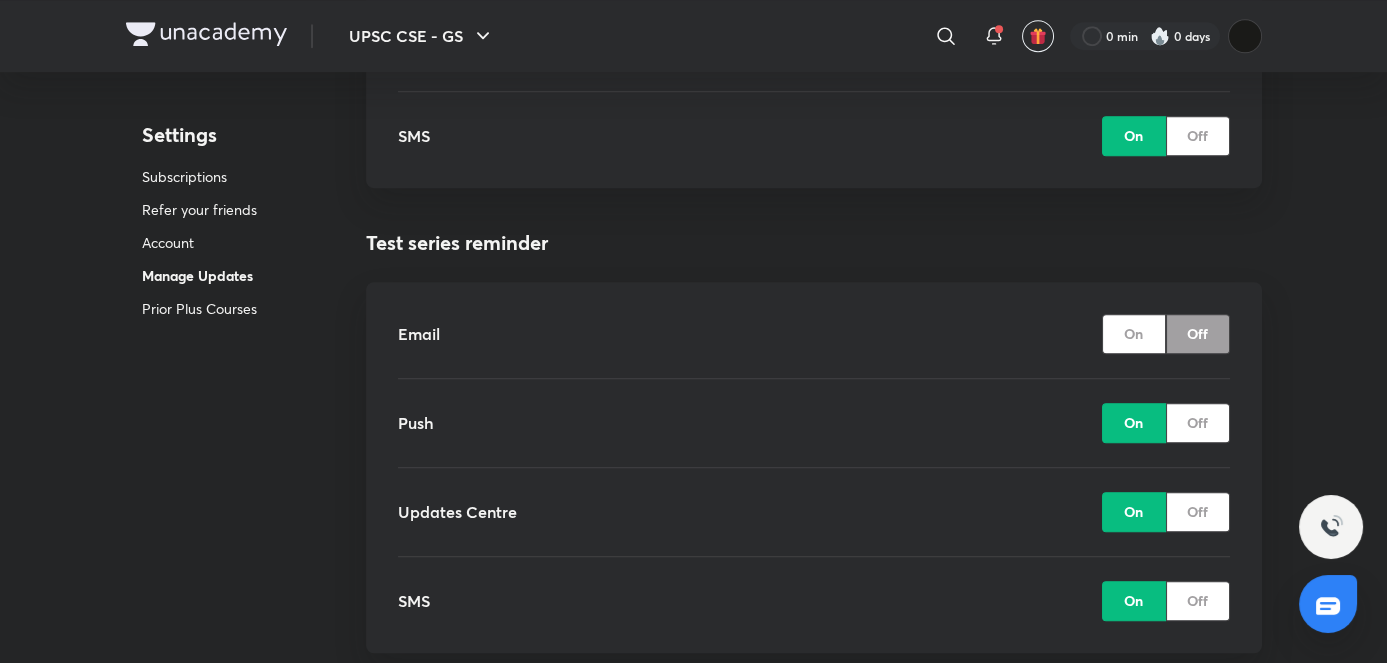 click on "On" at bounding box center [1134, 334] 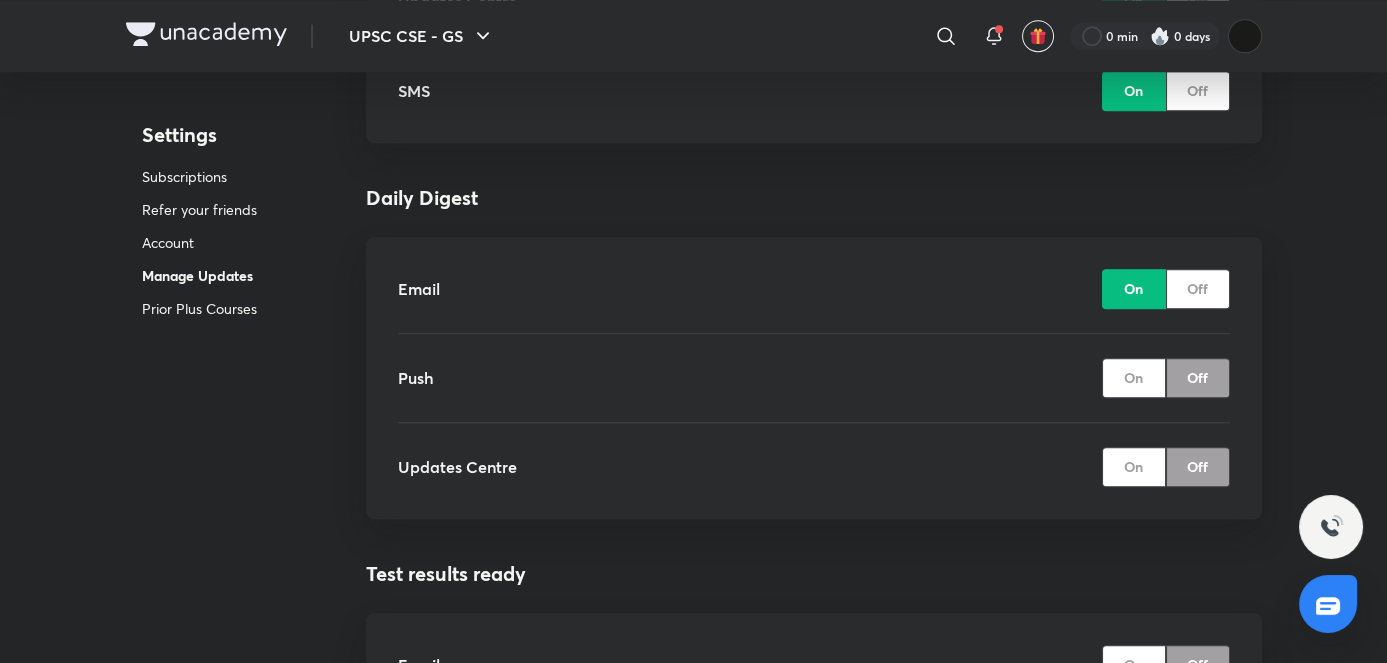 scroll, scrollTop: 3444, scrollLeft: 0, axis: vertical 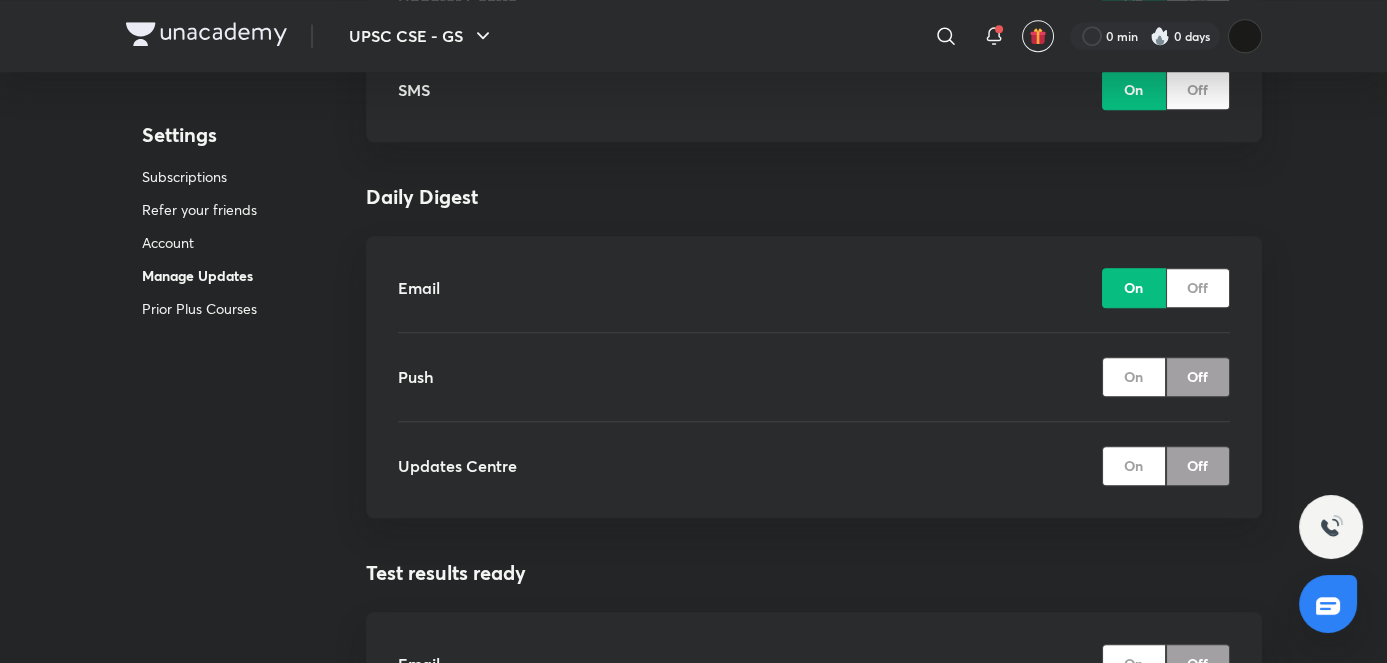 click on "On" at bounding box center [1133, 465] 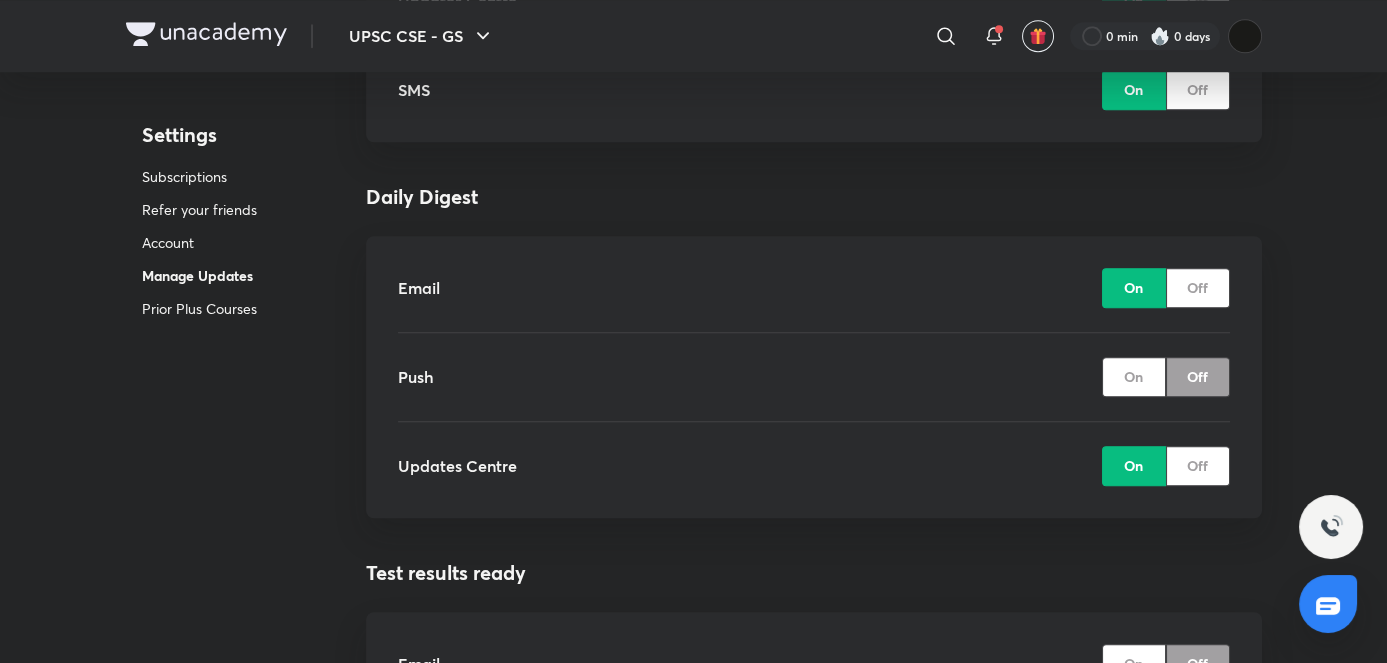 click on "On" at bounding box center [1134, 377] 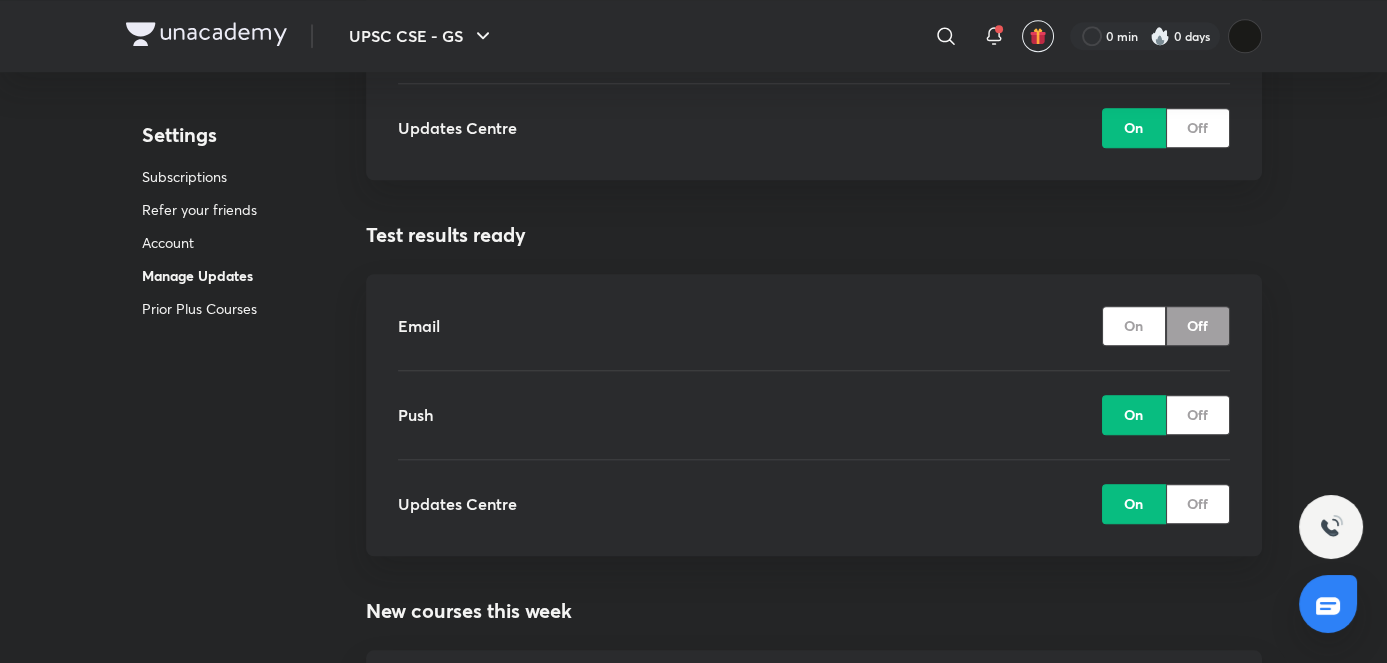 scroll, scrollTop: 3786, scrollLeft: 0, axis: vertical 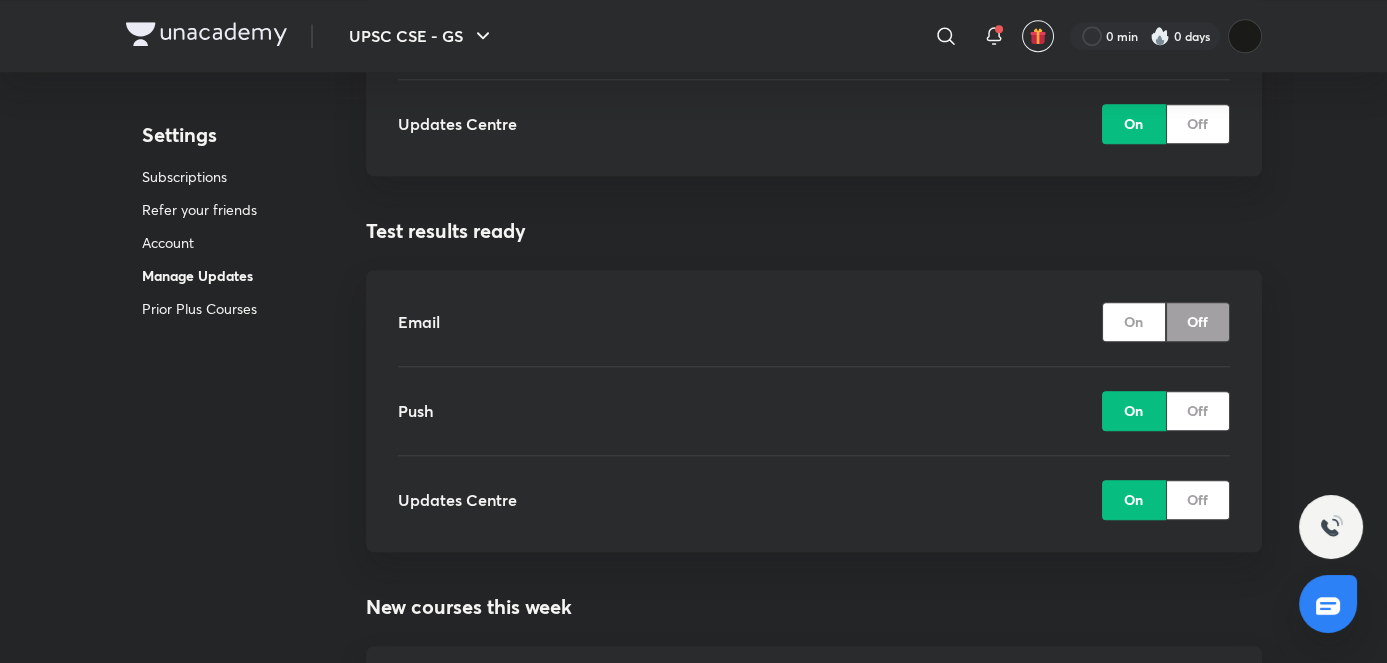 click on "On" at bounding box center (1134, 322) 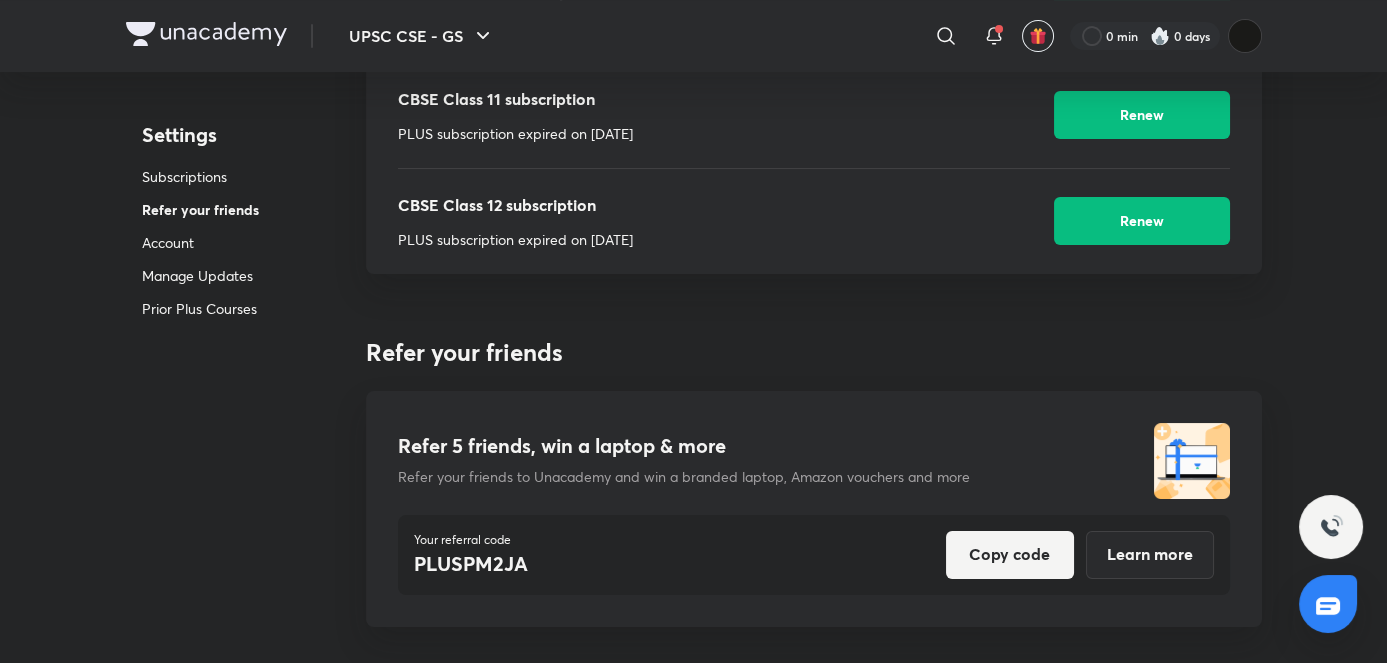 scroll, scrollTop: 0, scrollLeft: 0, axis: both 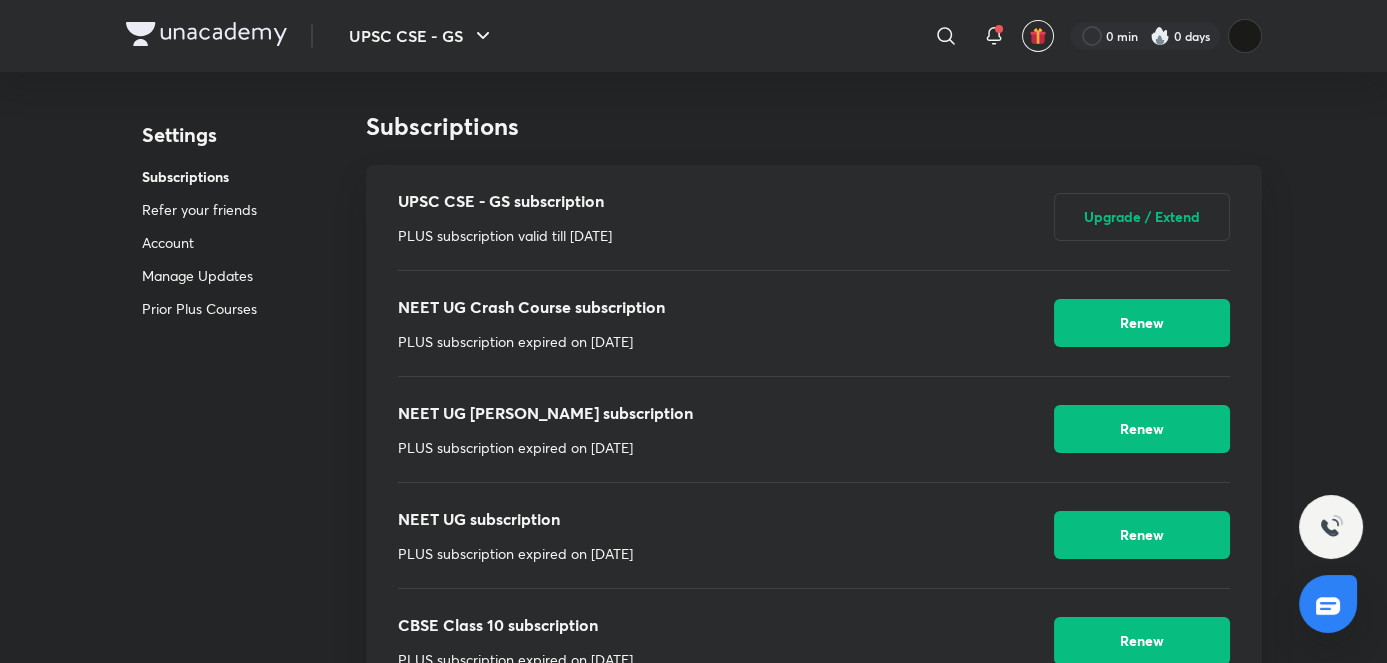 click on "UPSC CSE - GS ​ 0 min 0 days Settings Subscriptions Refer your friends Account Manage Updates Prior Plus Courses Subscriptions UPSC CSE - GS subscription PLUS subscription valid till Nov 1, 2026 Upgrade / Extend NEET UG Crash Course subscription PLUS subscription expired on Jan 13, 2025 Renew NEET UG Saransh subscription PLUS subscription expired on Jan 2, 2025 Renew NEET UG subscription PLUS subscription expired on Aug 25, 2024 Renew CBSE Class 10 subscription PLUS subscription expired on Aug 25, 2024 Renew CBSE Class 11 subscription PLUS subscription expired on Aug 25, 2024 Renew CBSE Class 12 subscription PLUS subscription expired on Aug 25, 2024 Renew Refer your friends Refer 5 friends, win a laptop & more Refer your friends to Unacademy and win a branded laptop, Amazon vouchers and more Your referral code PLUSPM2JA Copy code Learn more Account Edit profile image Name Vidhi dubey Edit name Username https://unacademy.com/ @DubeyDubey-7765 Edit username Email vidhidubey2022@gmail.com Edit email Edit State" at bounding box center (693, 3253) 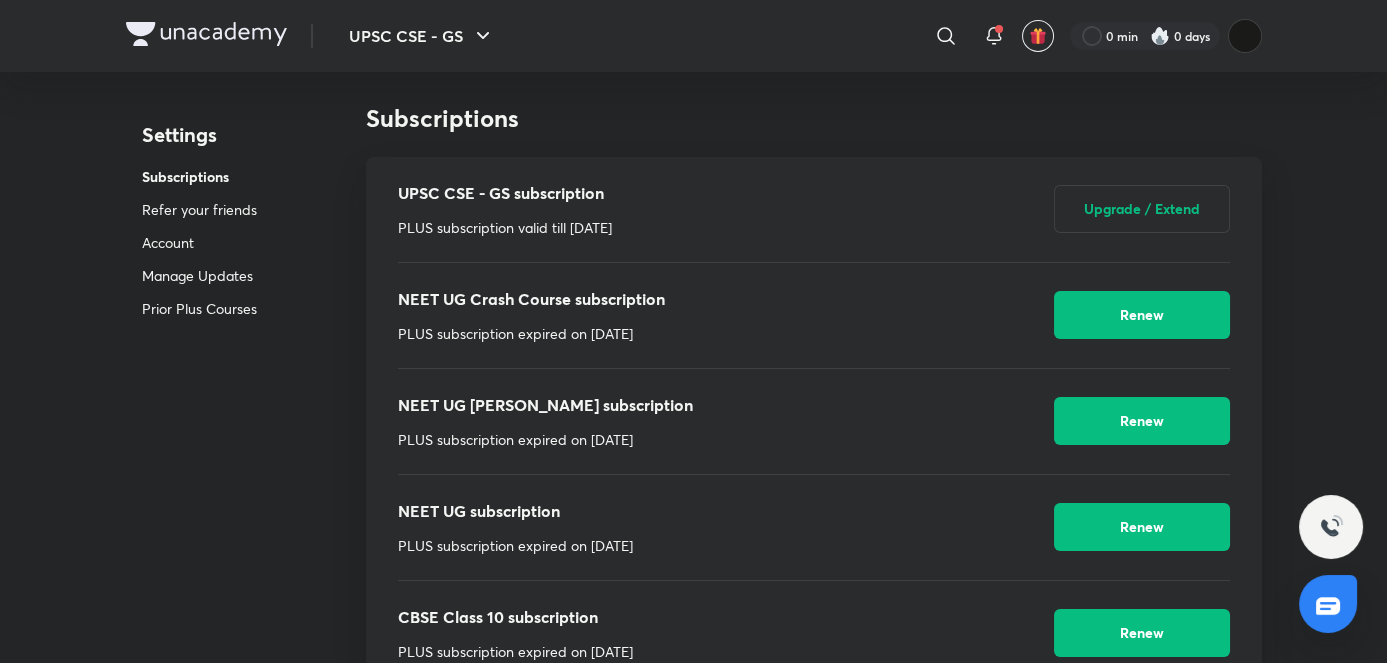 click on "Manage Updates" at bounding box center (199, 275) 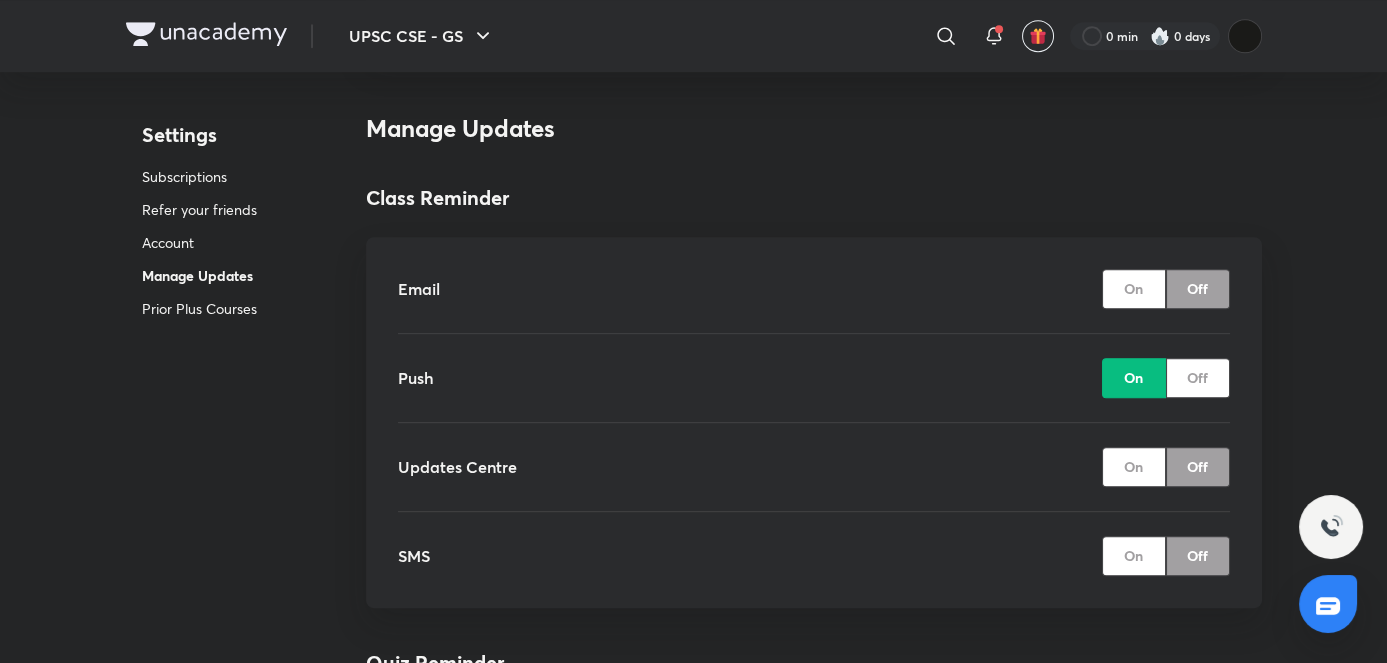 scroll, scrollTop: 2056, scrollLeft: 0, axis: vertical 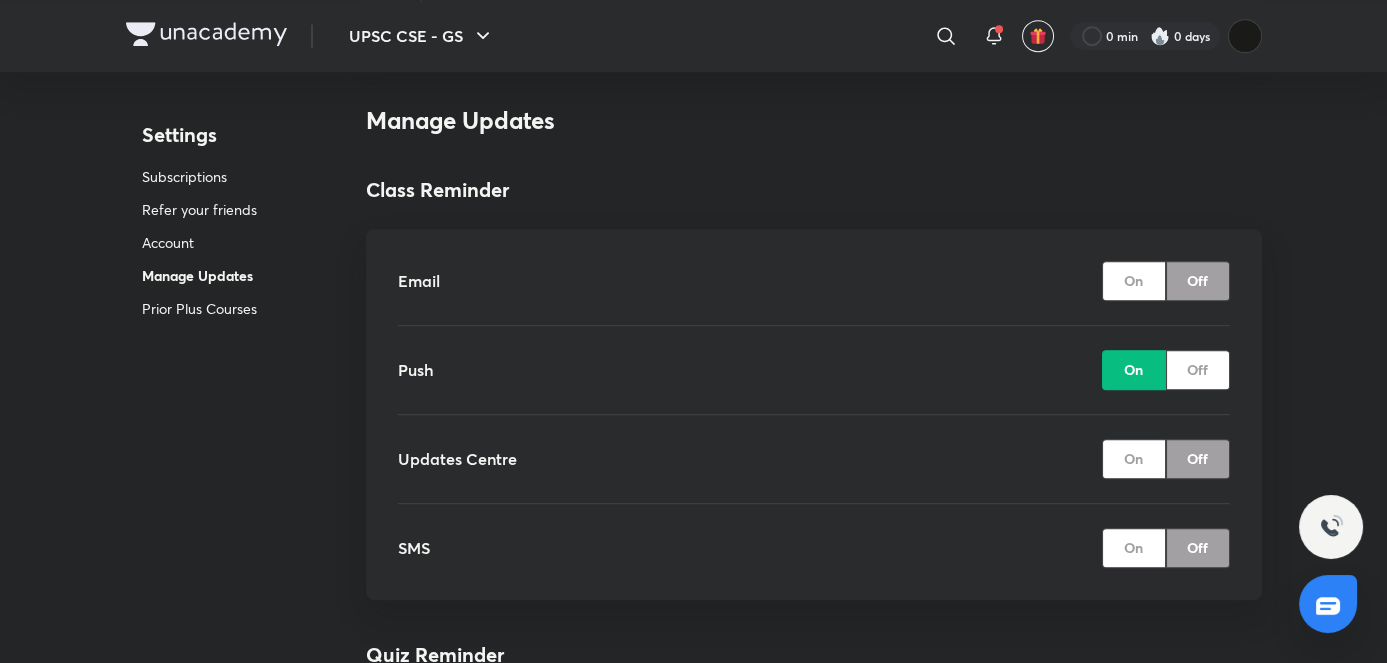 click on "Prior Plus Courses" at bounding box center (199, 308) 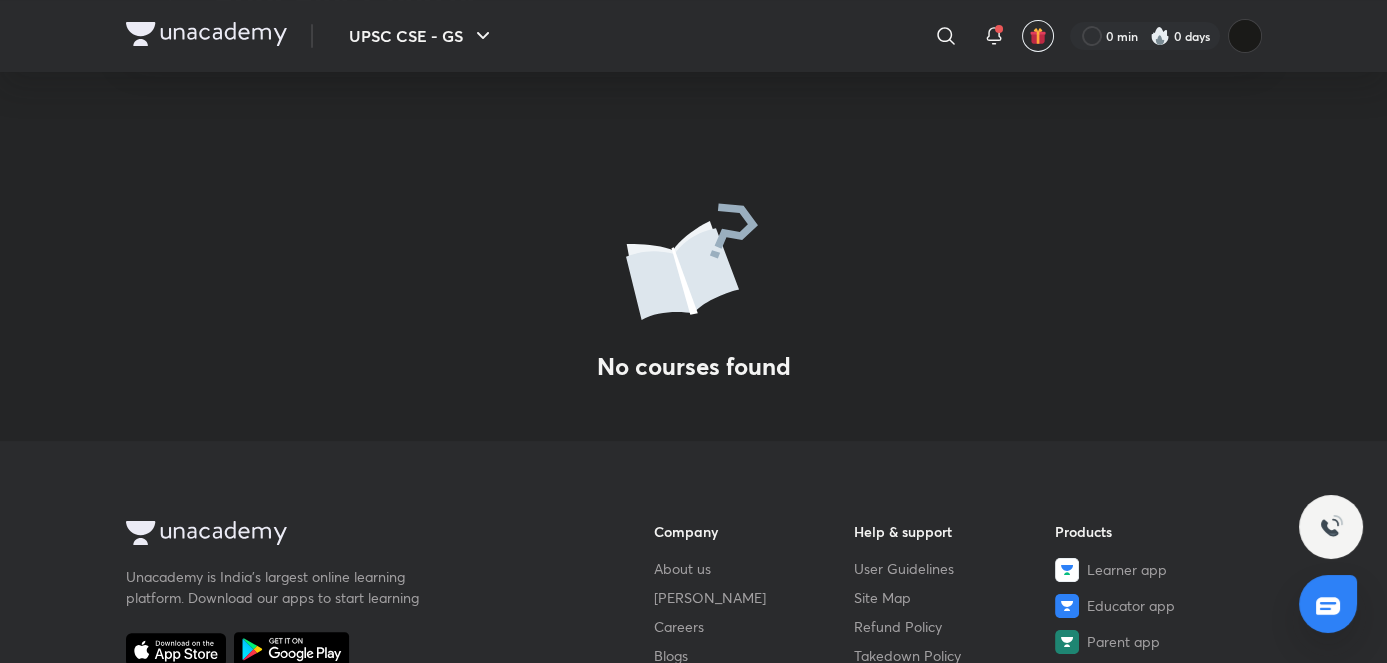 scroll, scrollTop: 0, scrollLeft: 0, axis: both 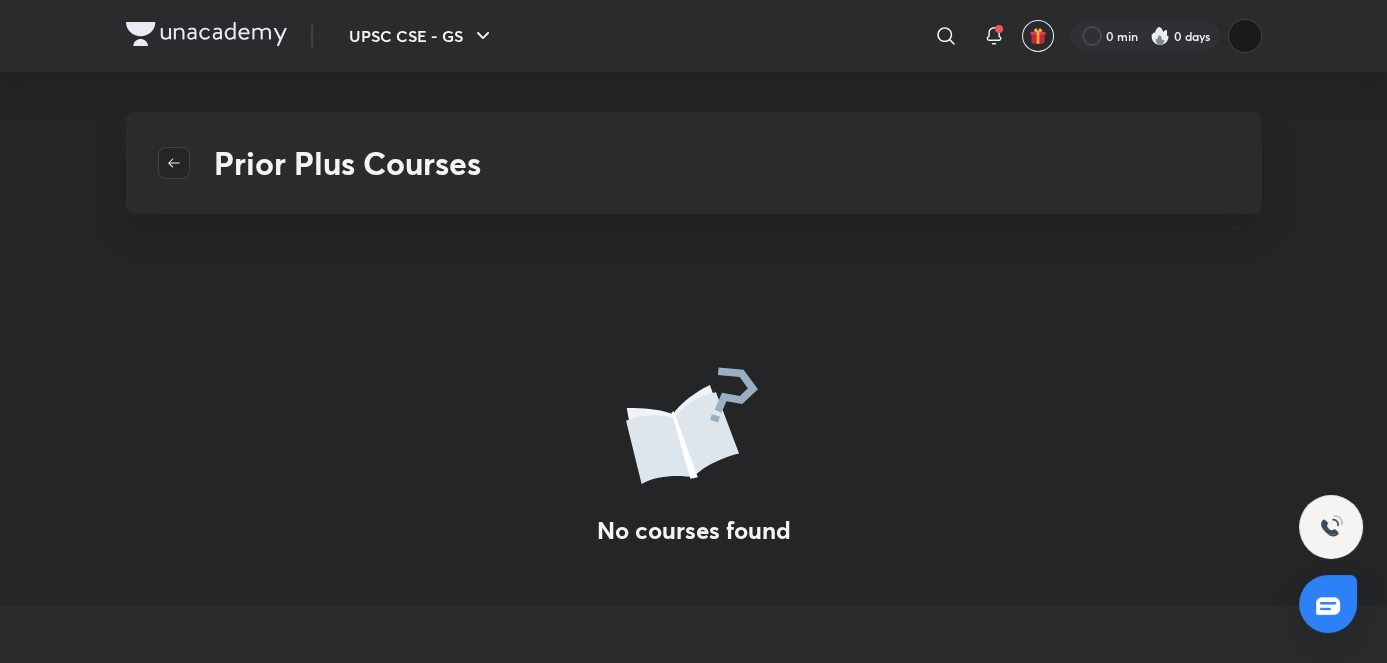 click 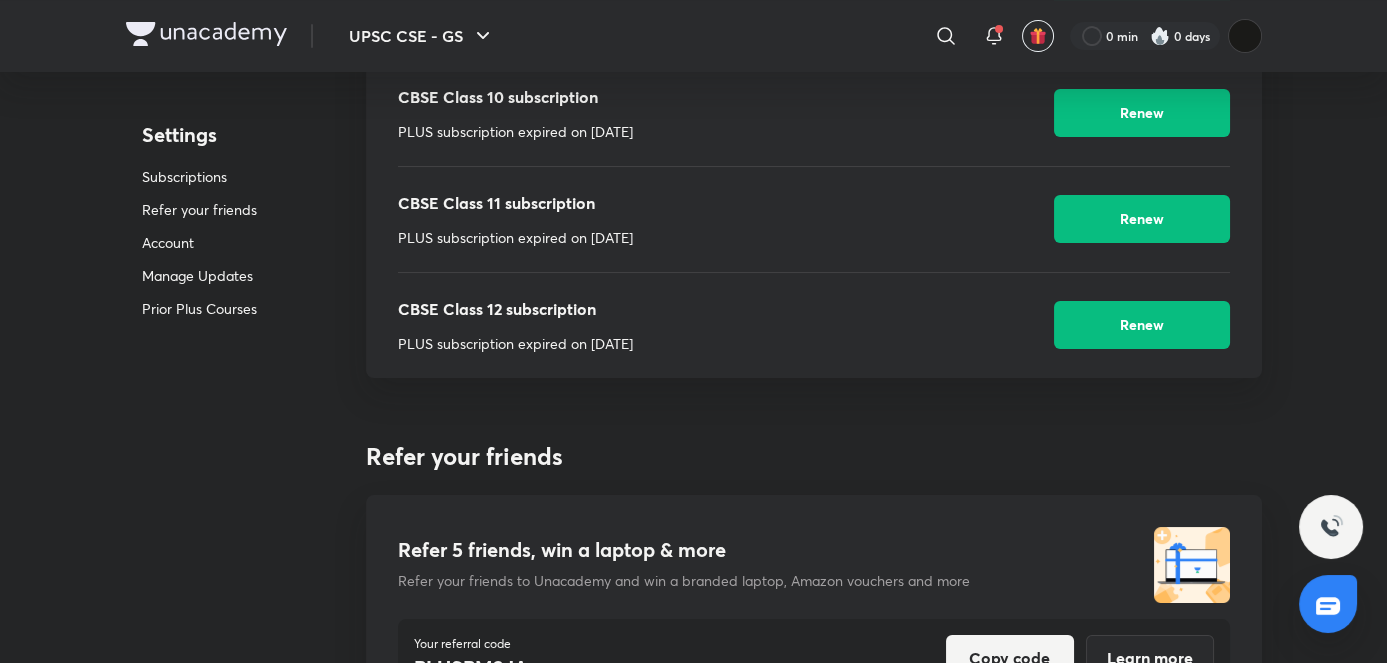scroll, scrollTop: 0, scrollLeft: 0, axis: both 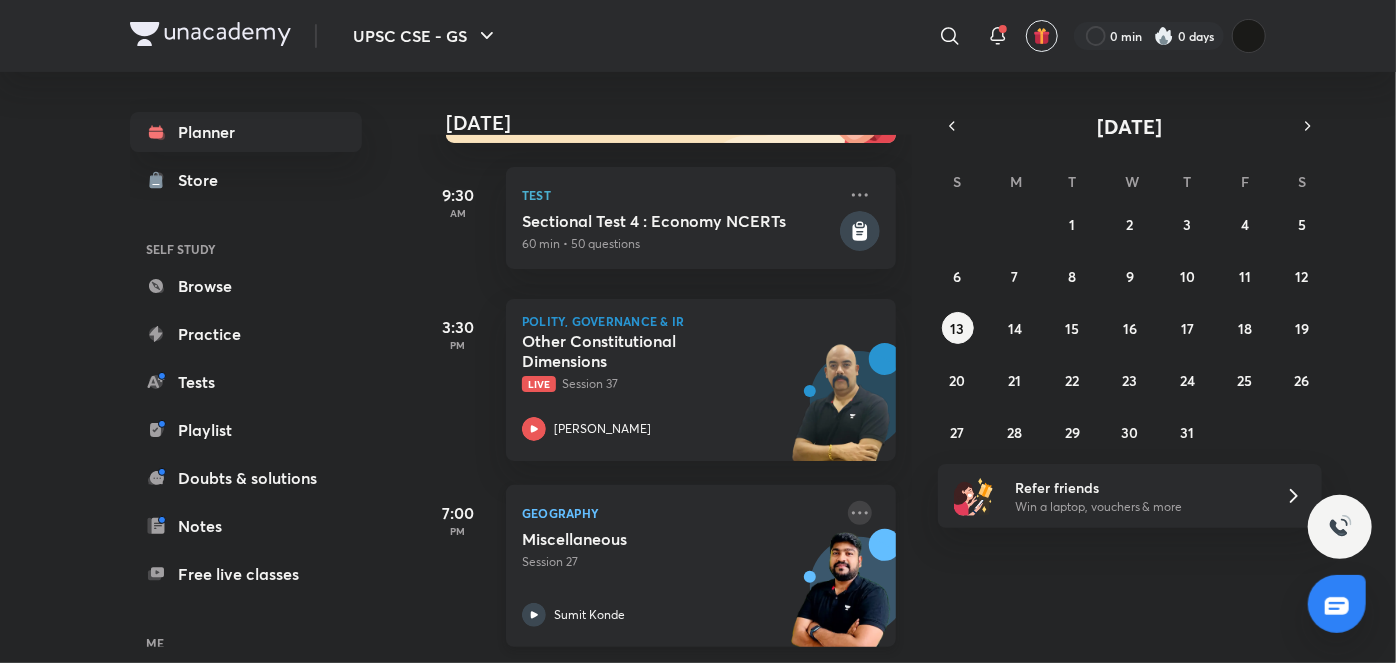 click 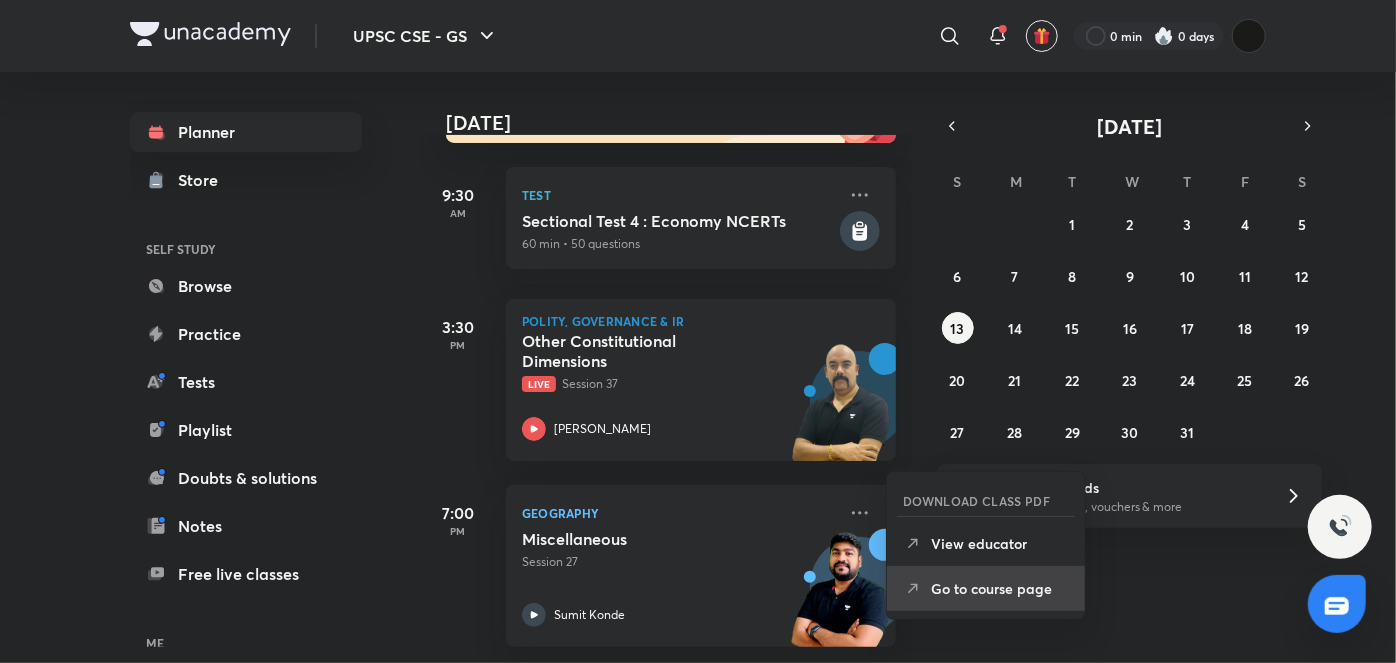 click on "Go to course page" at bounding box center [986, 588] 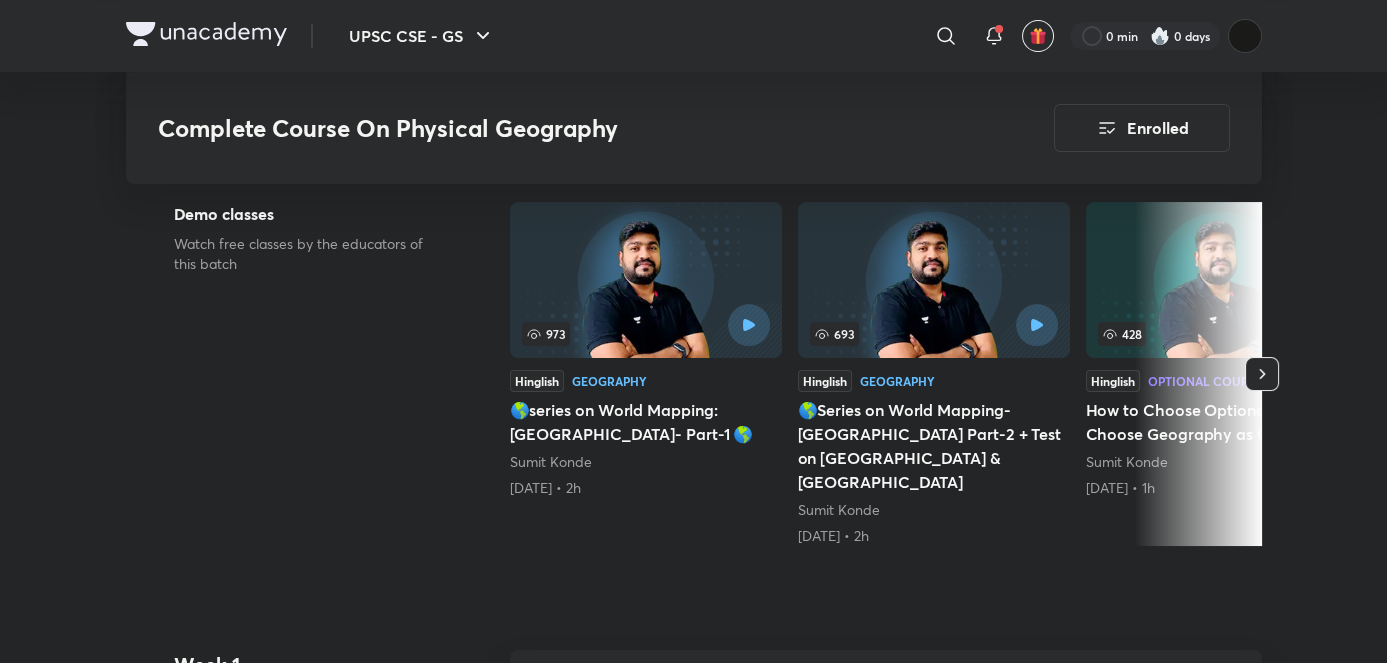 scroll, scrollTop: 413, scrollLeft: 0, axis: vertical 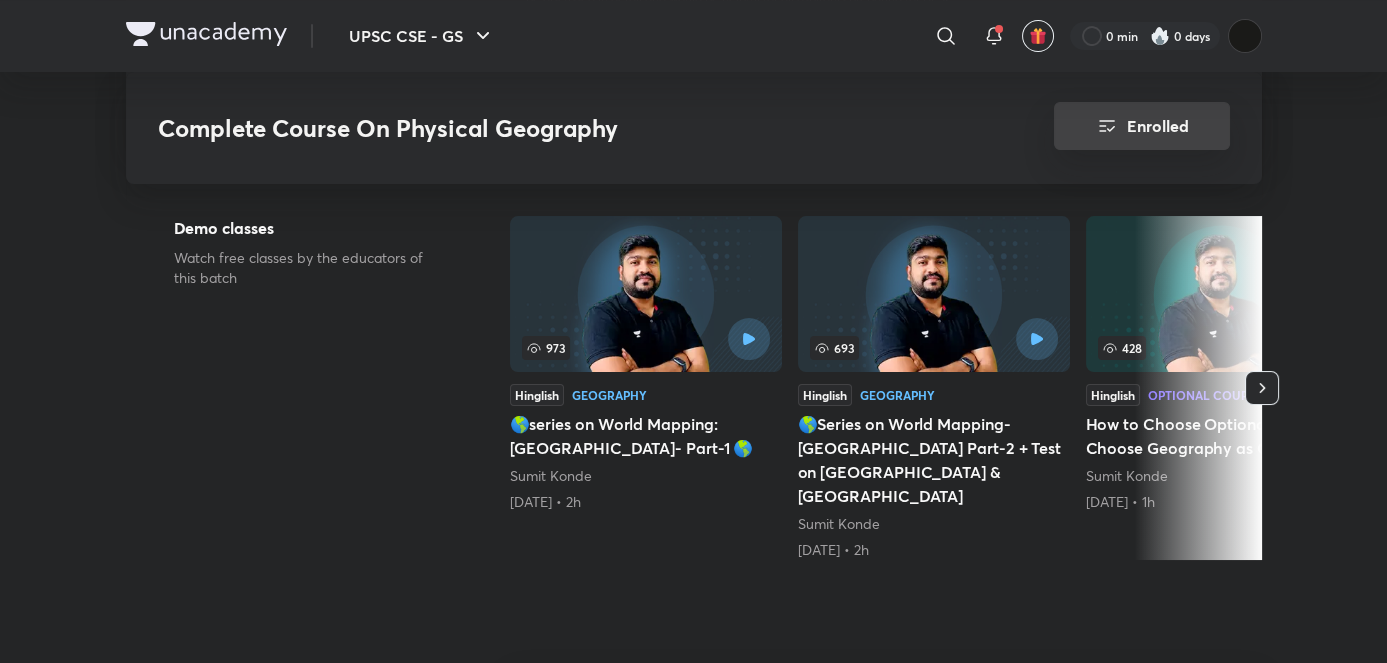 click on "Enrolled" at bounding box center (1142, 126) 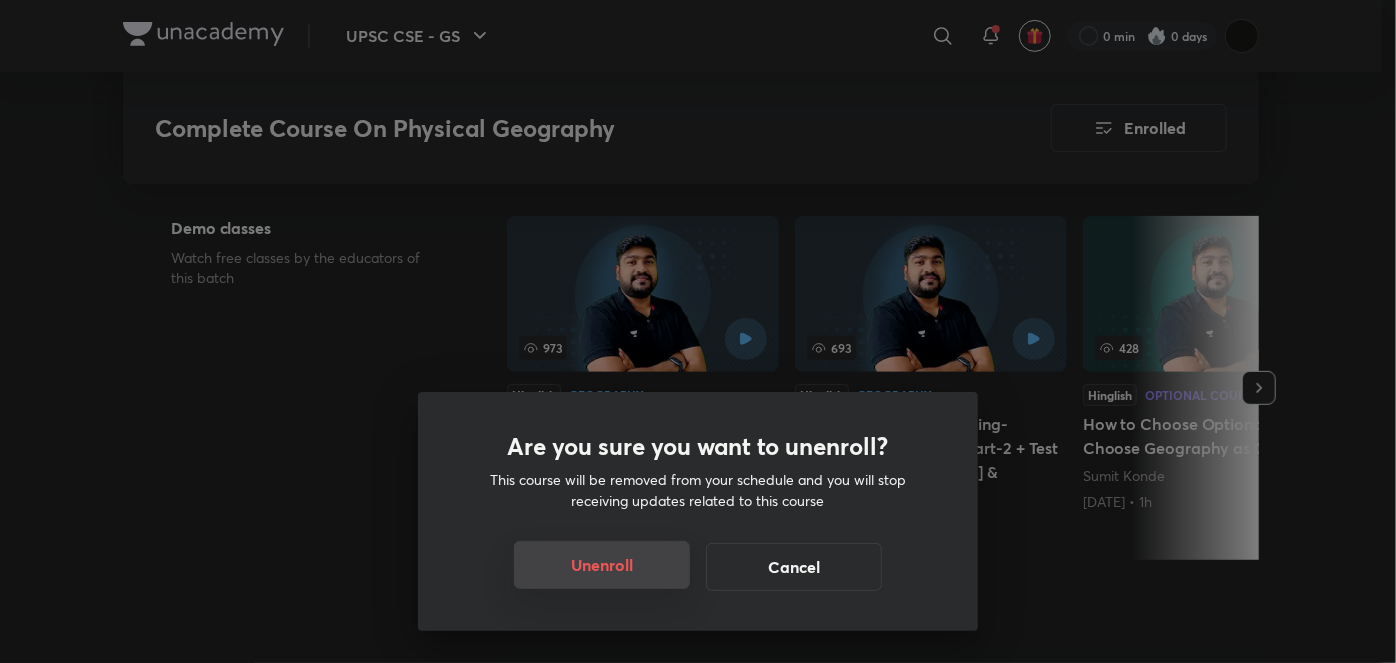 click on "Unenroll" at bounding box center [602, 565] 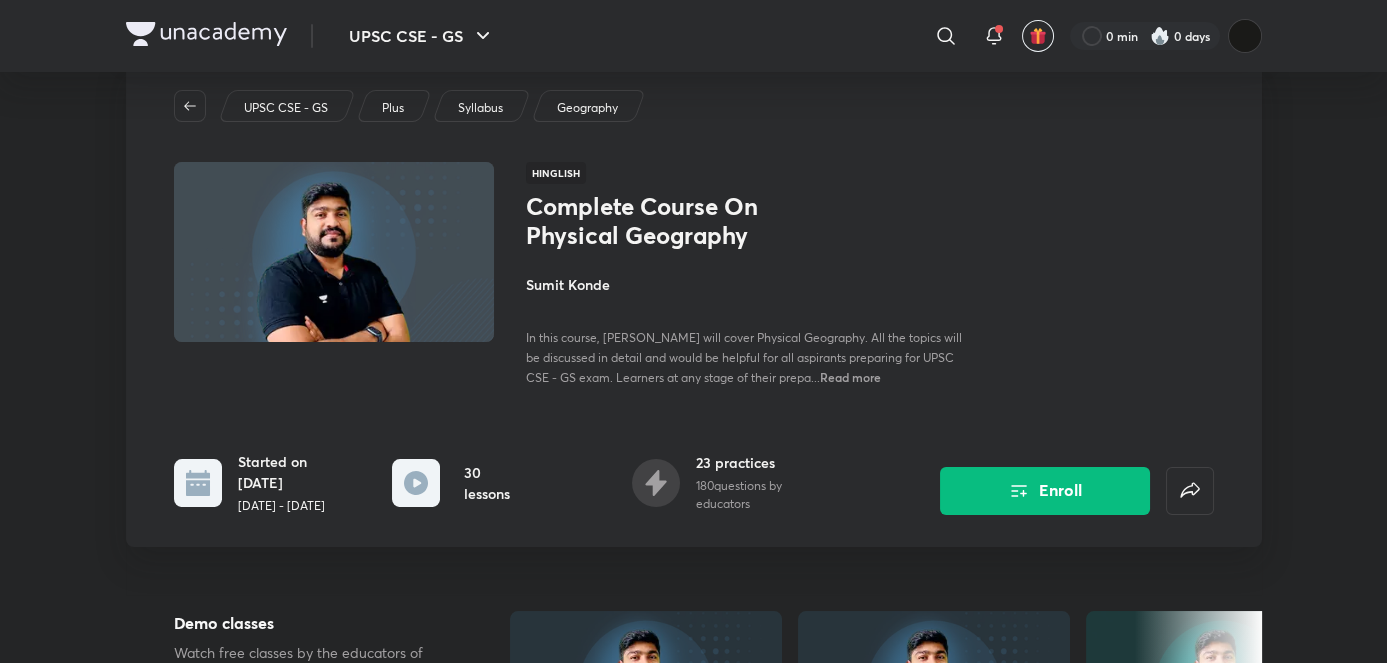 scroll, scrollTop: 50, scrollLeft: 0, axis: vertical 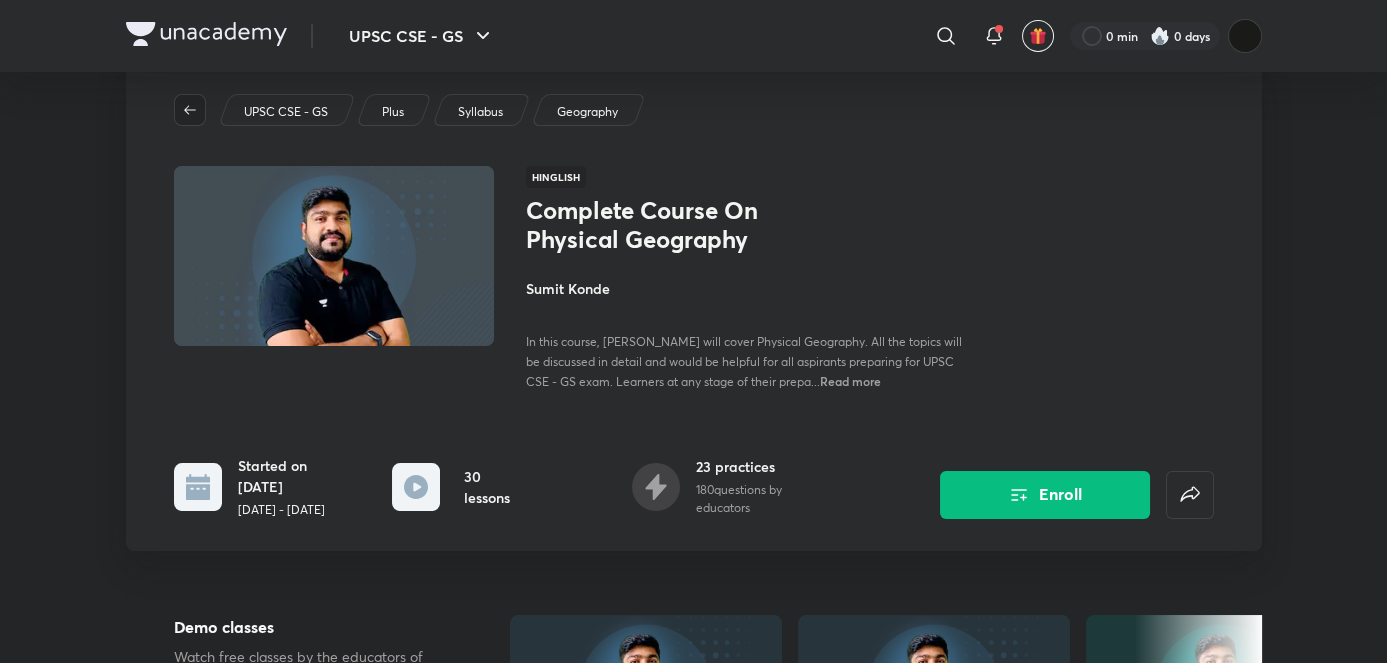 click 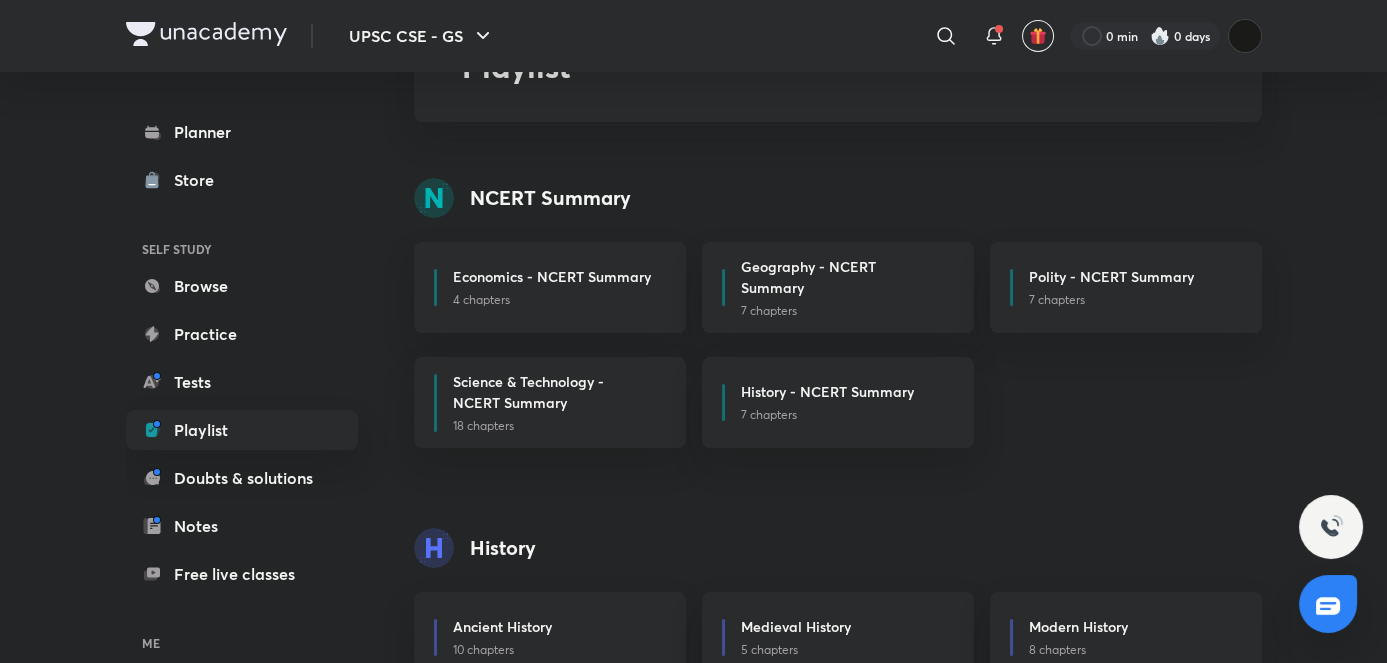 scroll, scrollTop: 1191, scrollLeft: 0, axis: vertical 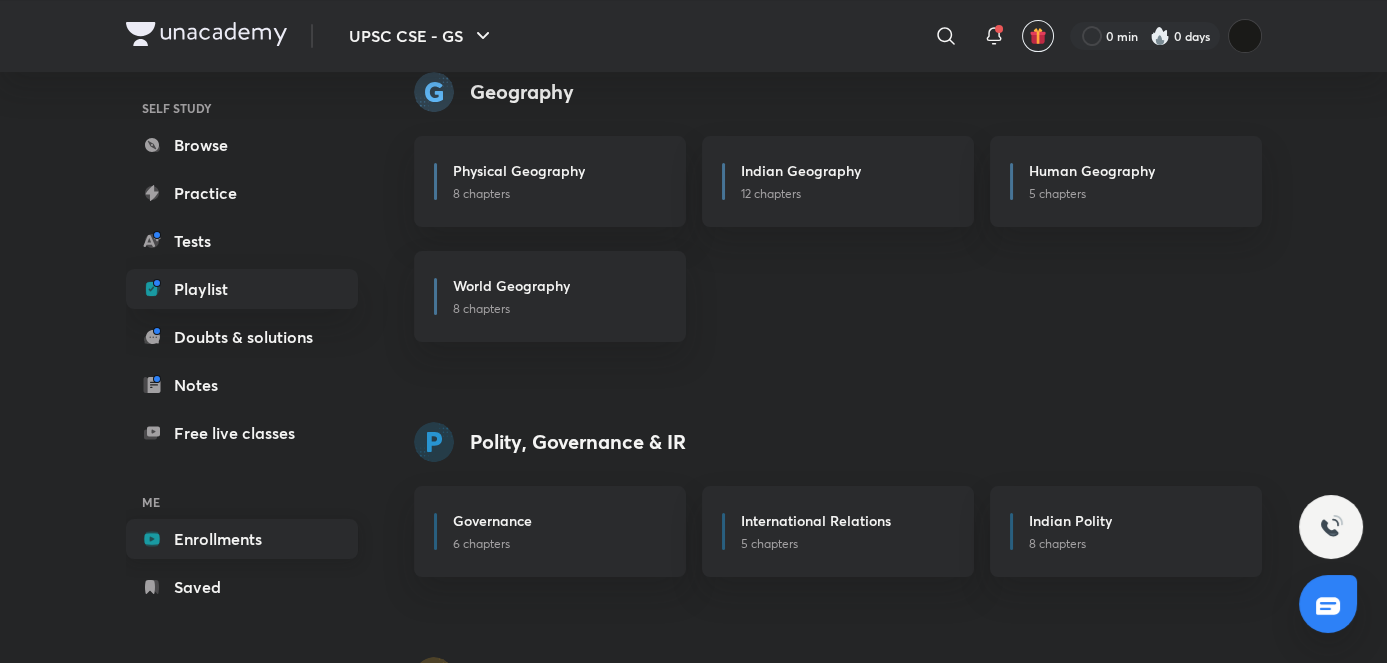 click on "Enrollments" at bounding box center [242, 539] 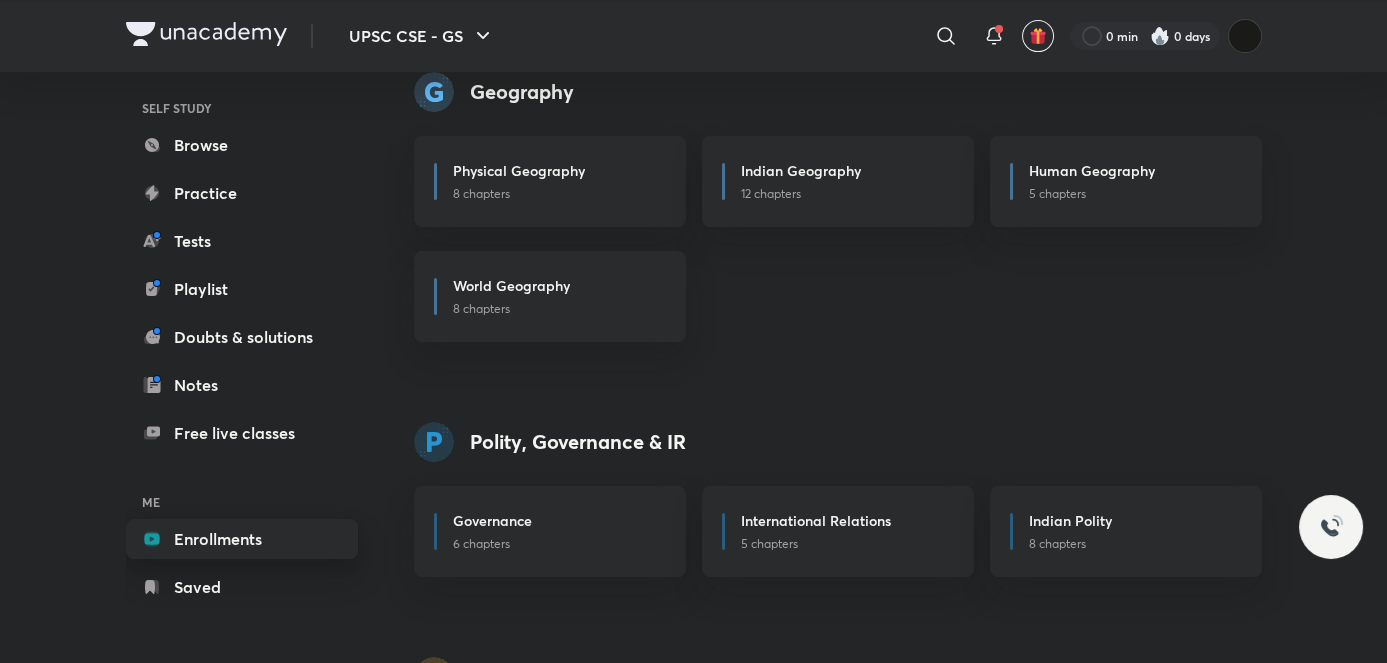 click on "Enrollments" at bounding box center (242, 539) 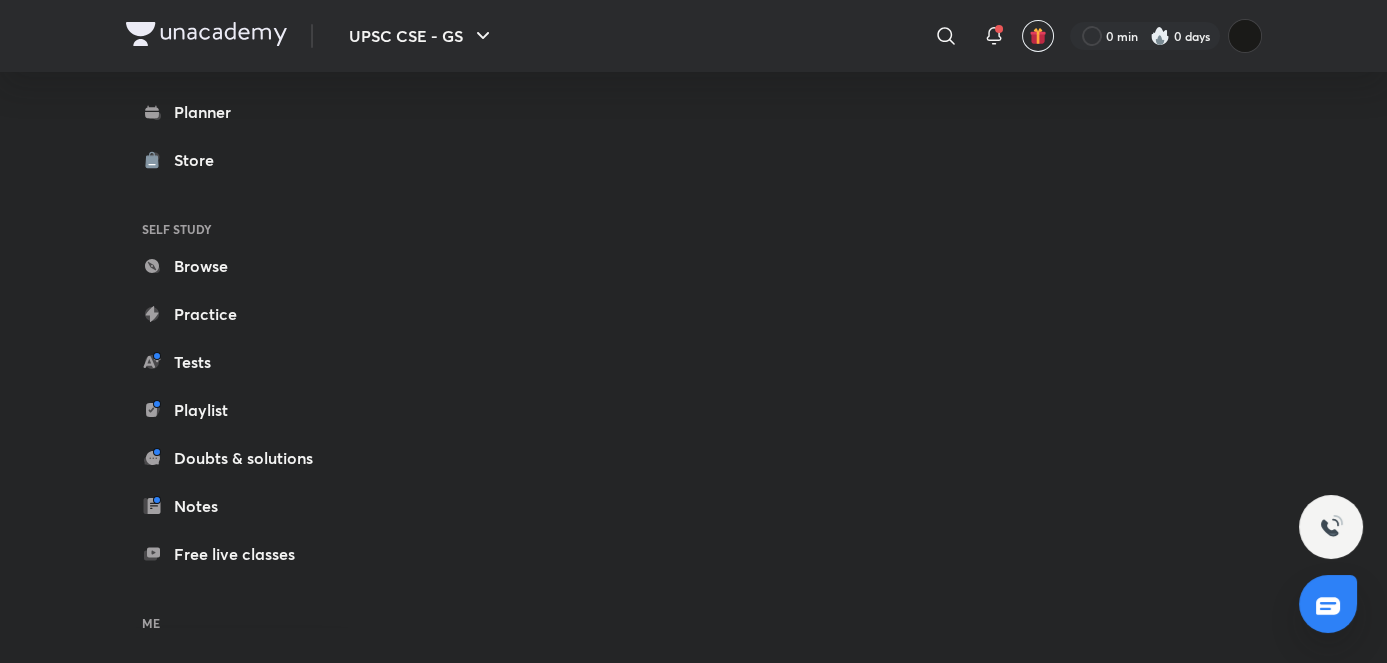 scroll, scrollTop: 0, scrollLeft: 0, axis: both 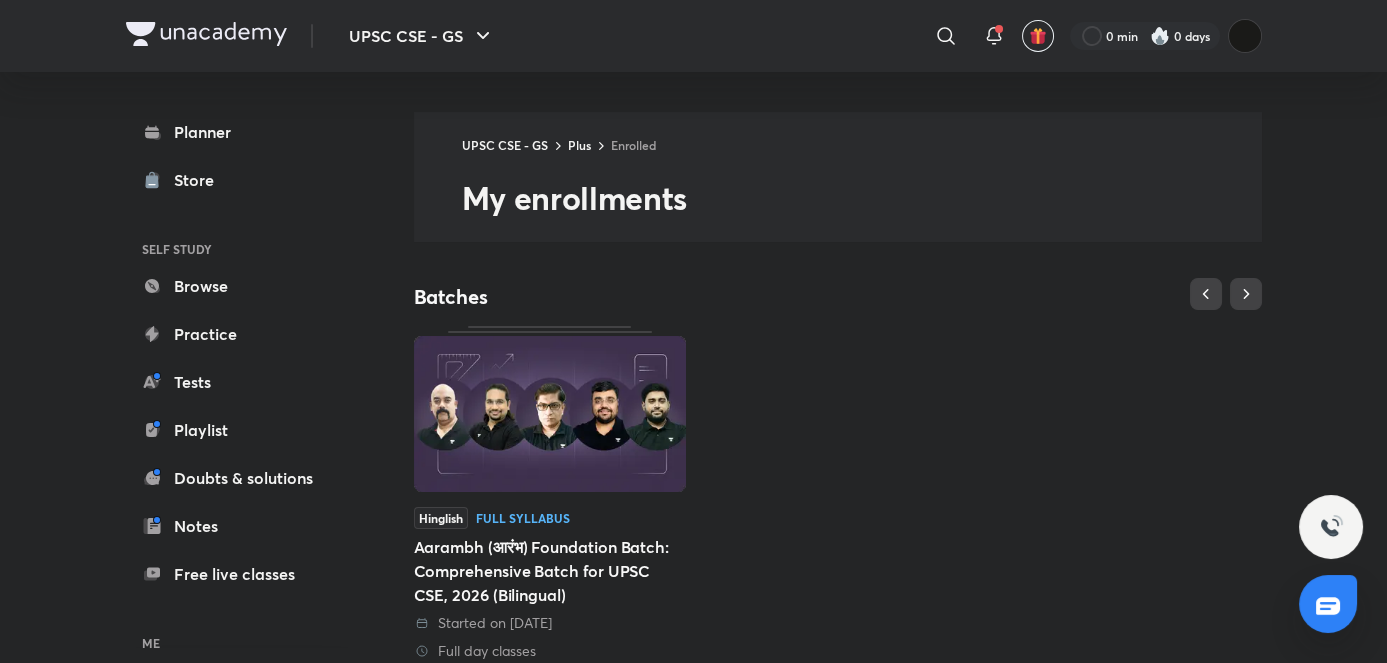 click at bounding box center [550, 414] 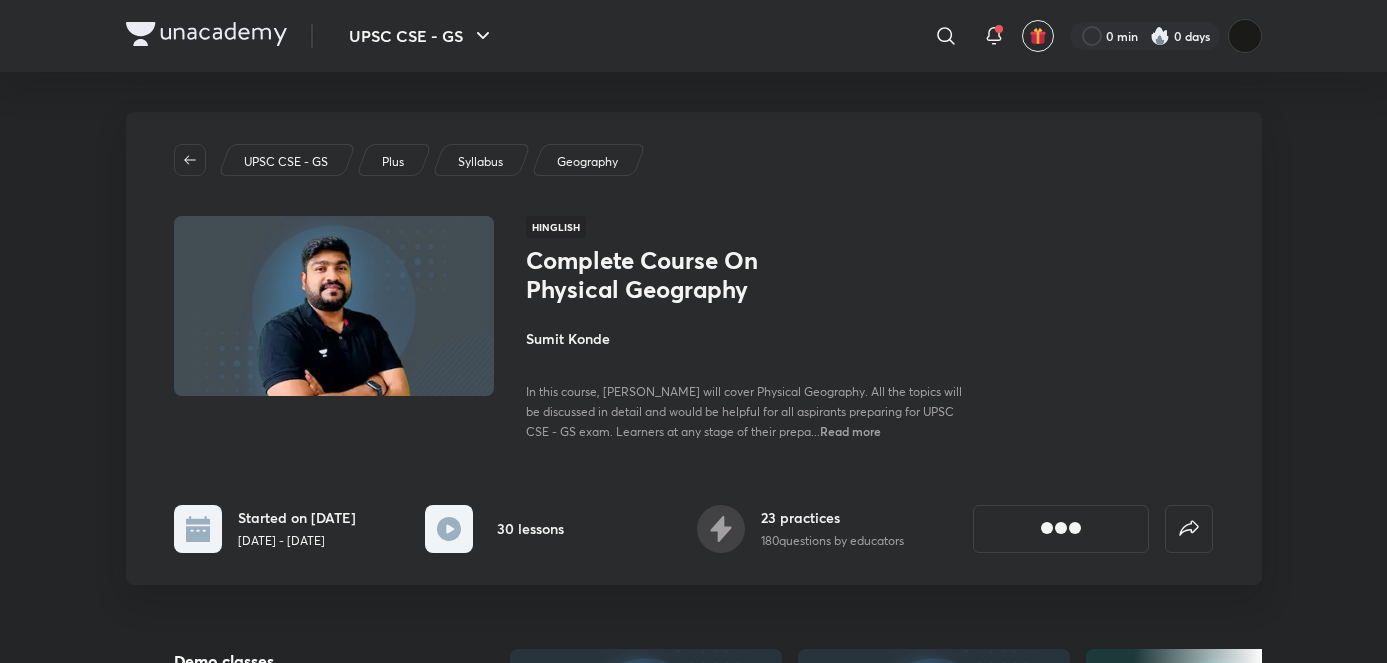 scroll, scrollTop: 0, scrollLeft: 0, axis: both 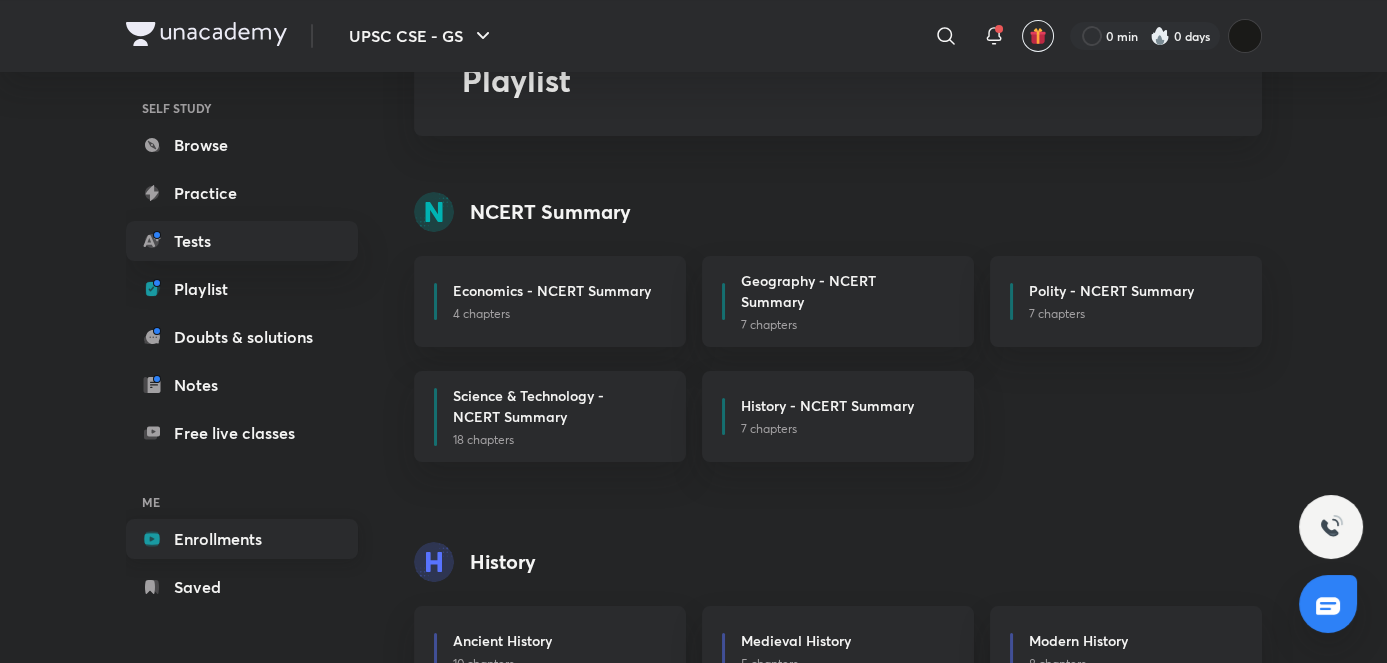 click on "Enrollments" at bounding box center (242, 539) 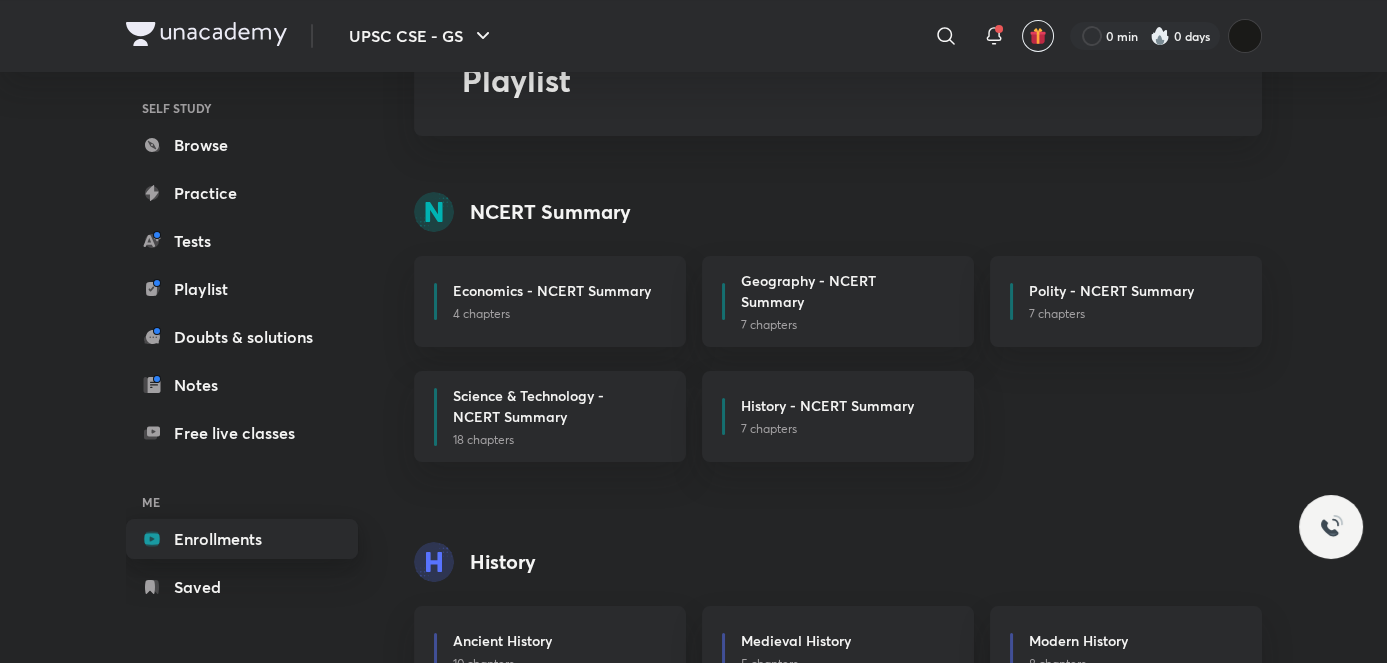 click on "Enrollments" at bounding box center [242, 539] 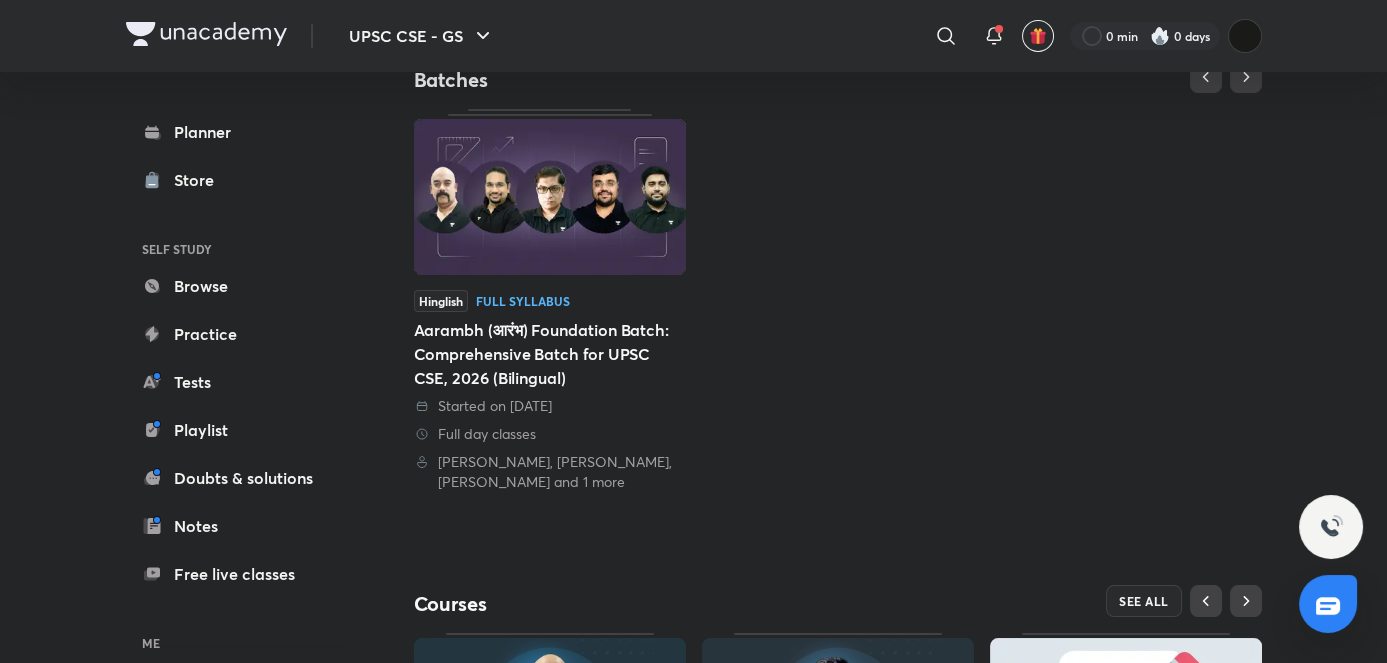 scroll, scrollTop: 147, scrollLeft: 0, axis: vertical 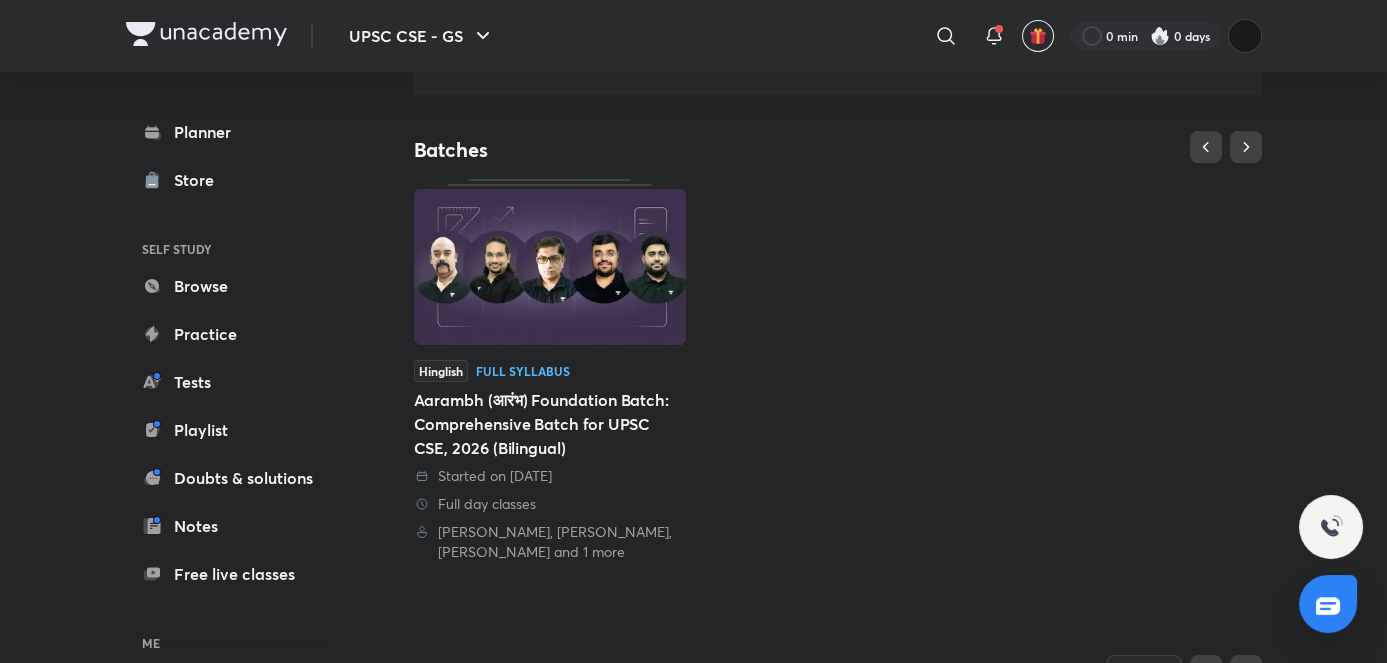 click at bounding box center [550, 267] 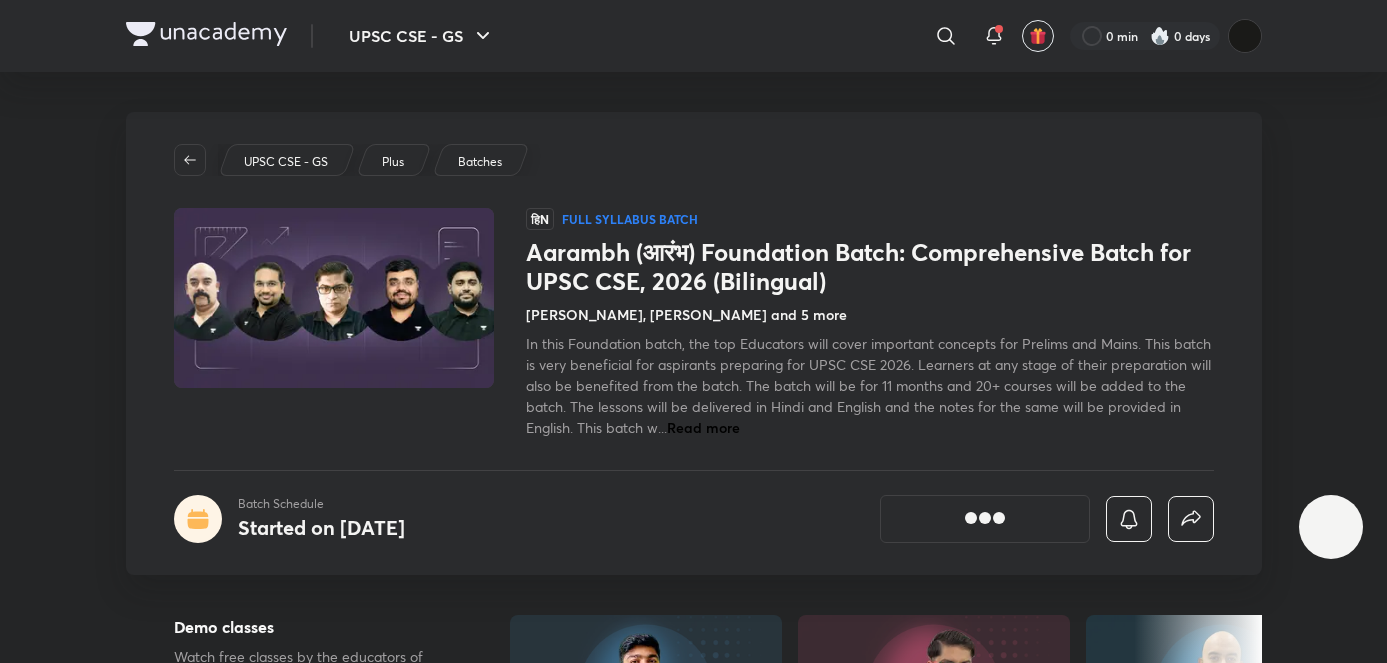 scroll, scrollTop: 73, scrollLeft: 0, axis: vertical 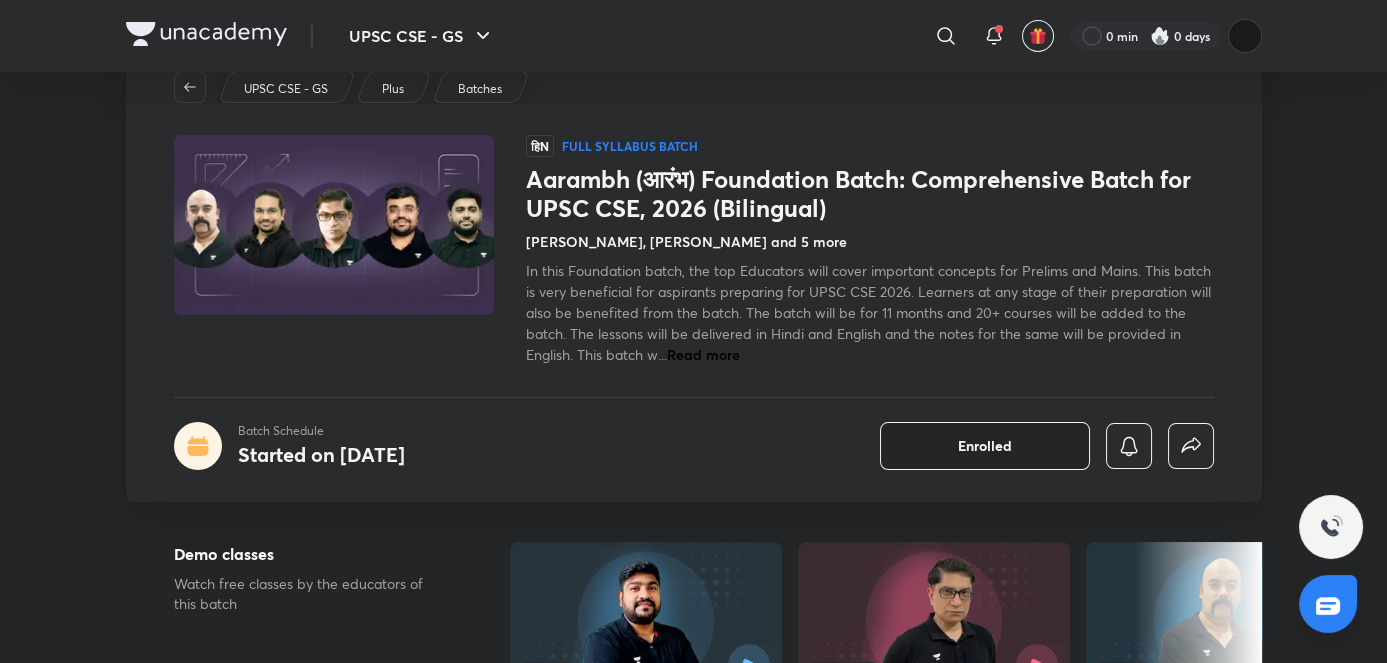 click on "Enrolled" at bounding box center [985, 446] 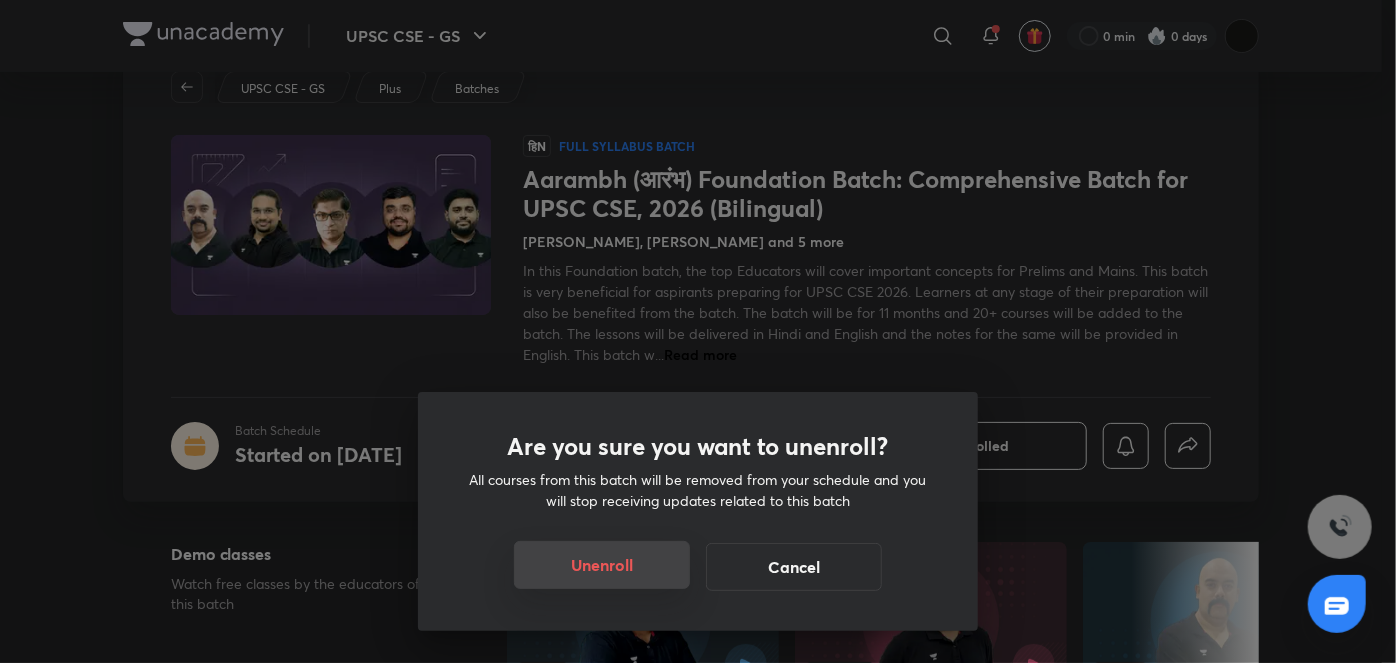 click on "Unenroll" at bounding box center [602, 565] 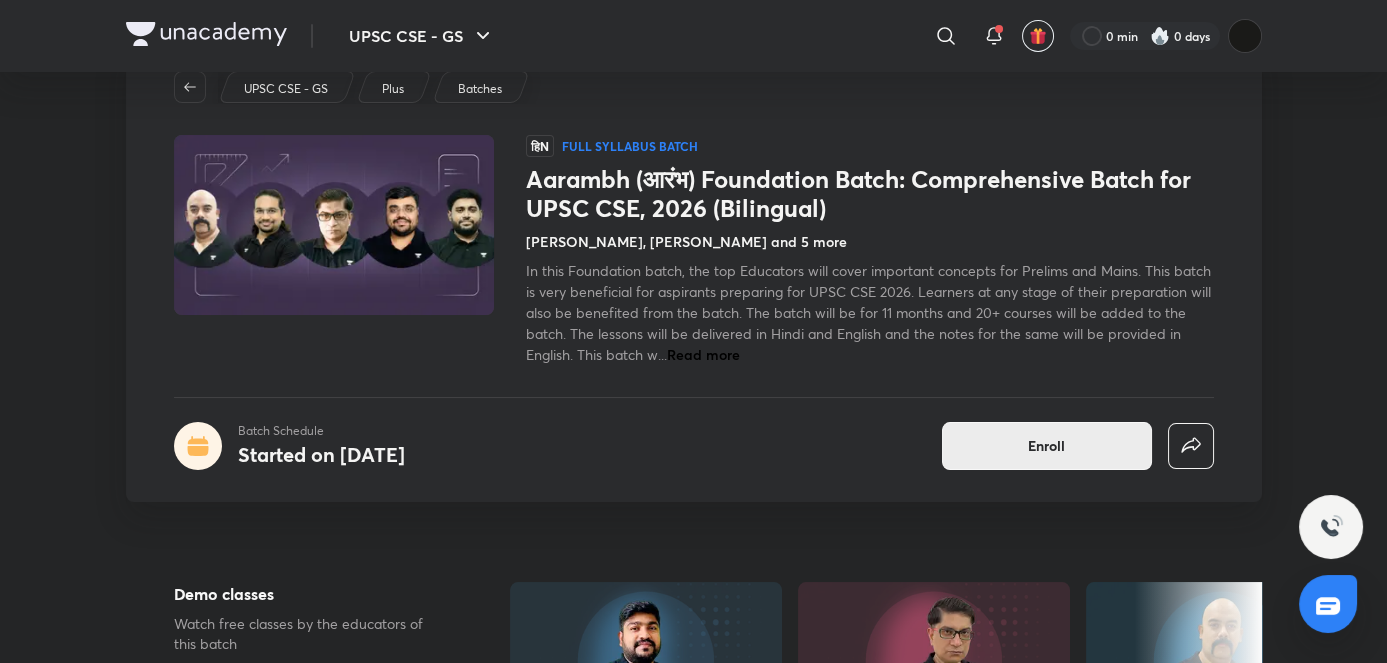 click on "Enroll" at bounding box center (1047, 446) 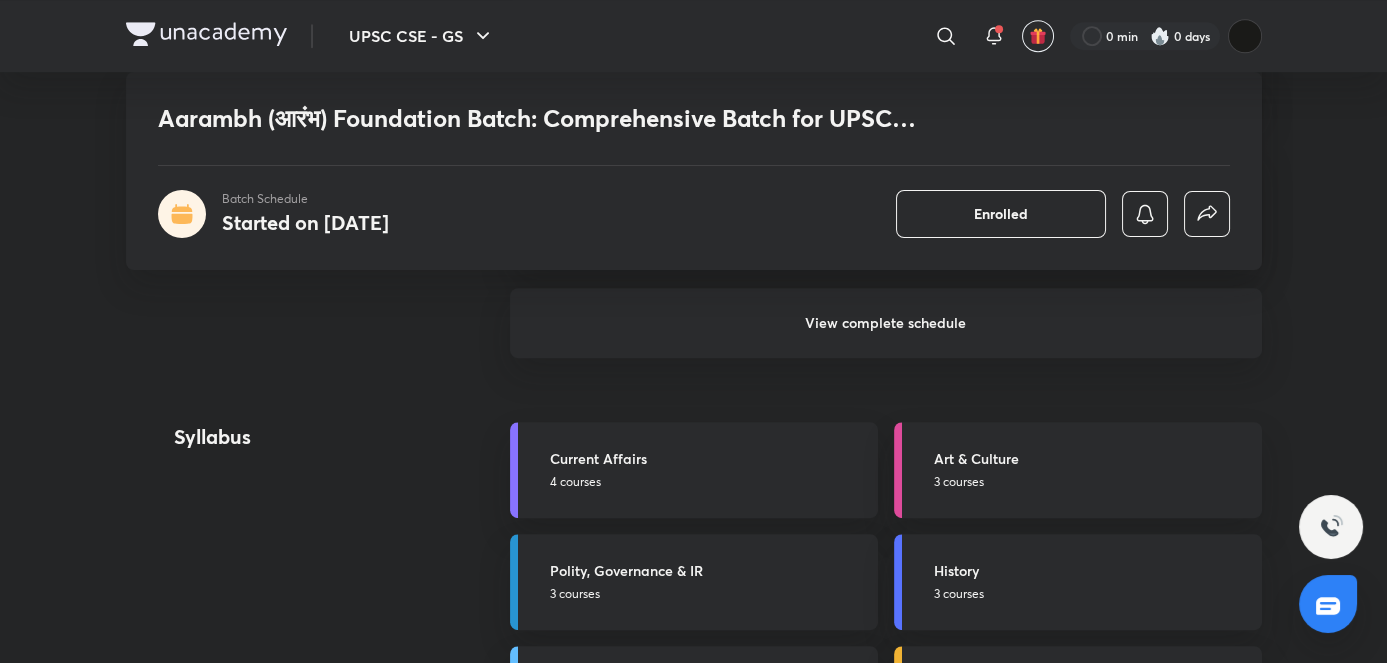 scroll, scrollTop: 1978, scrollLeft: 0, axis: vertical 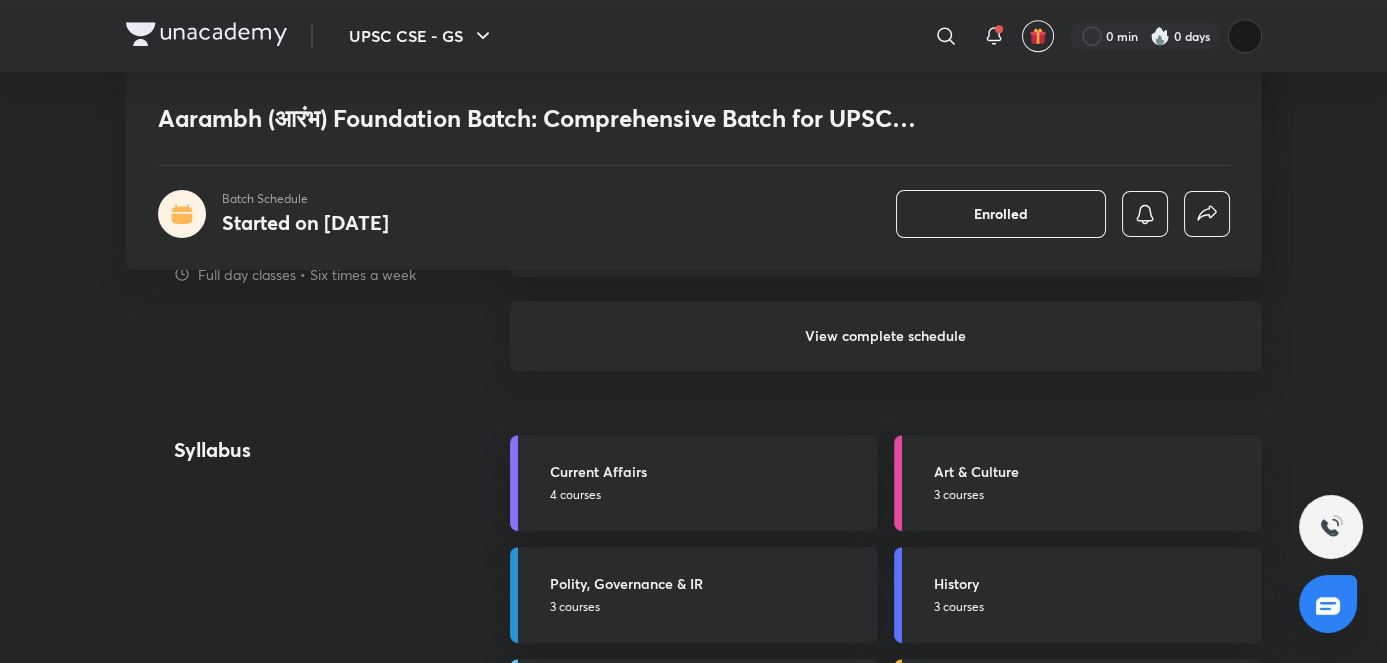 click on "View complete schedule" at bounding box center (886, 336) 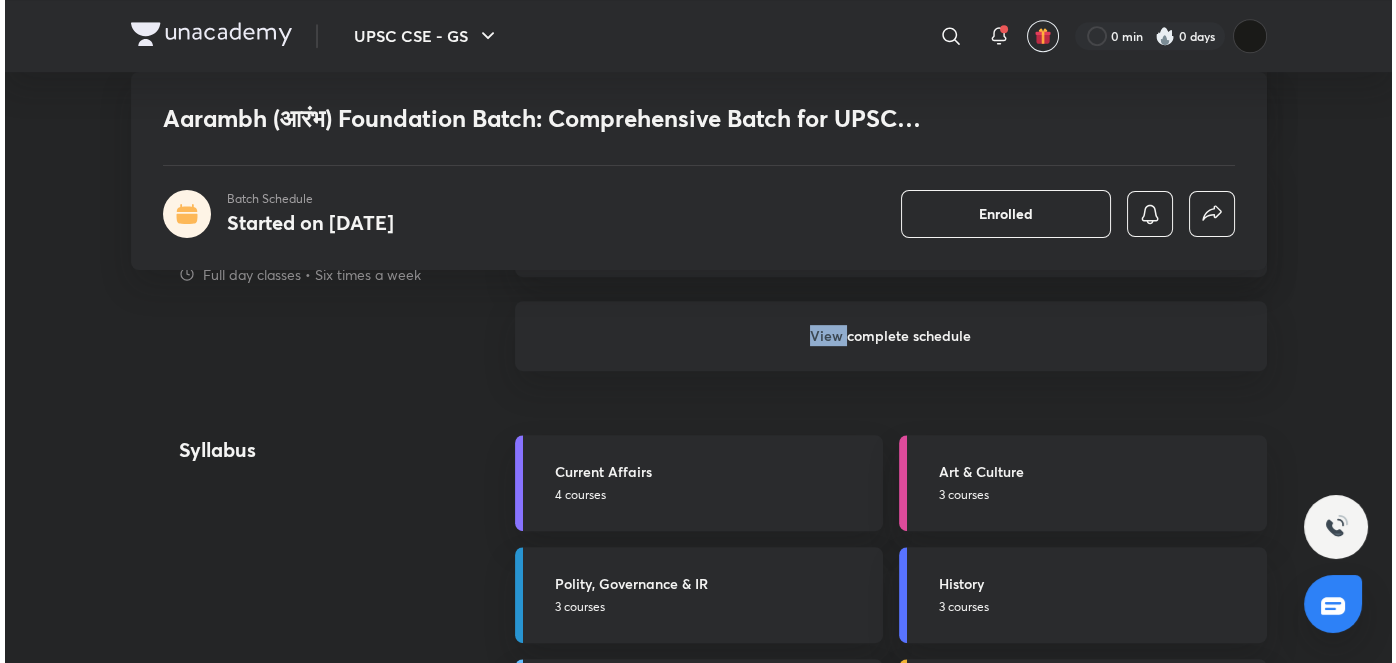 scroll, scrollTop: 0, scrollLeft: 0, axis: both 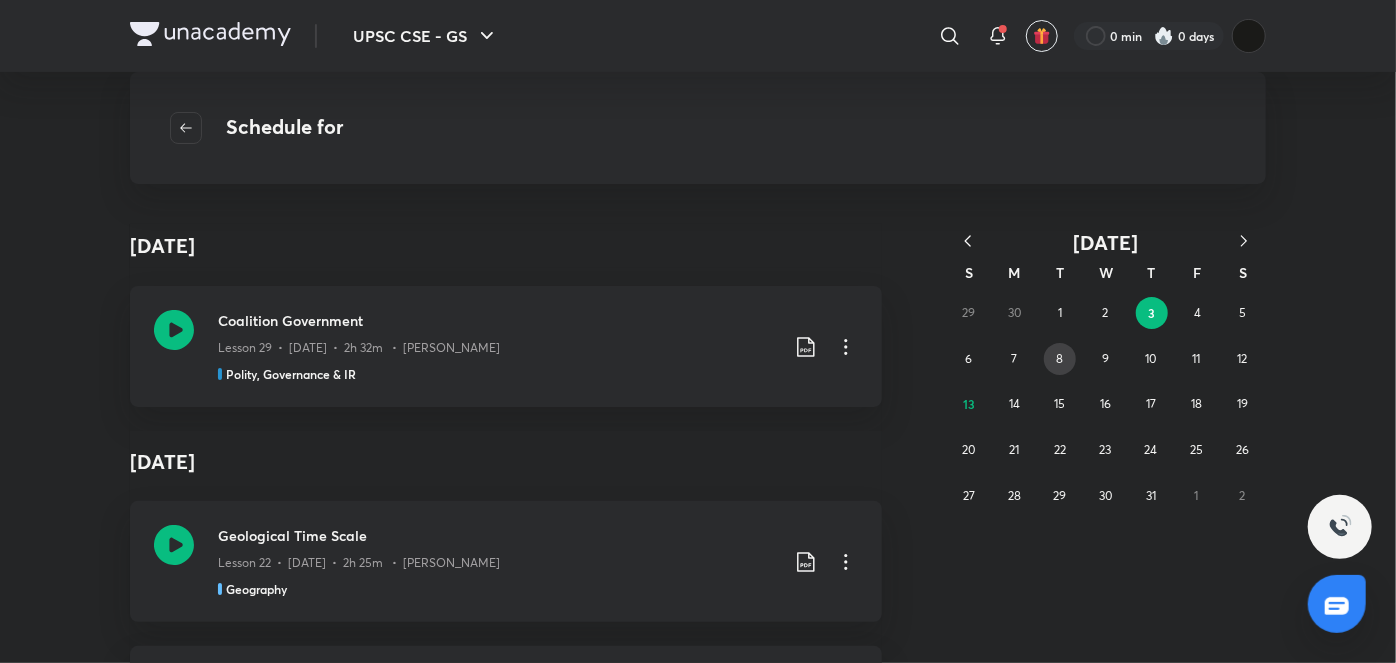 click on "8" at bounding box center [1060, 359] 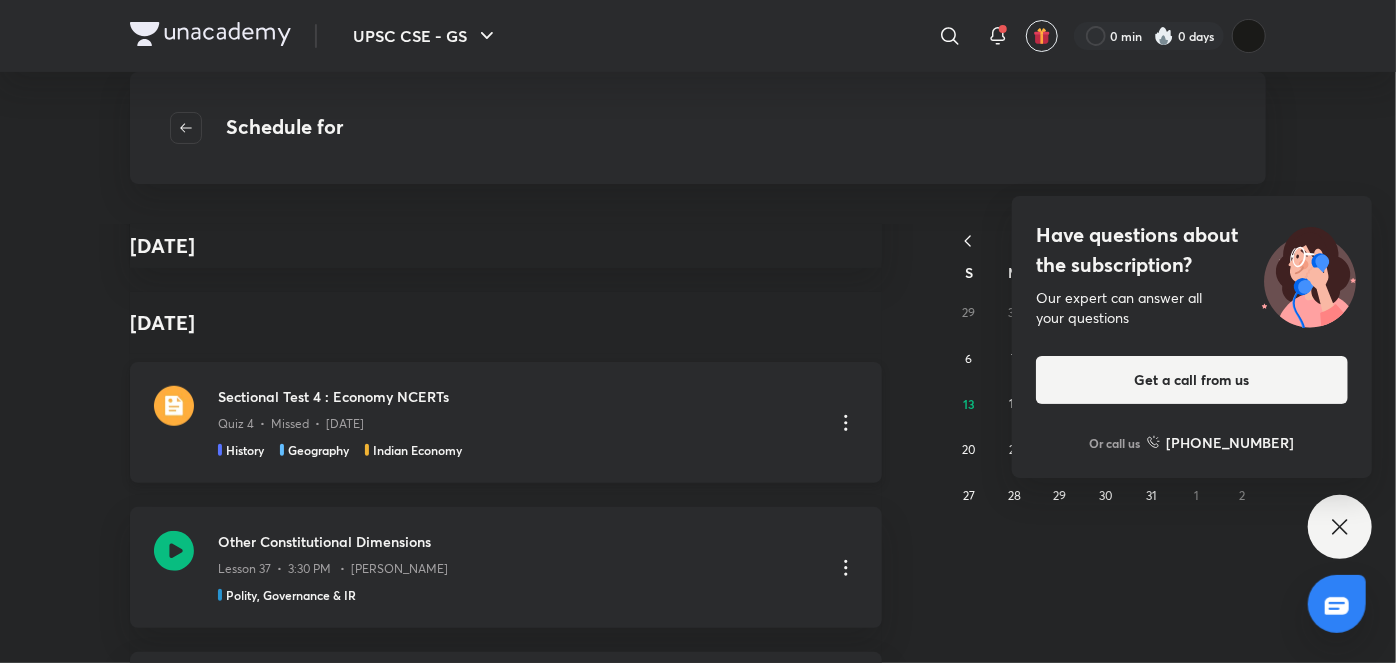 scroll, scrollTop: 785, scrollLeft: 0, axis: vertical 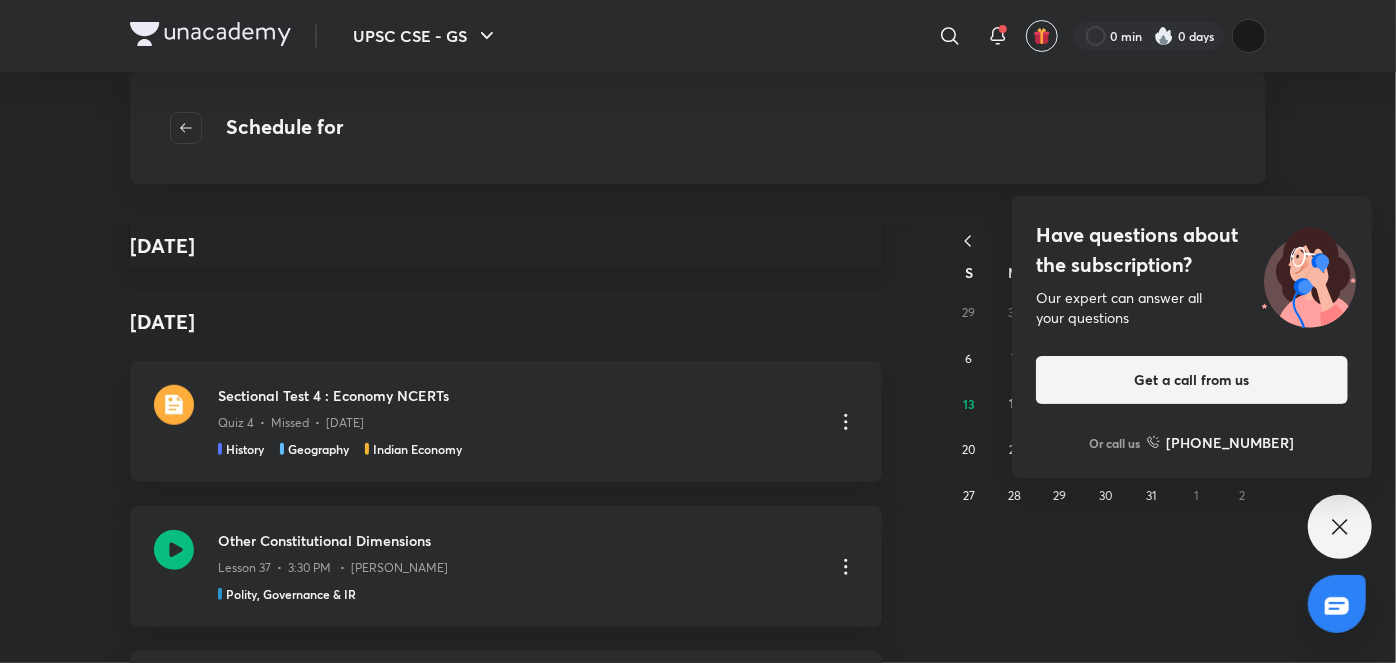click on "Have questions about the subscription? Our expert can answer all your questions Get a call from us Or call us +91 8585858585" at bounding box center (1340, 527) 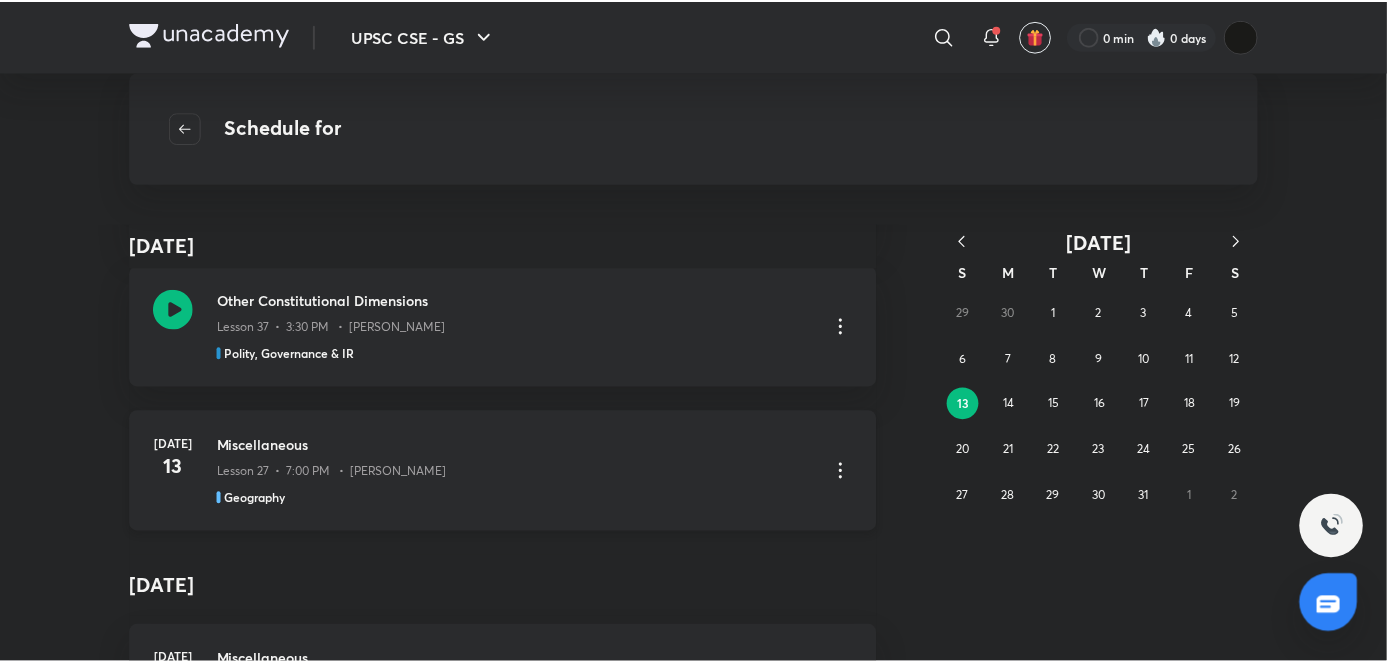 scroll, scrollTop: 1026, scrollLeft: 0, axis: vertical 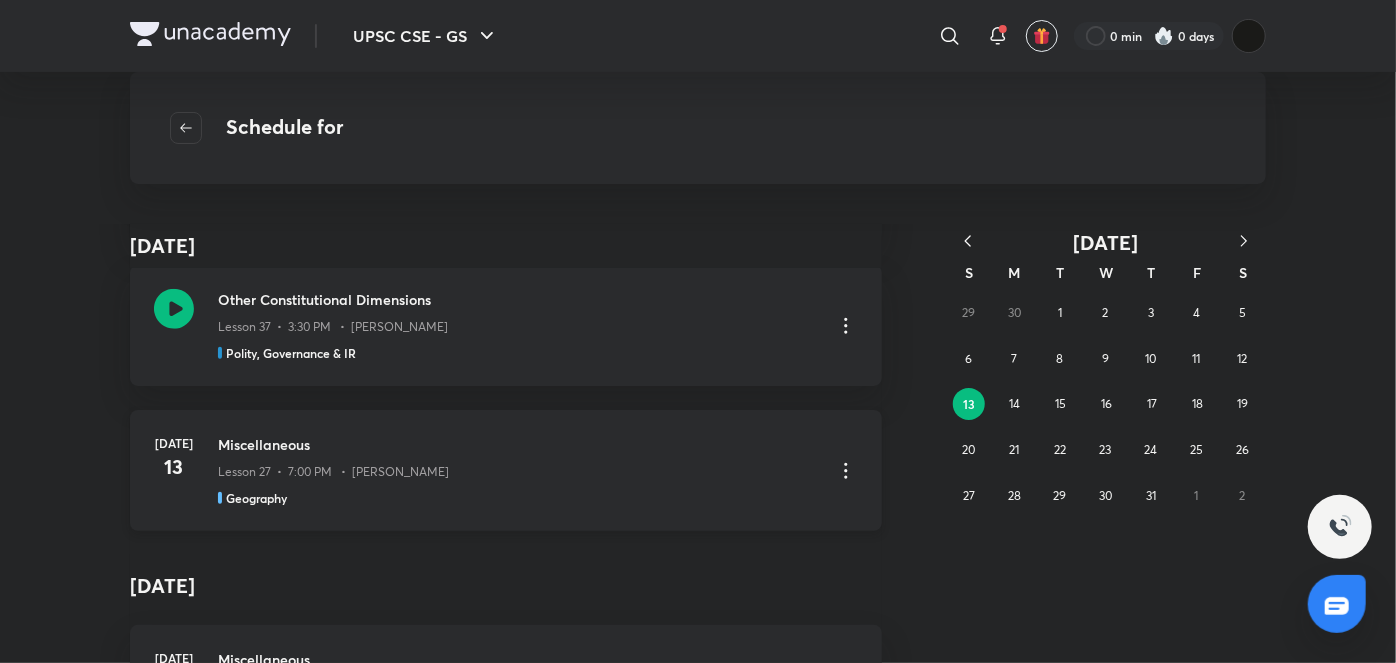 click 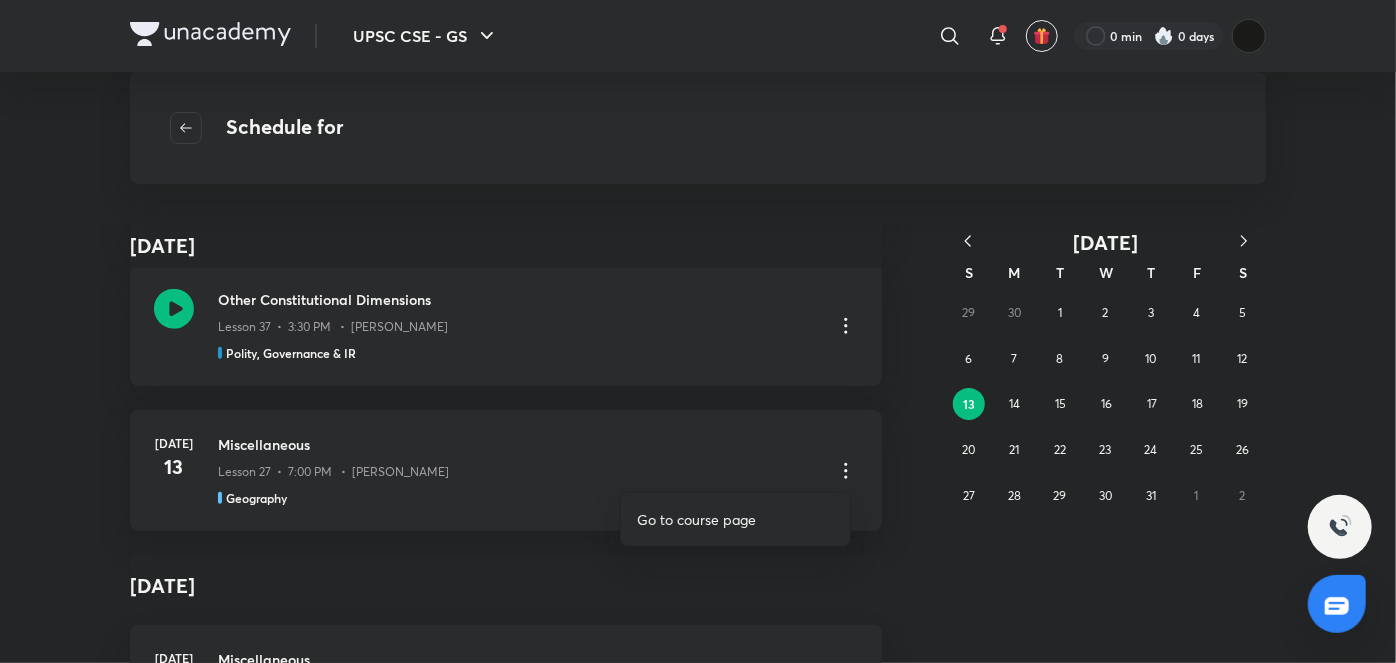 click on "Go to course page" at bounding box center [696, 519] 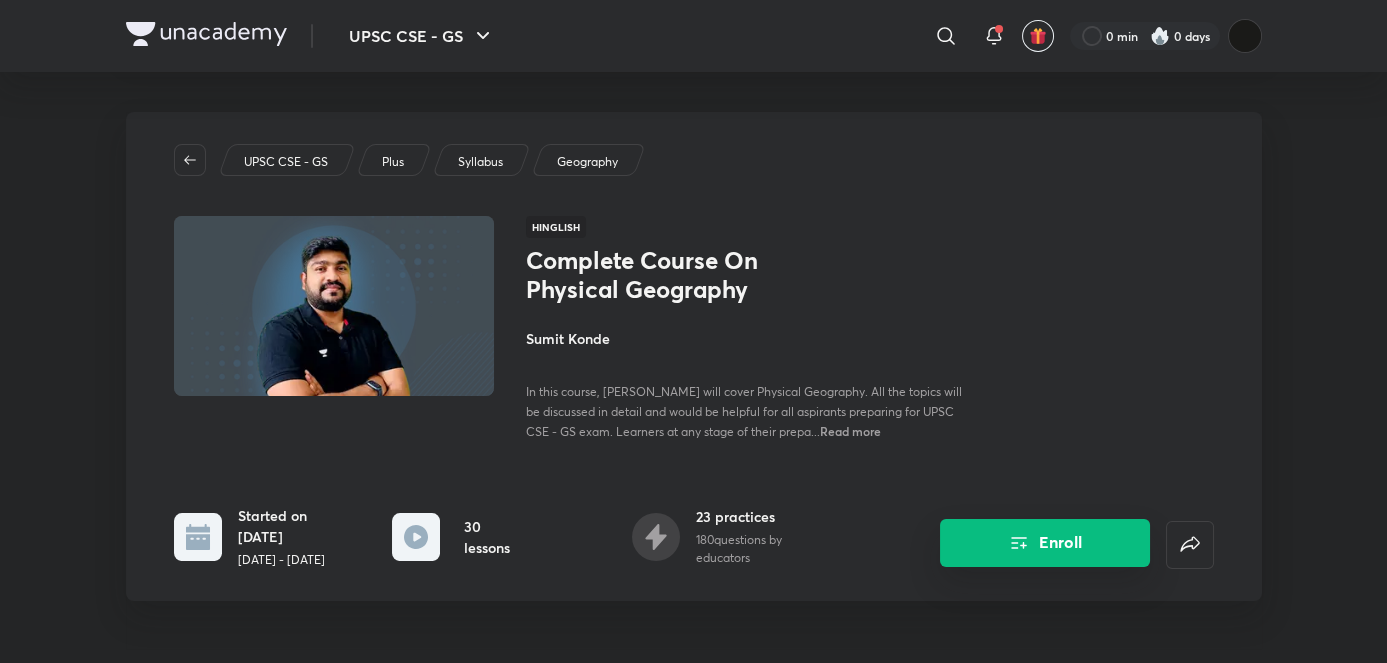 click on "Enroll" at bounding box center (1045, 543) 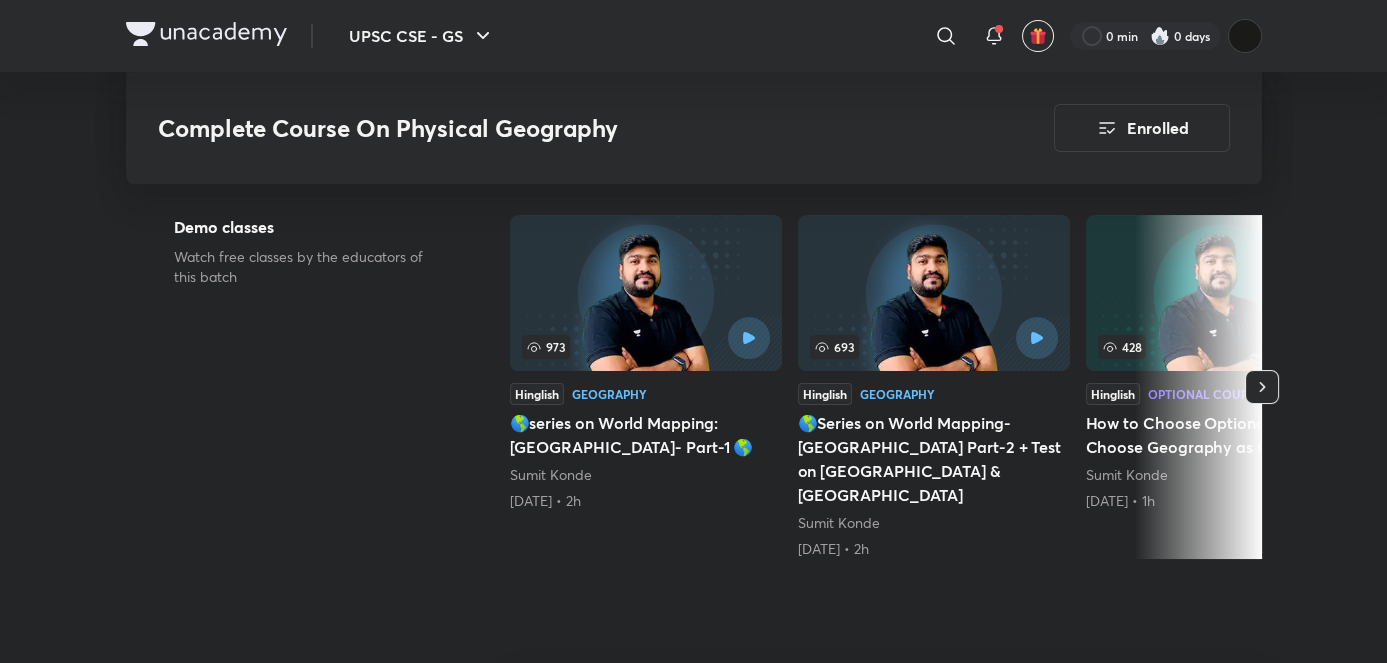 scroll, scrollTop: 0, scrollLeft: 0, axis: both 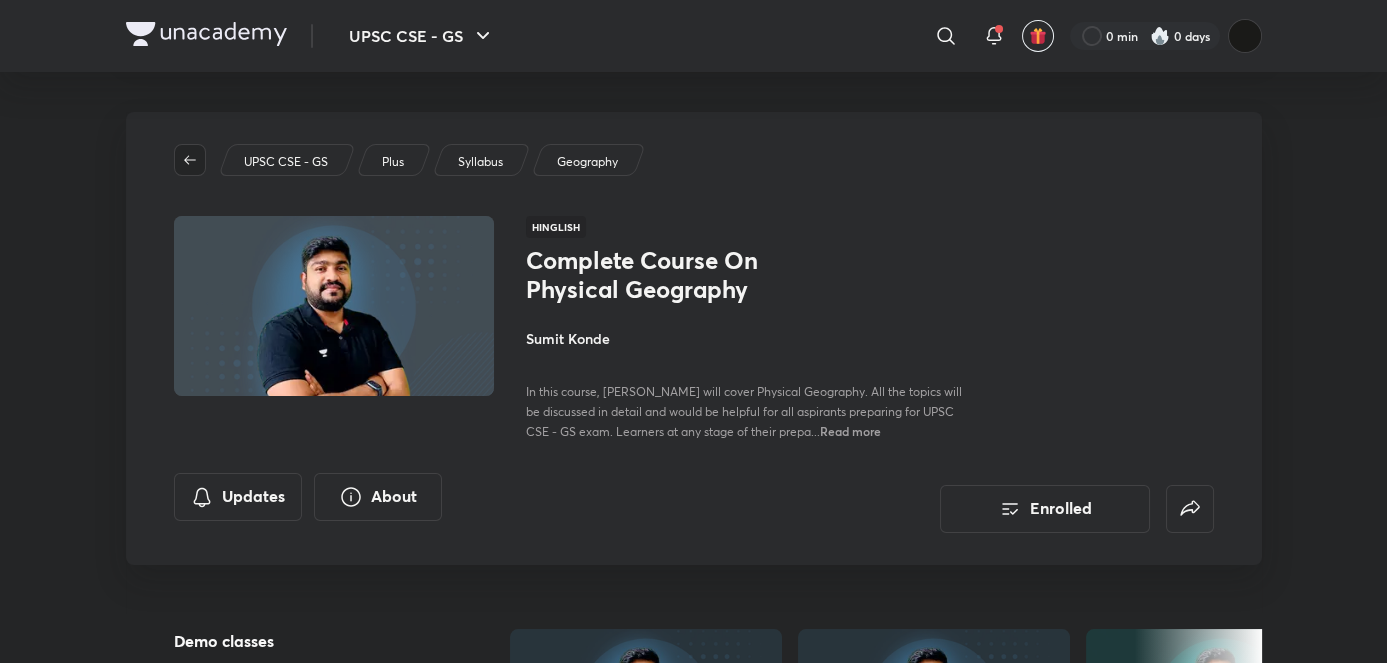 click 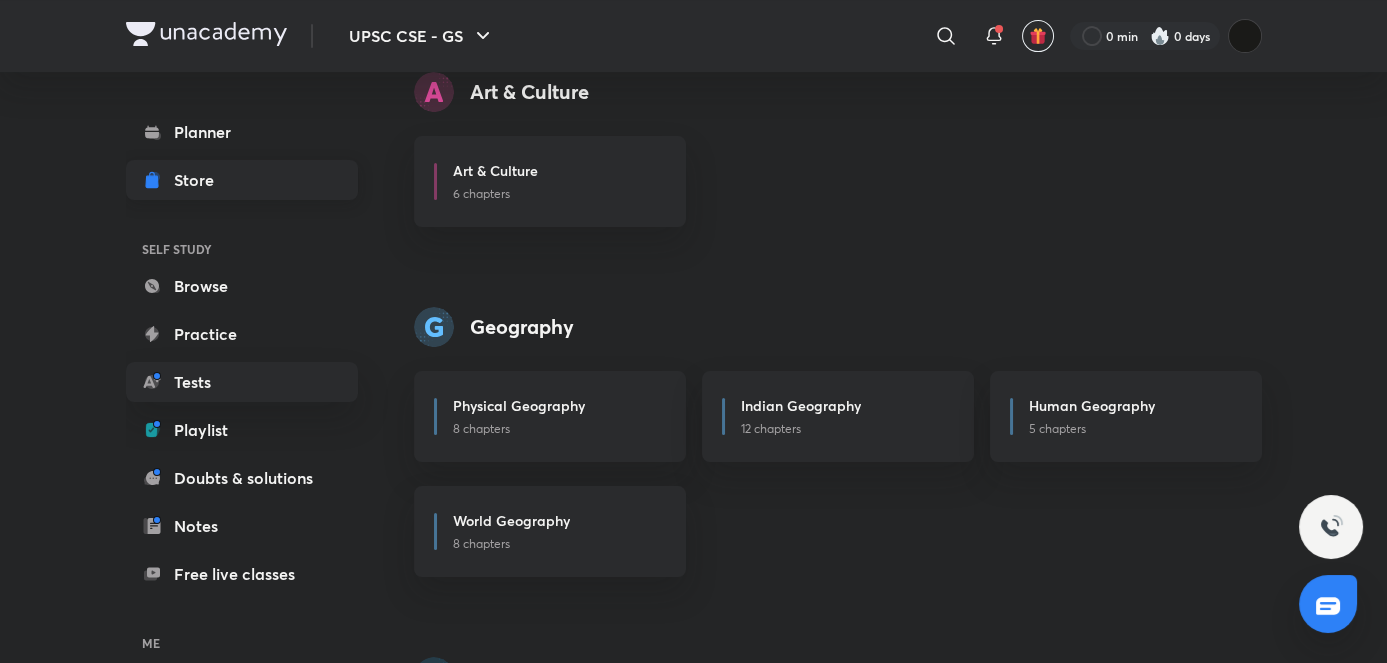 scroll, scrollTop: 1191, scrollLeft: 0, axis: vertical 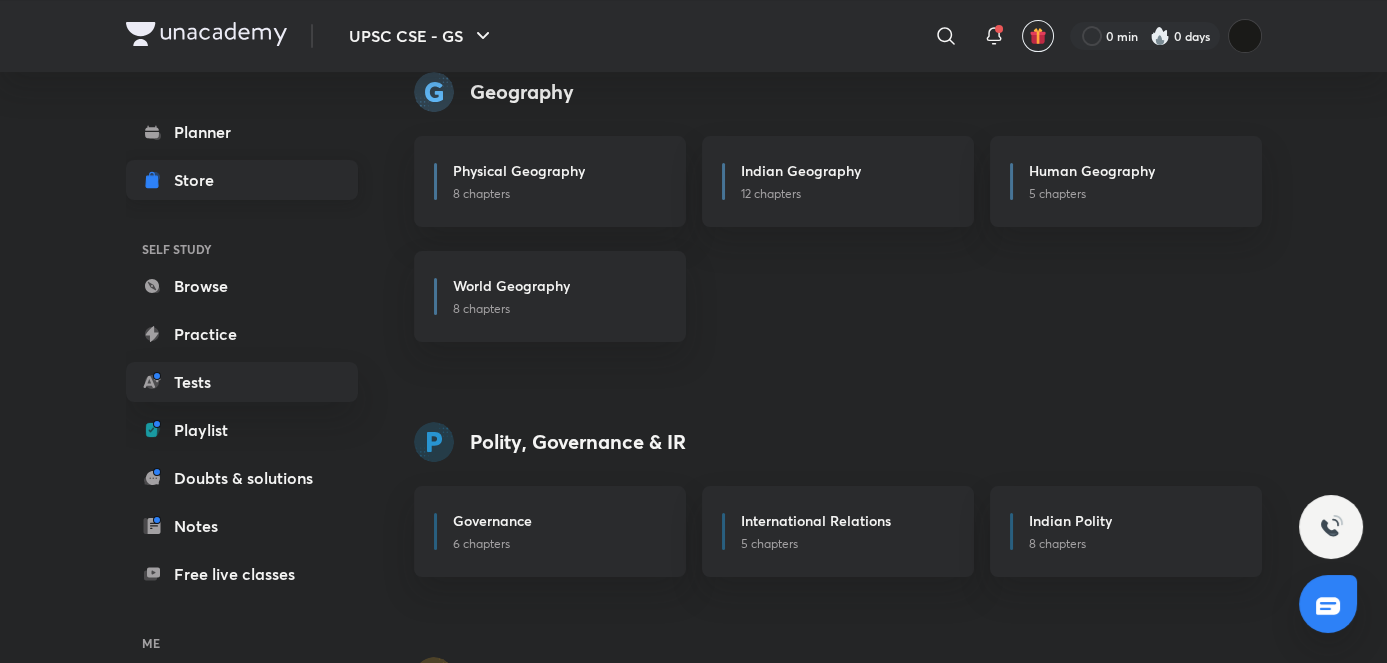 click on "Store" at bounding box center [242, 180] 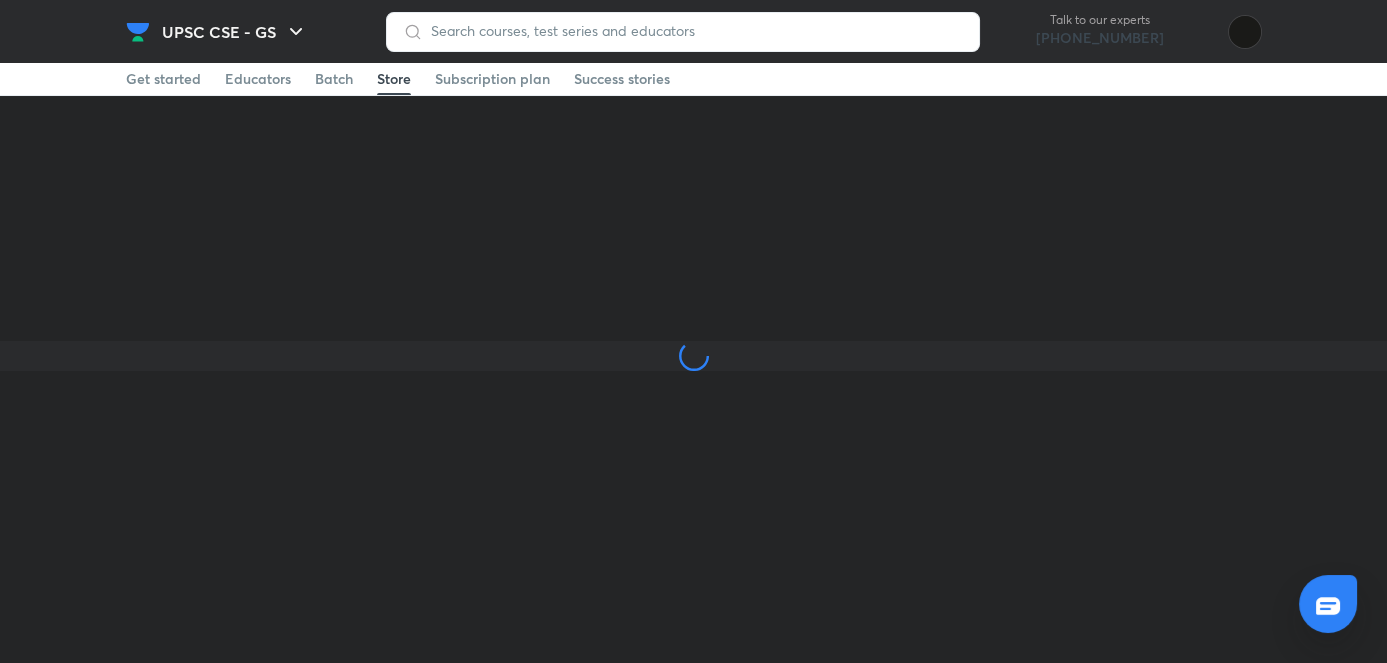 scroll, scrollTop: 0, scrollLeft: 0, axis: both 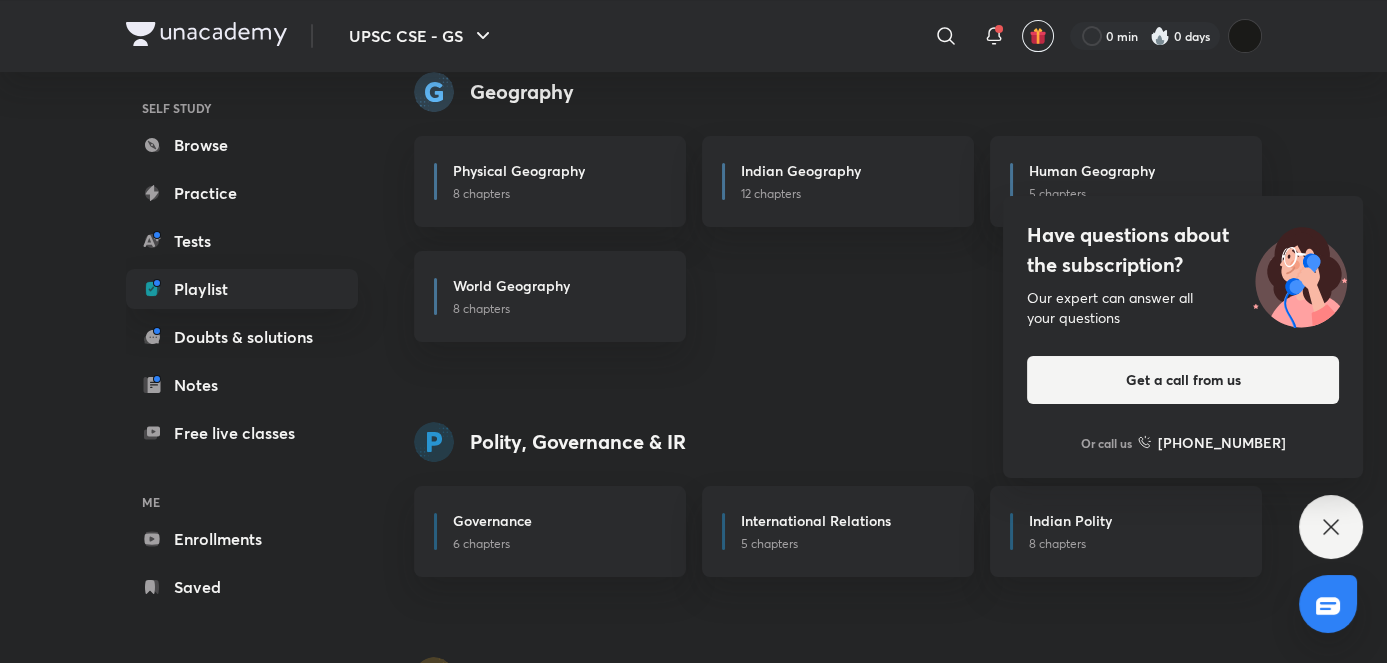 click on "Have questions about the subscription? Our expert can answer all your questions Get a call from us Or call us +91 8585858585" at bounding box center [1331, 527] 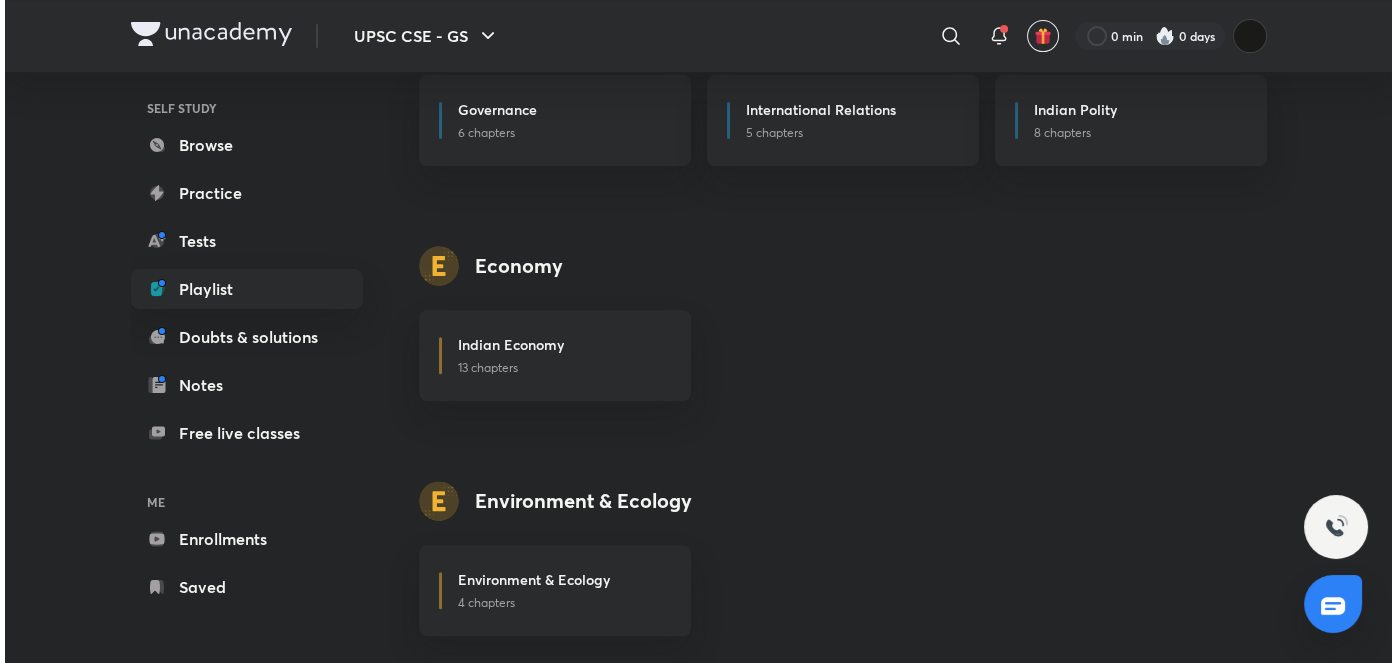 scroll, scrollTop: 1640, scrollLeft: 0, axis: vertical 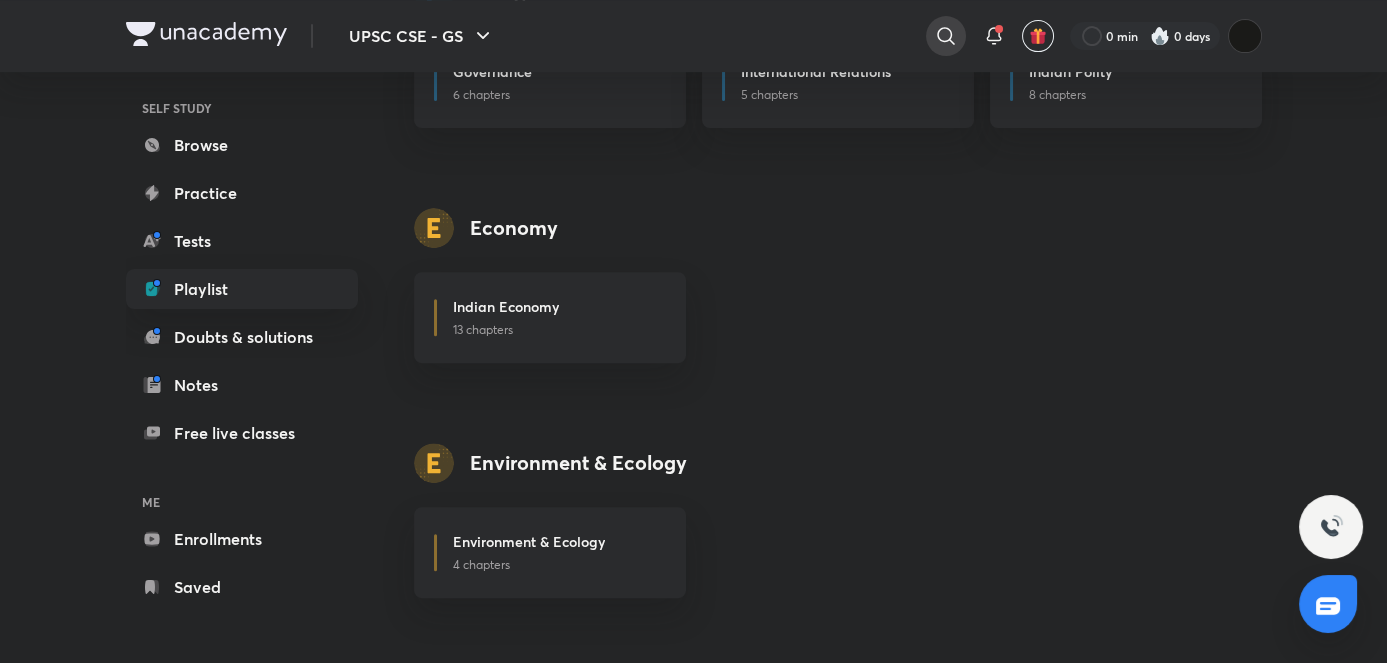 click 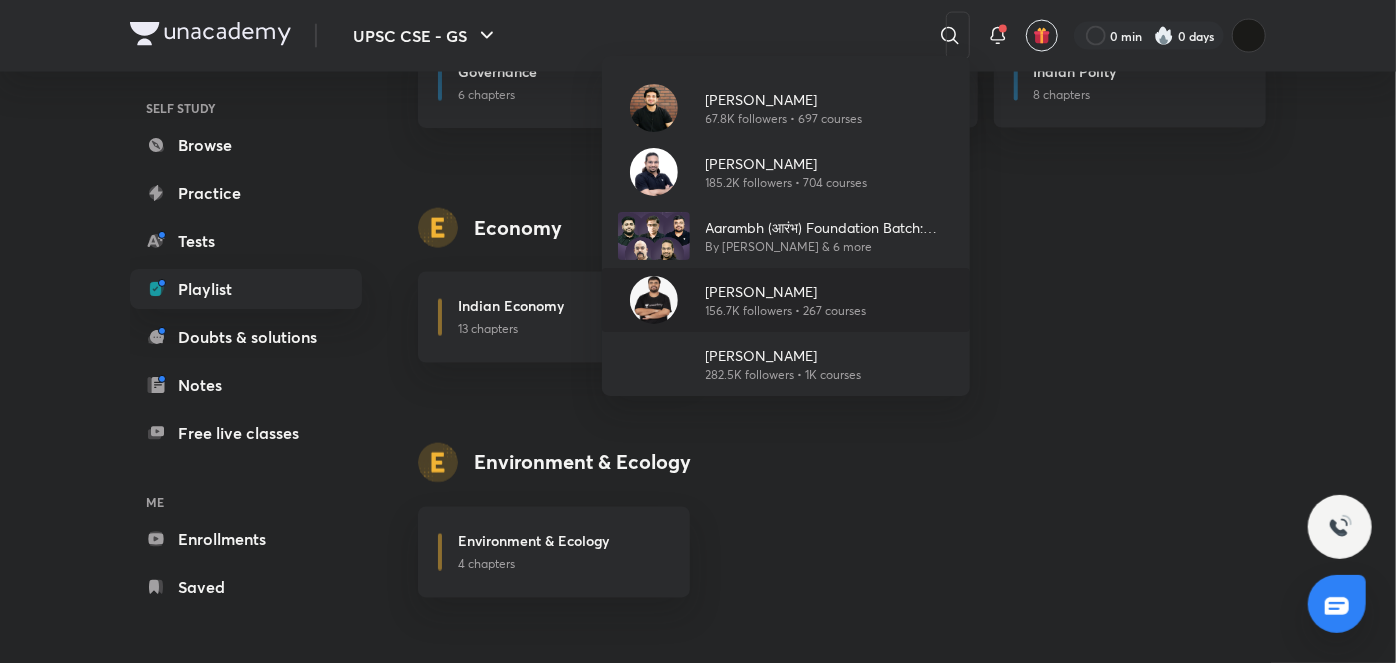 click on "Pratik Nayak" at bounding box center [786, 291] 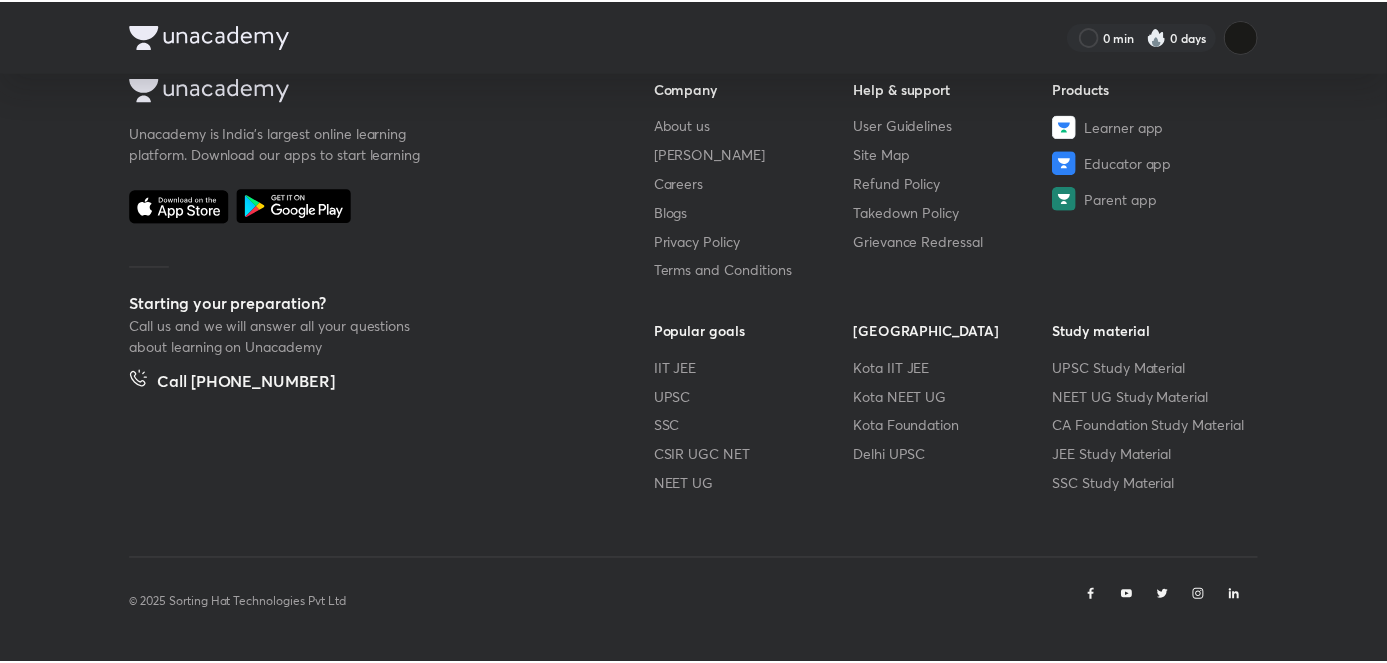 scroll, scrollTop: 0, scrollLeft: 0, axis: both 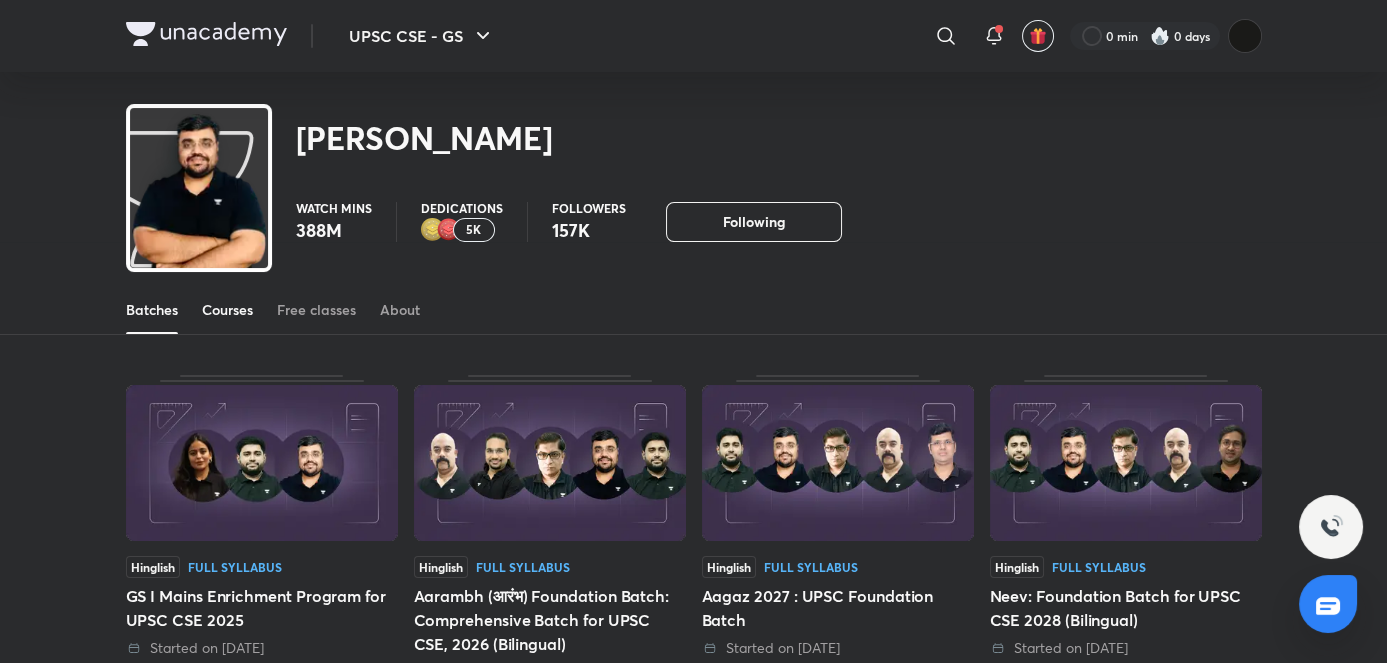 click on "Courses" at bounding box center (227, 310) 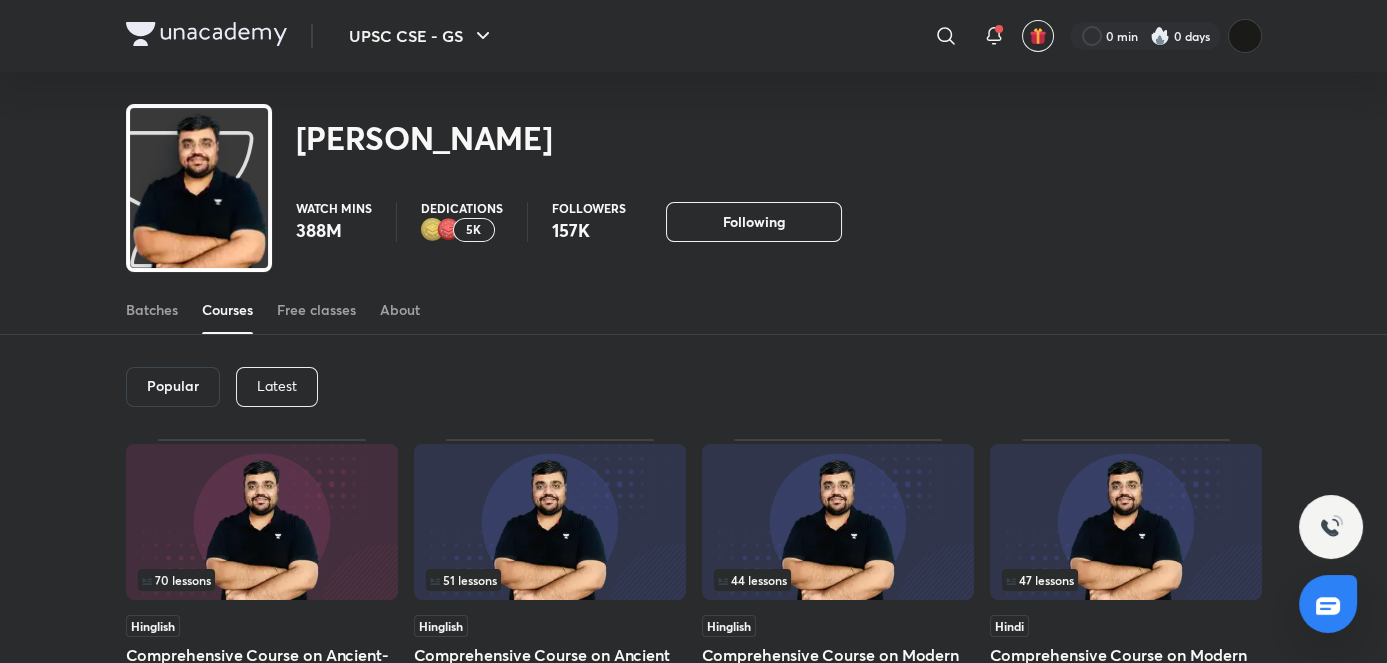 click on "Latest" at bounding box center (277, 386) 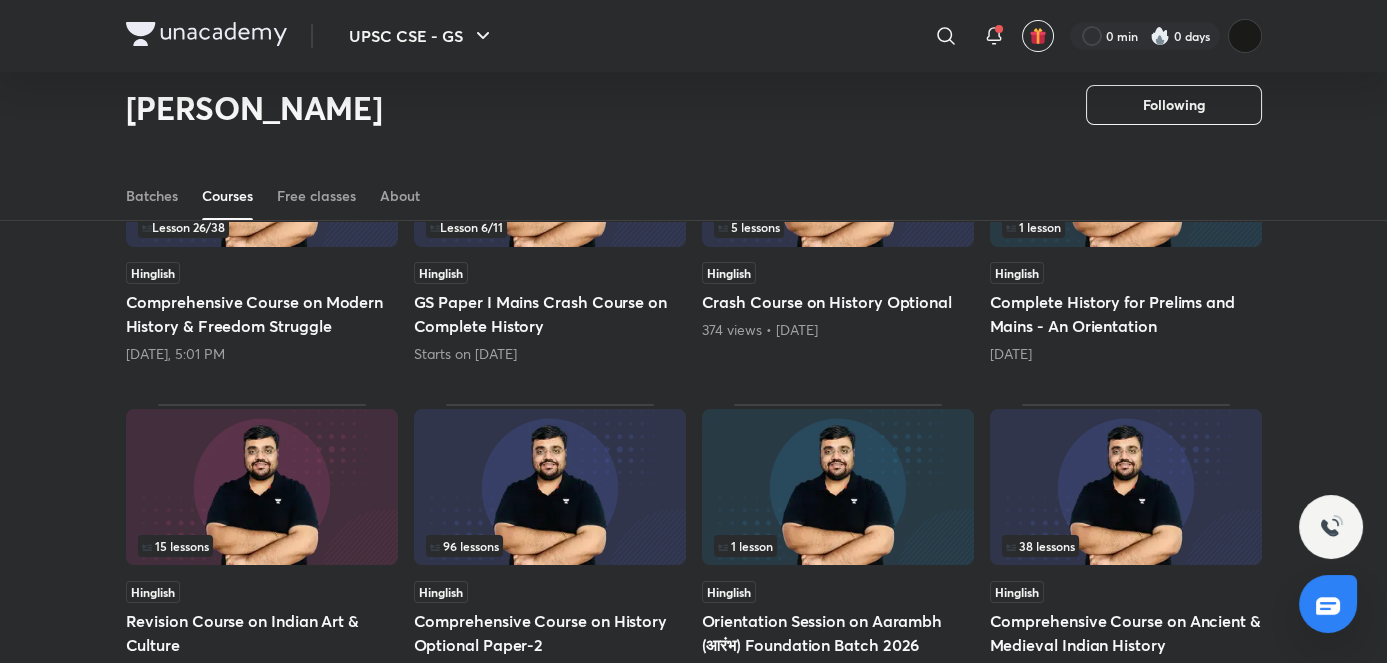 scroll, scrollTop: 0, scrollLeft: 0, axis: both 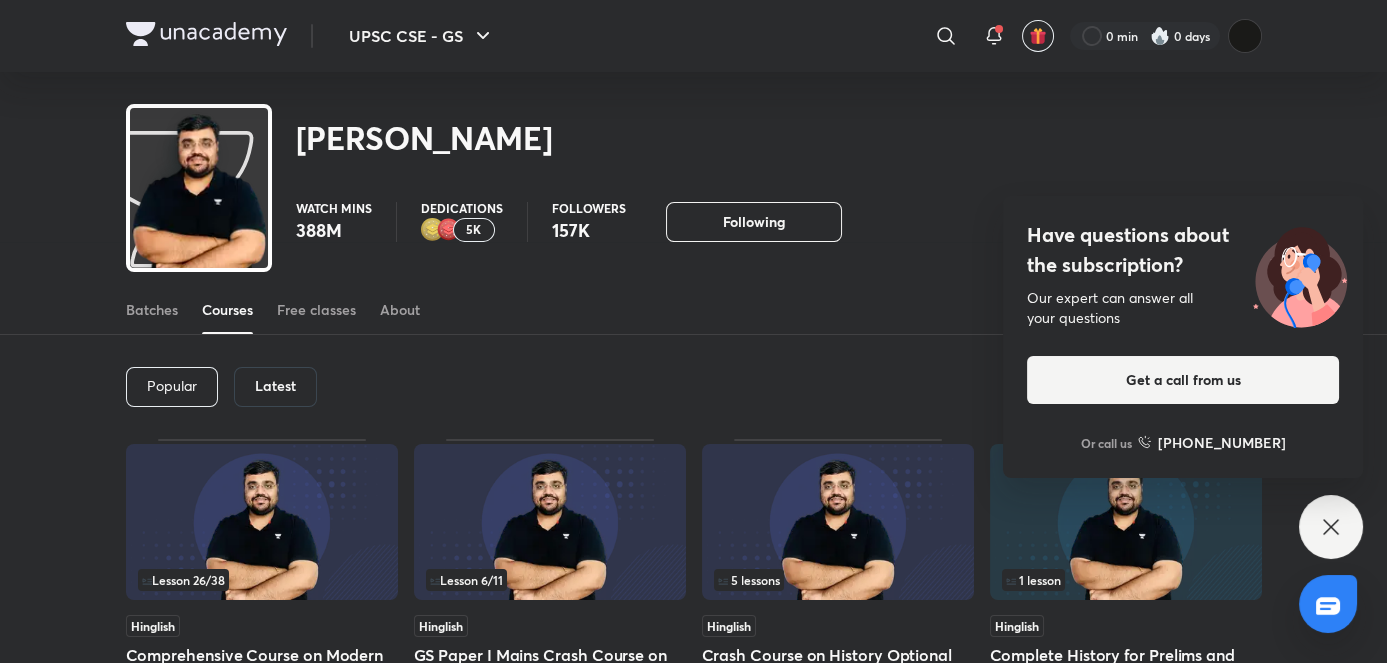 click on "Latest" at bounding box center [275, 386] 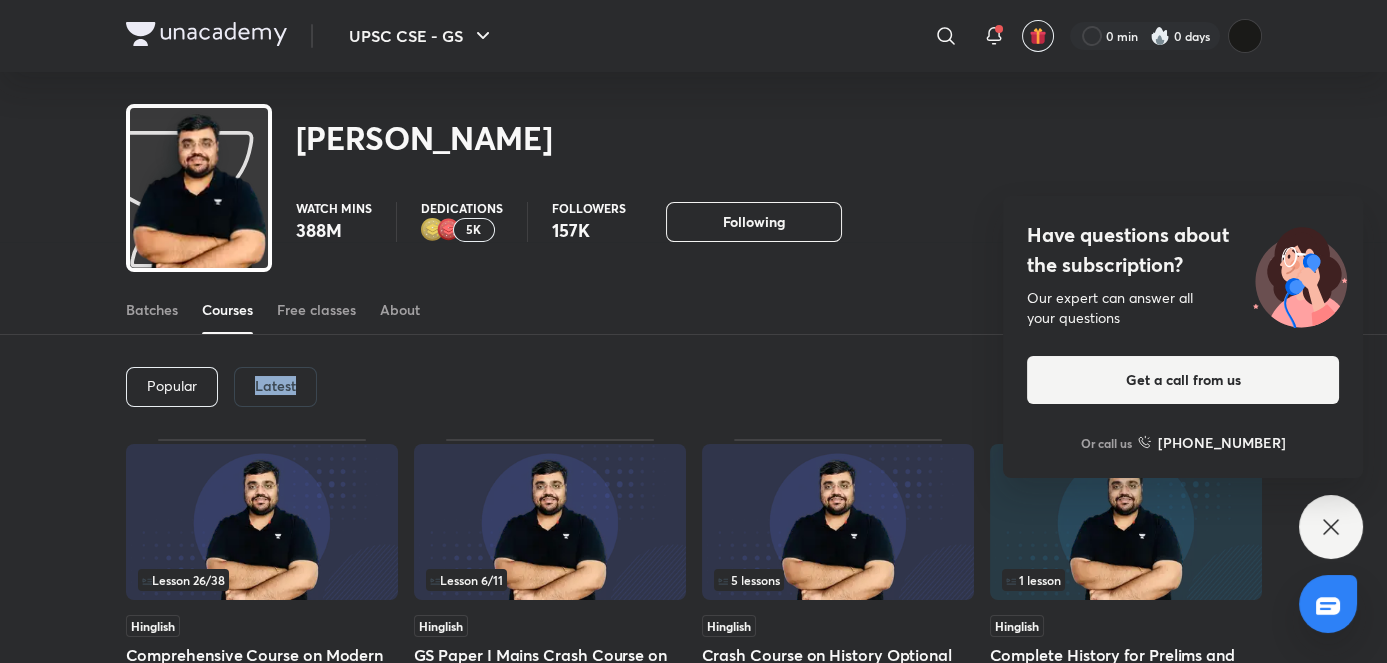 click on "Latest" at bounding box center (275, 386) 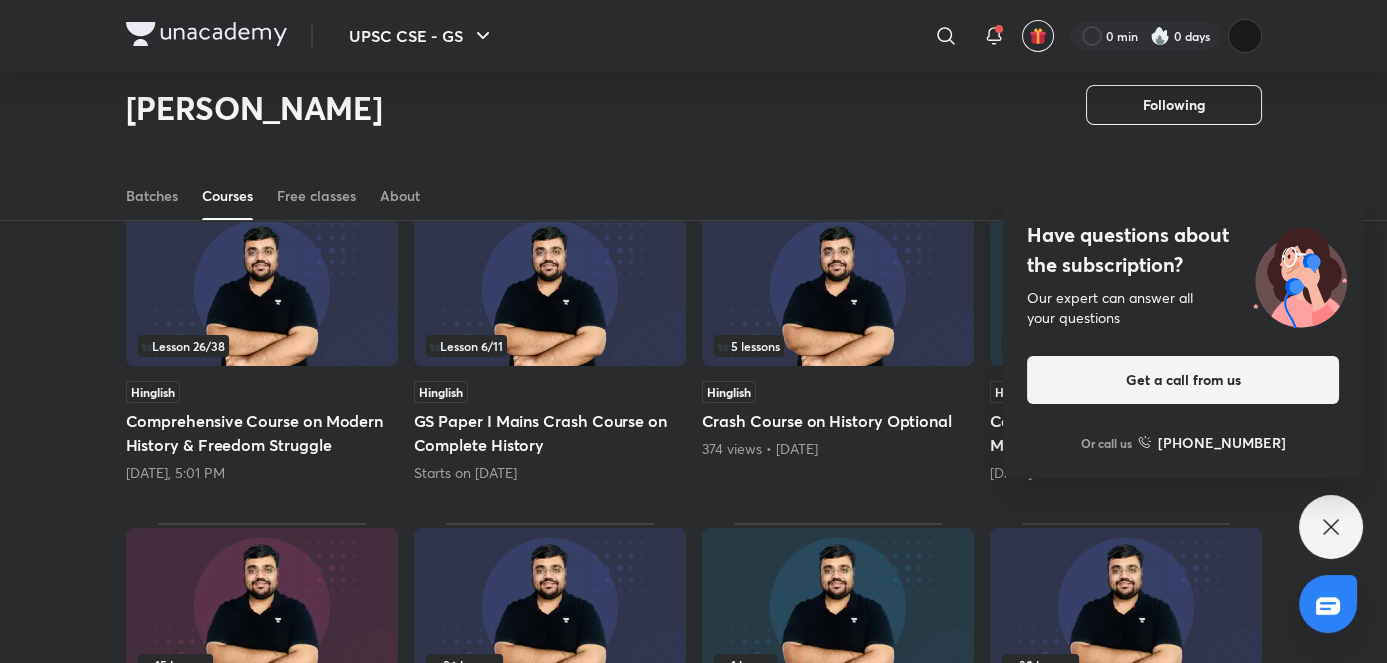 scroll, scrollTop: 234, scrollLeft: 0, axis: vertical 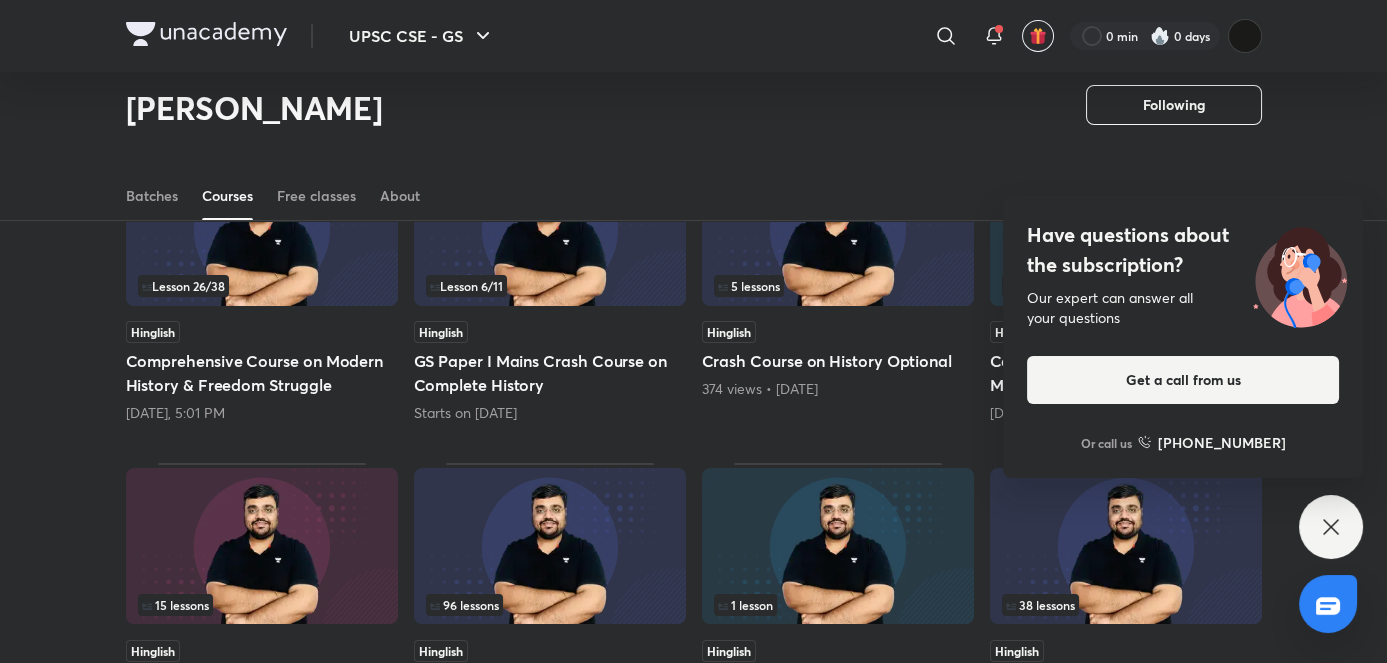 click on "Lesson   26 / 38" at bounding box center (262, 286) 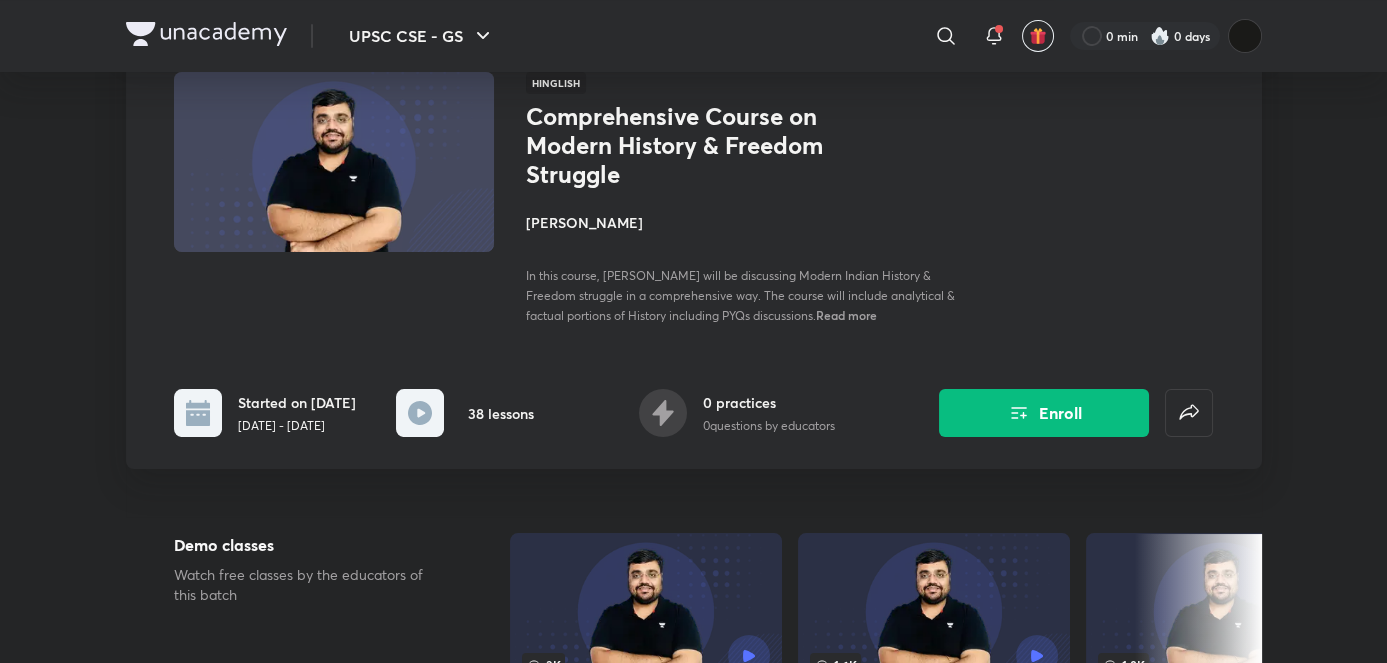 scroll, scrollTop: 0, scrollLeft: 0, axis: both 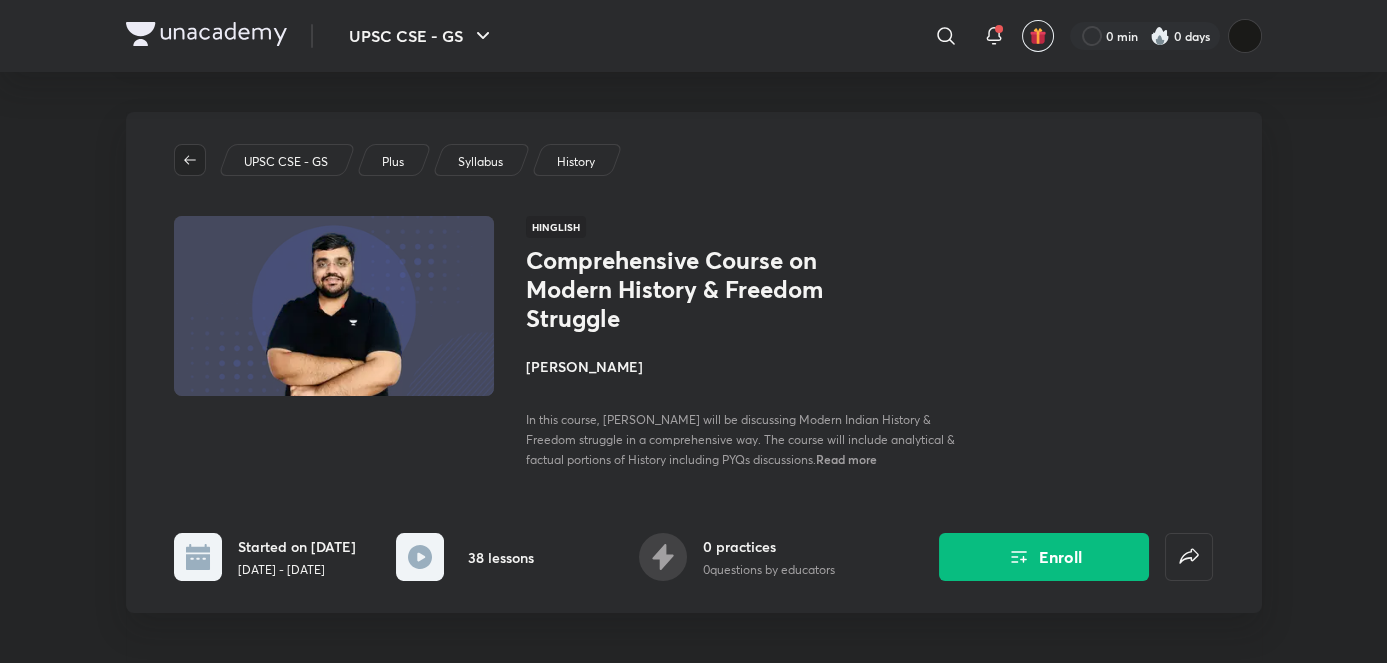 click 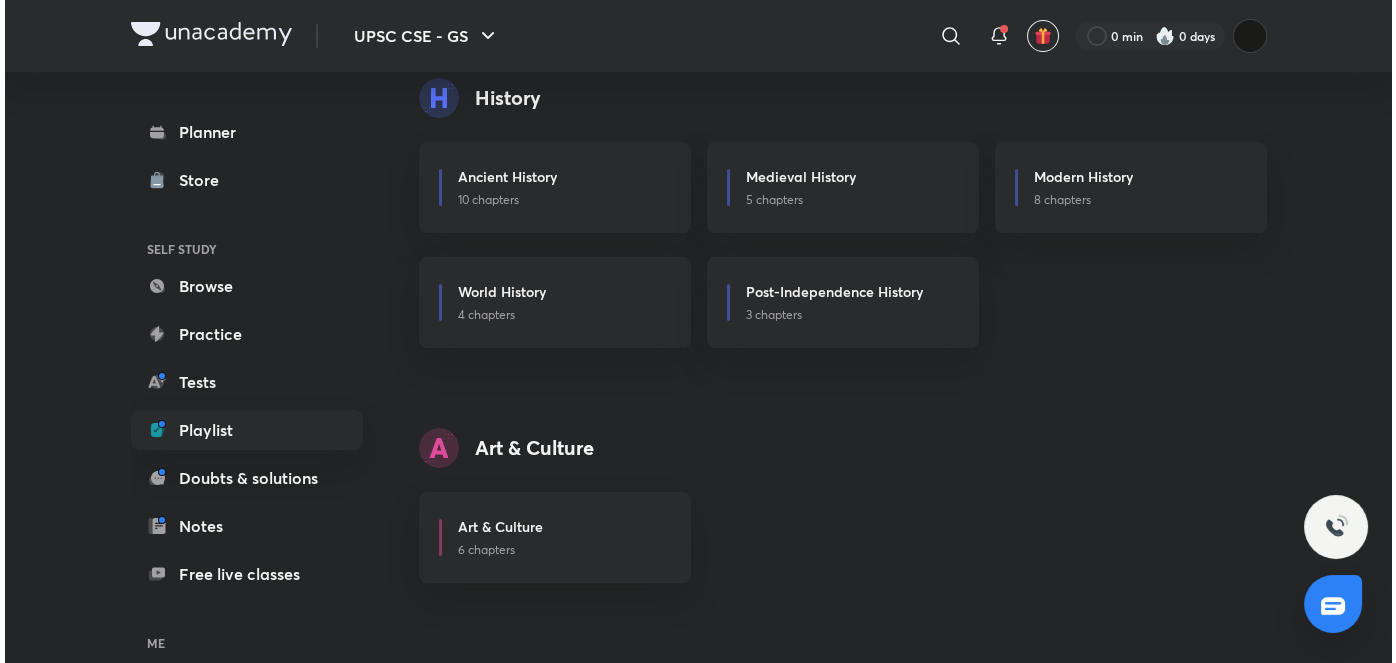 scroll, scrollTop: 605, scrollLeft: 0, axis: vertical 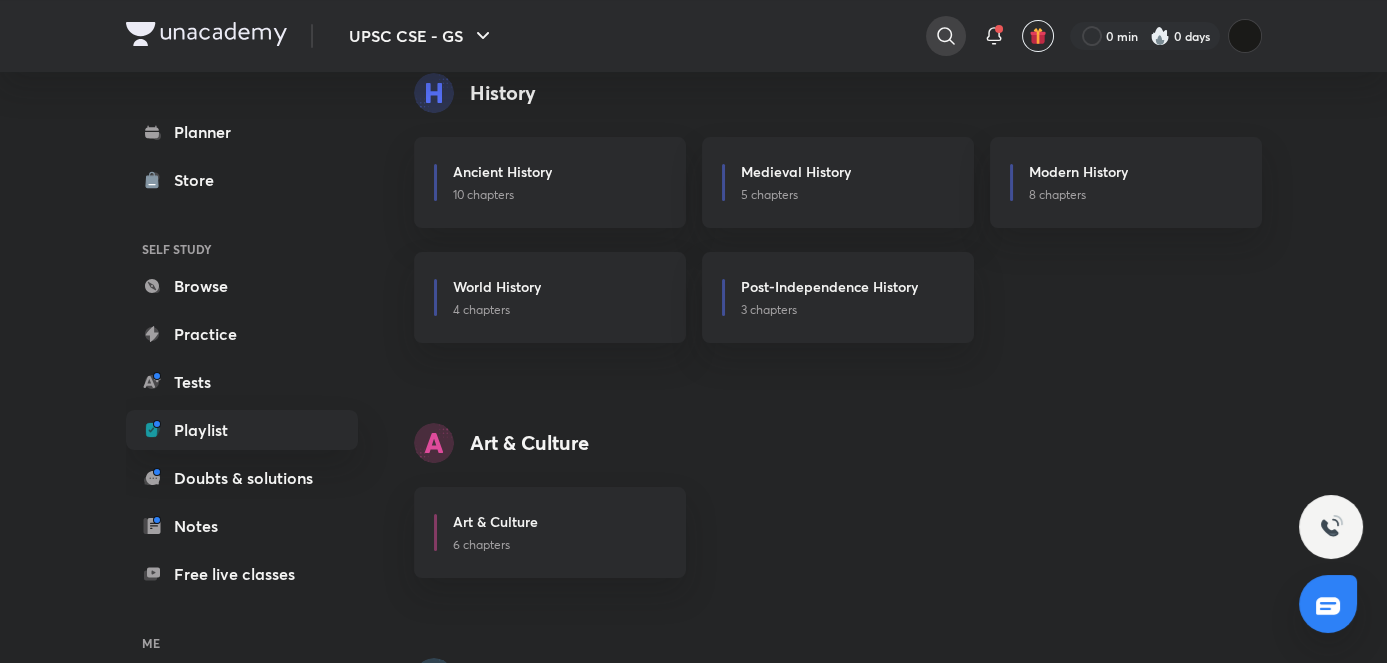 click 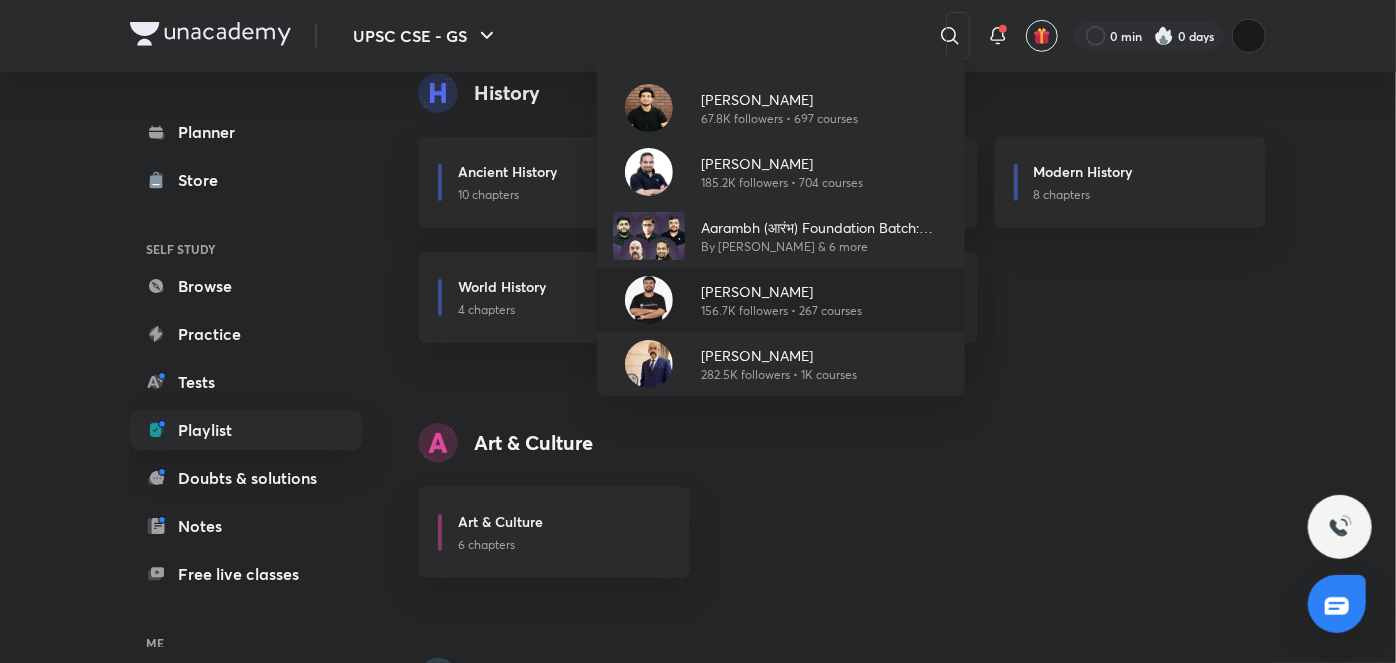 click on "Pratik Nayak" at bounding box center (781, 291) 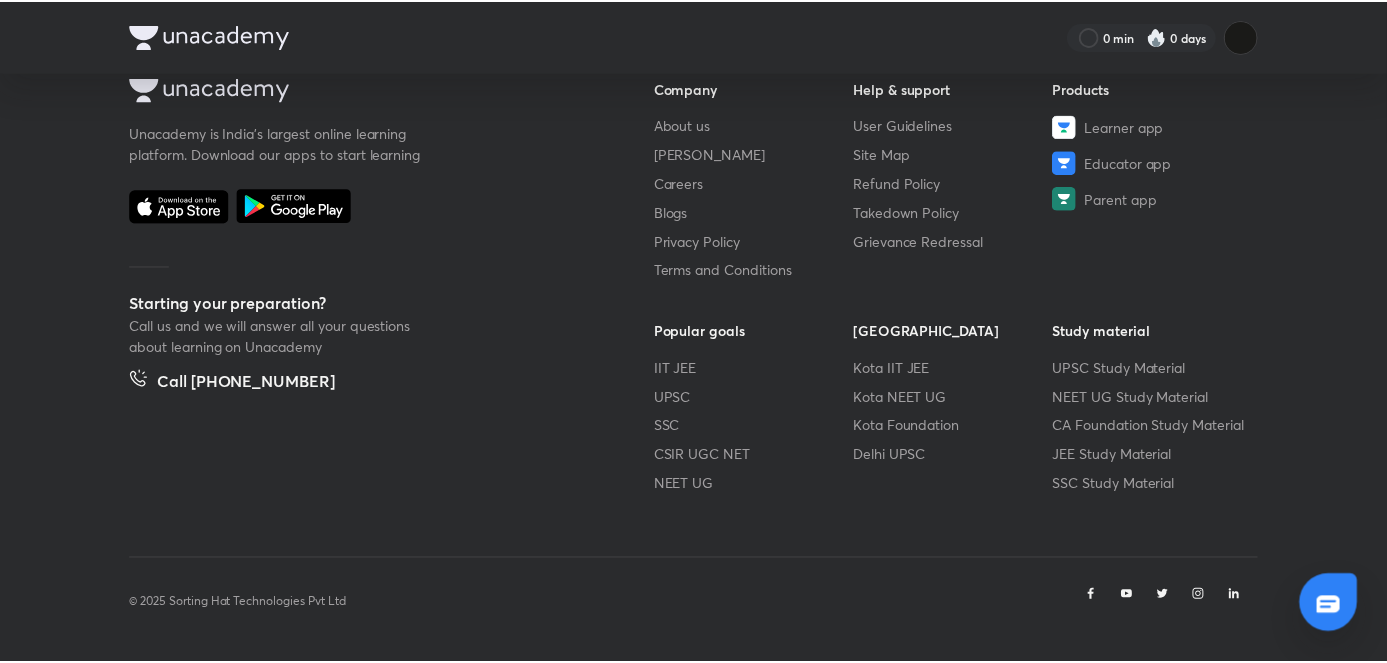 scroll, scrollTop: 0, scrollLeft: 0, axis: both 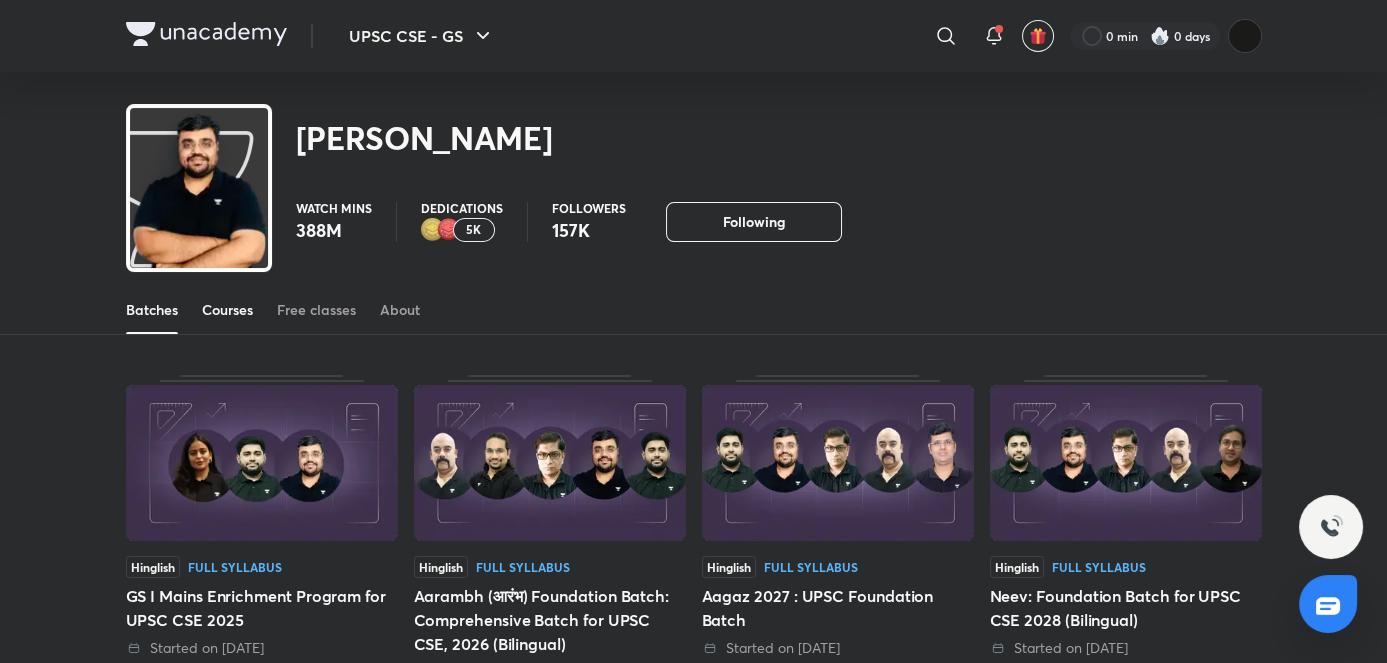 click on "Courses" at bounding box center (227, 310) 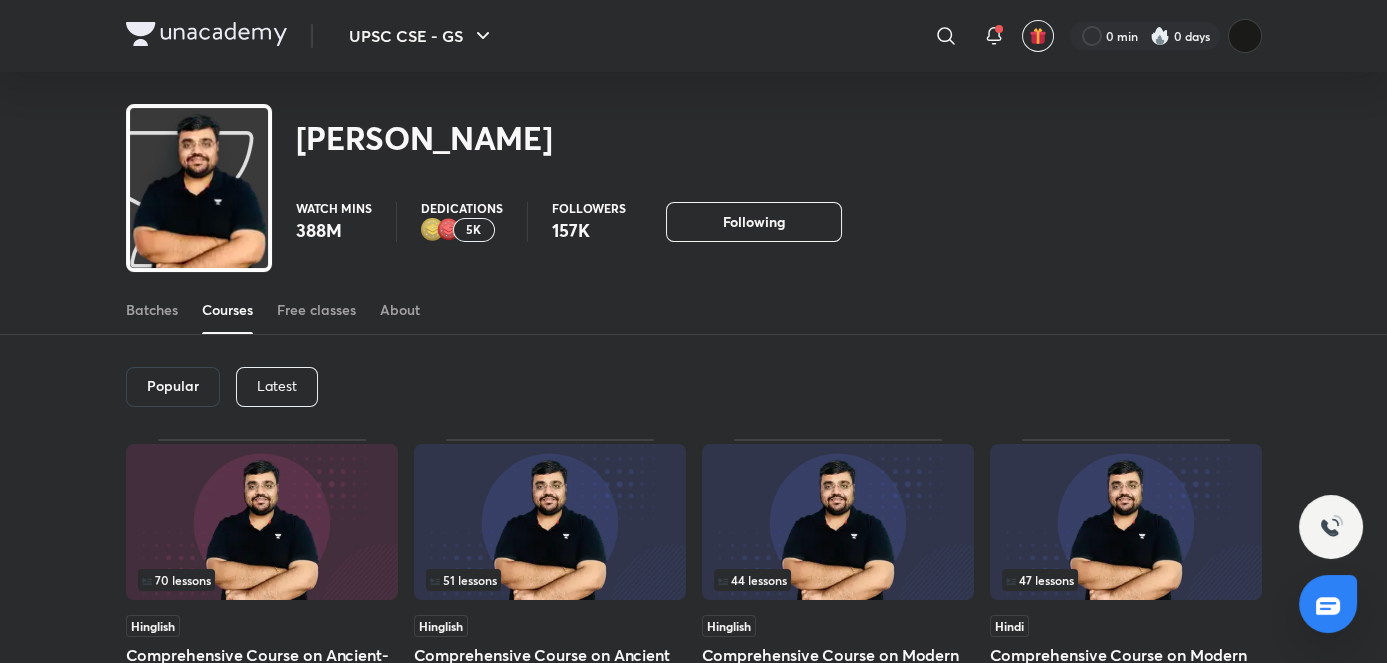 click on "Latest" at bounding box center [277, 387] 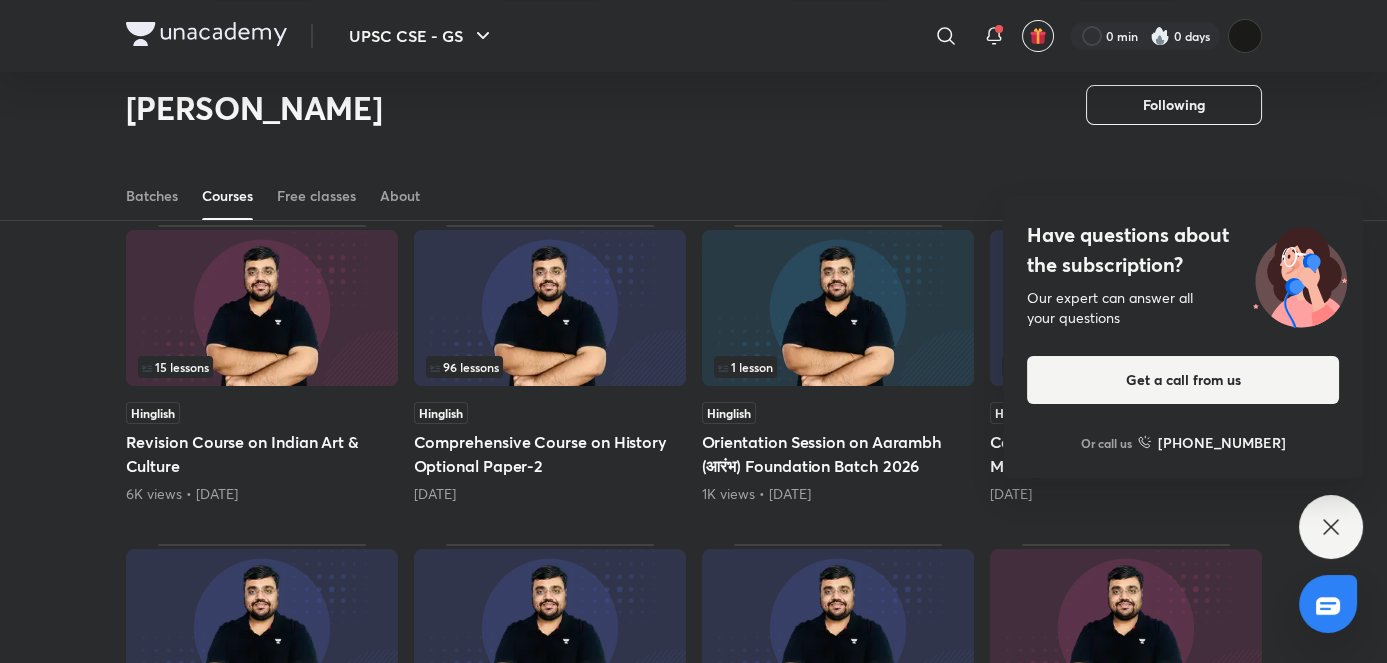 scroll, scrollTop: 476, scrollLeft: 0, axis: vertical 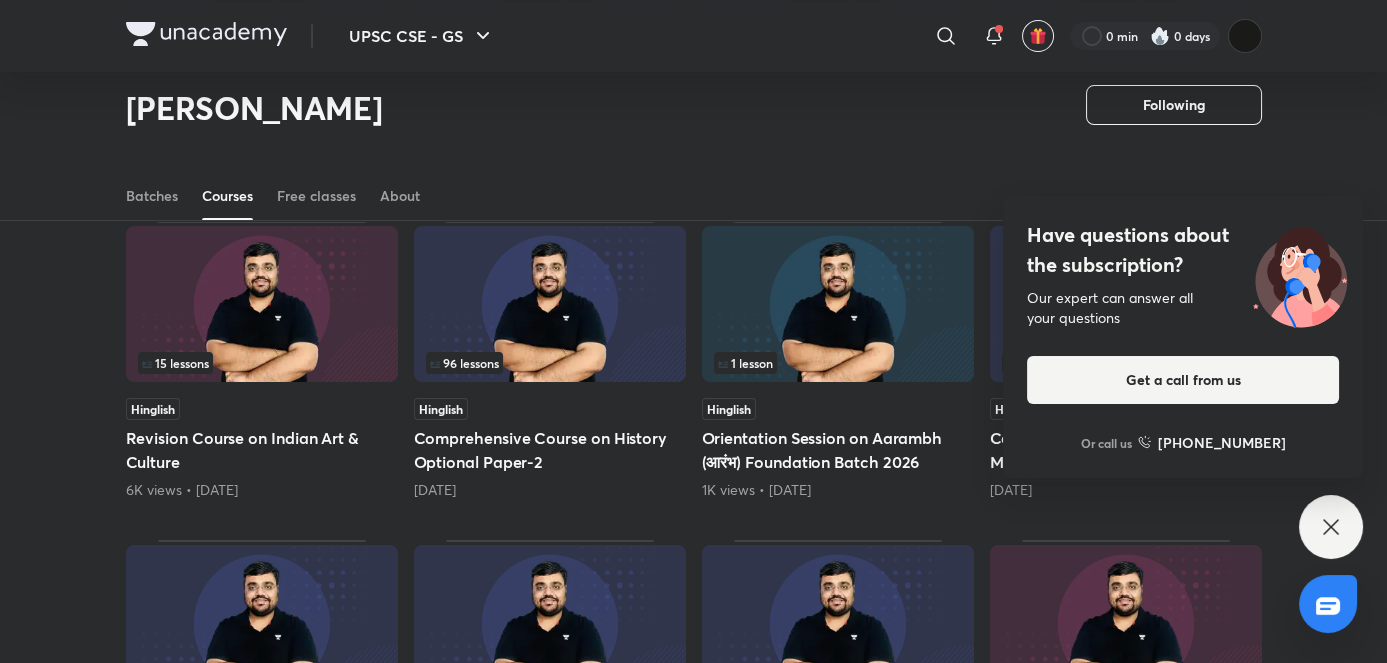 click 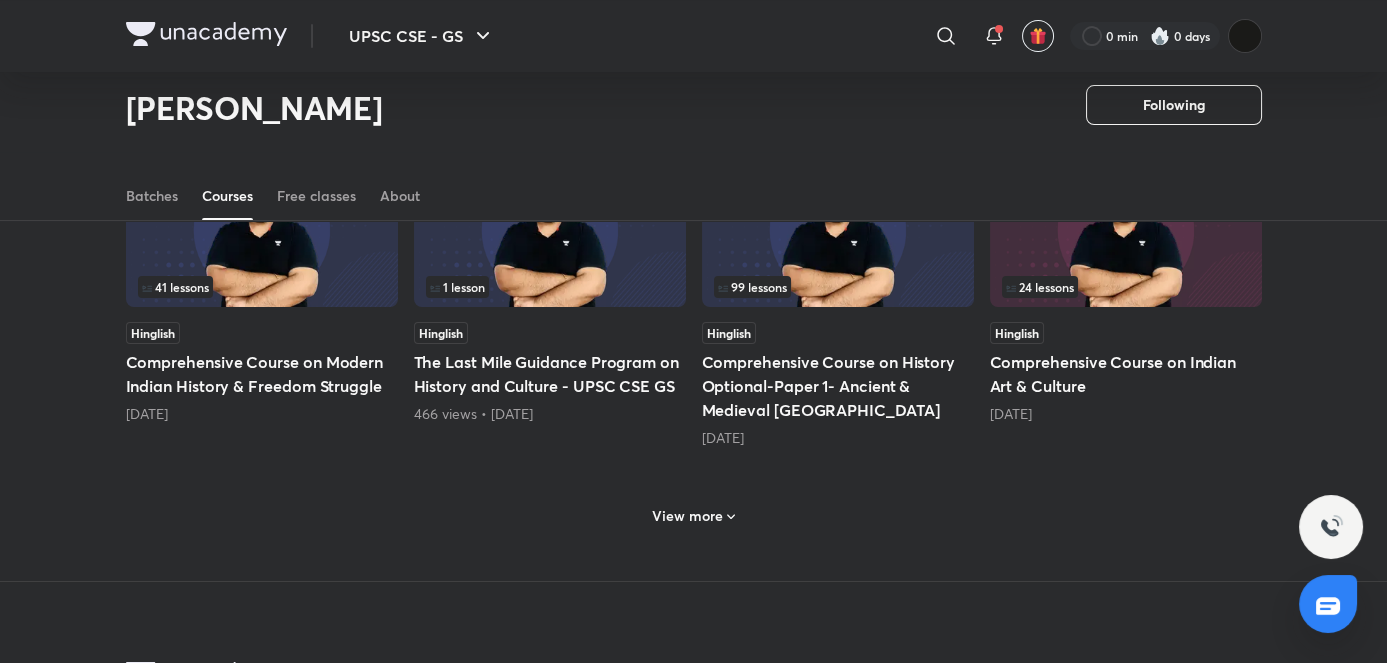 scroll, scrollTop: 871, scrollLeft: 0, axis: vertical 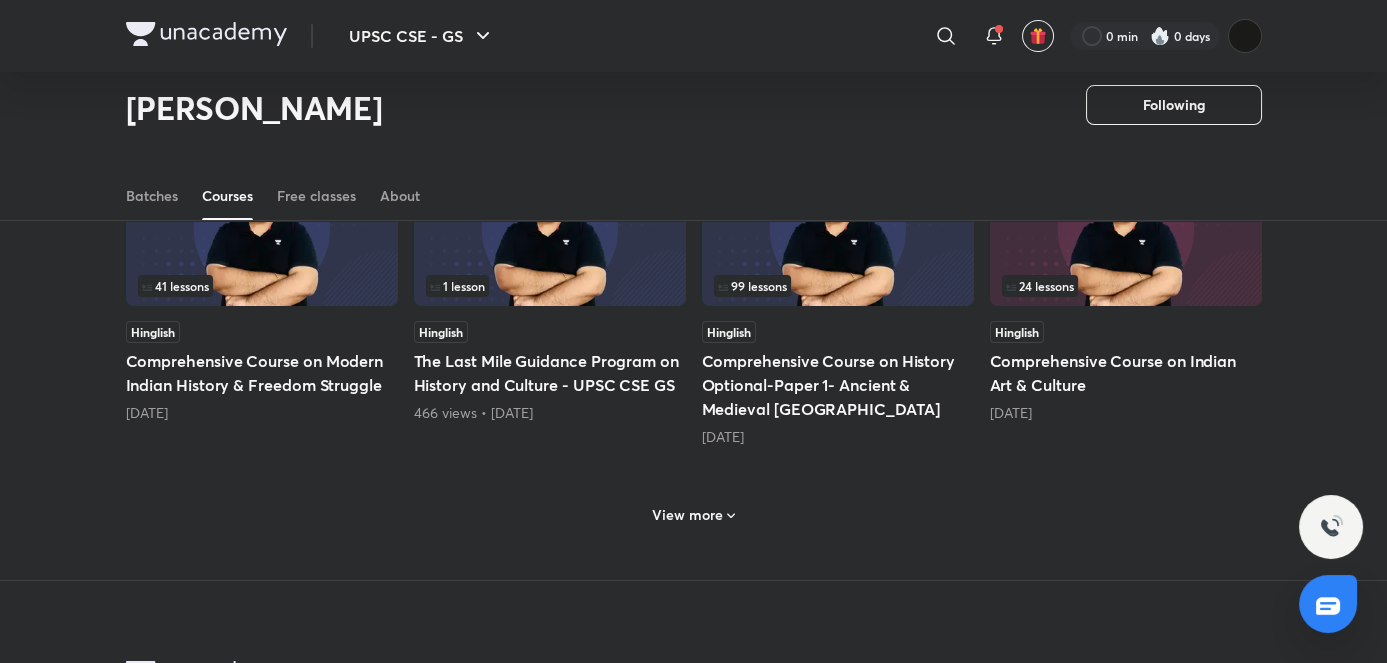 click on "View more" at bounding box center [687, 515] 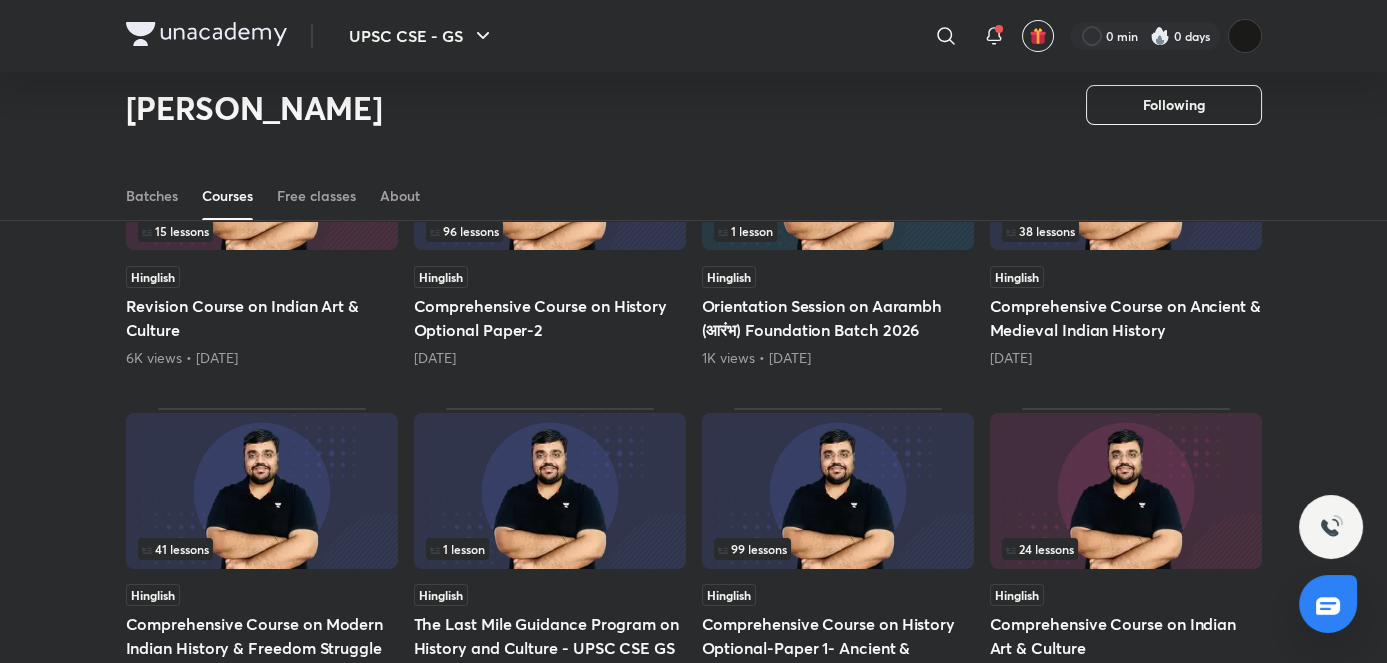 scroll, scrollTop: 0, scrollLeft: 0, axis: both 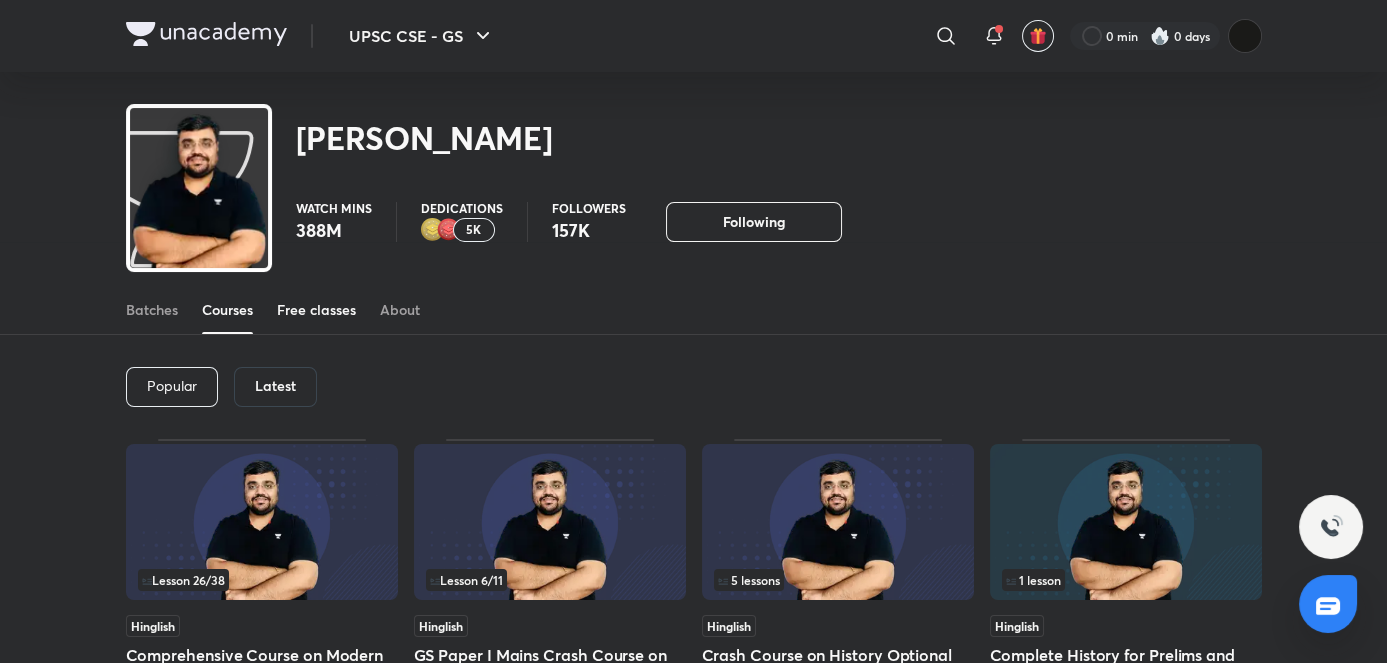 click on "Free classes" at bounding box center (316, 310) 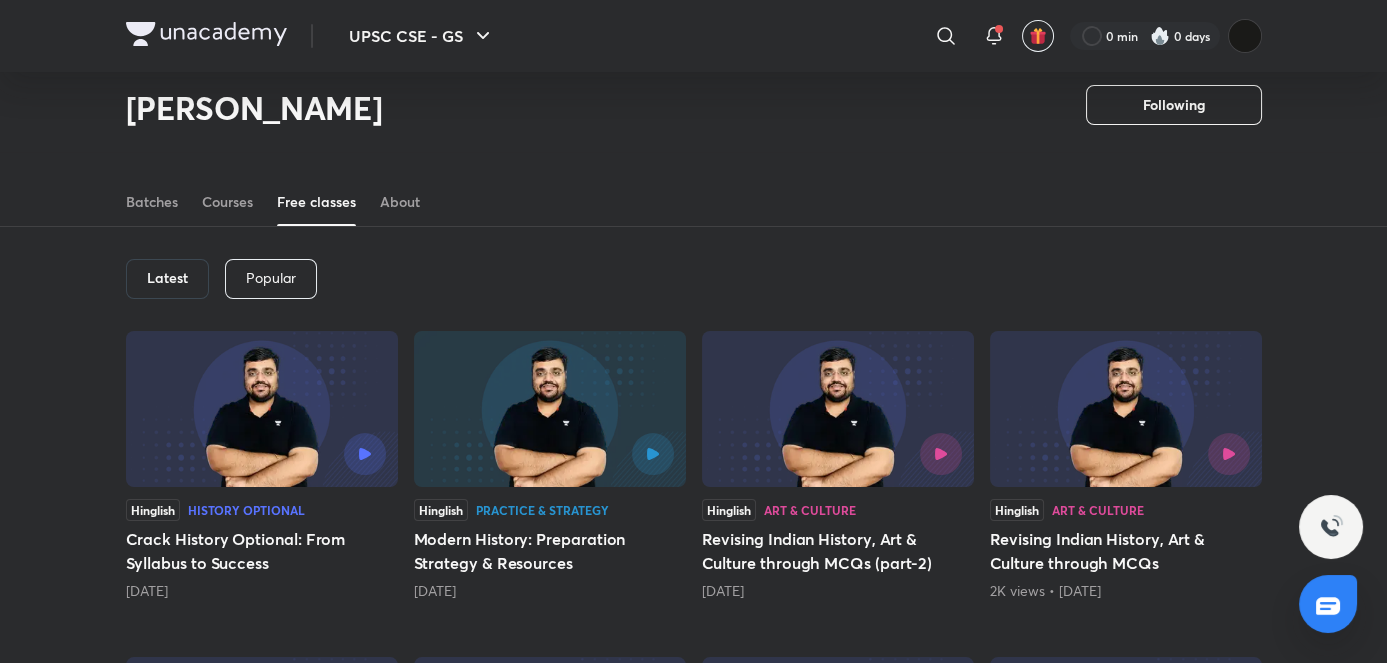 scroll, scrollTop: 0, scrollLeft: 0, axis: both 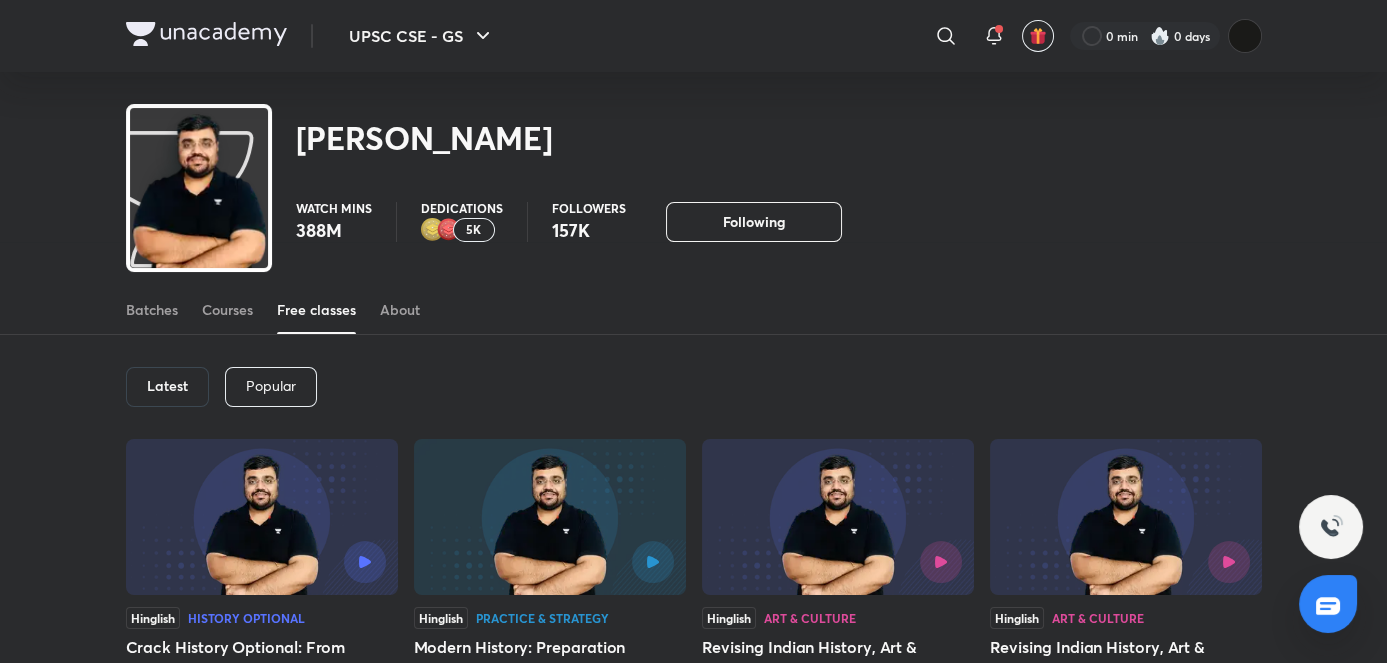 click on "Popular" at bounding box center [271, 387] 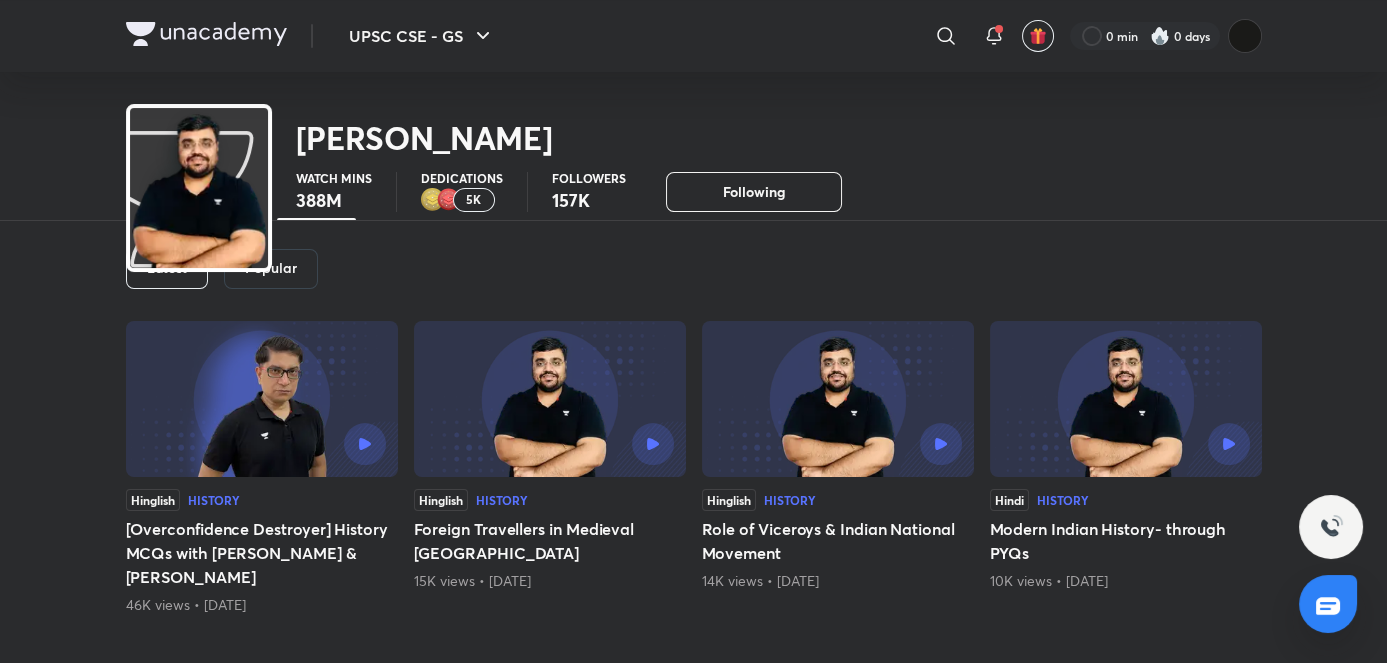 scroll, scrollTop: 0, scrollLeft: 0, axis: both 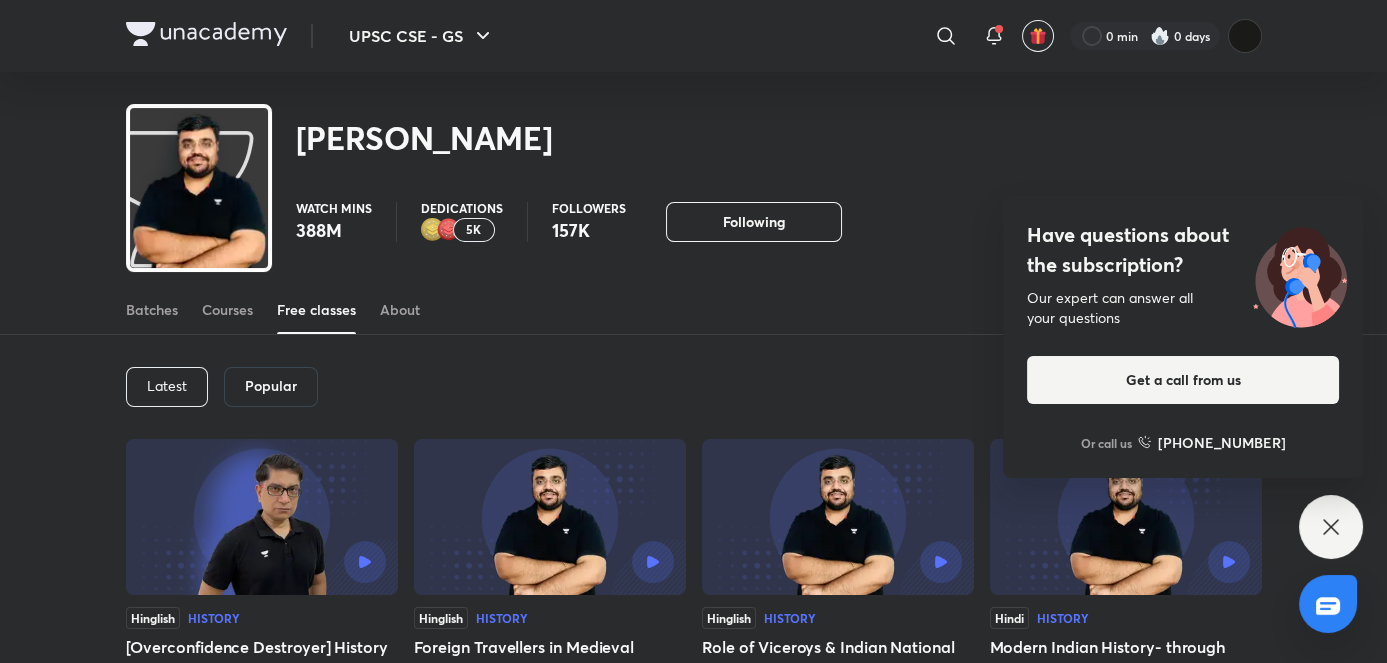 click on "Latest" at bounding box center [167, 386] 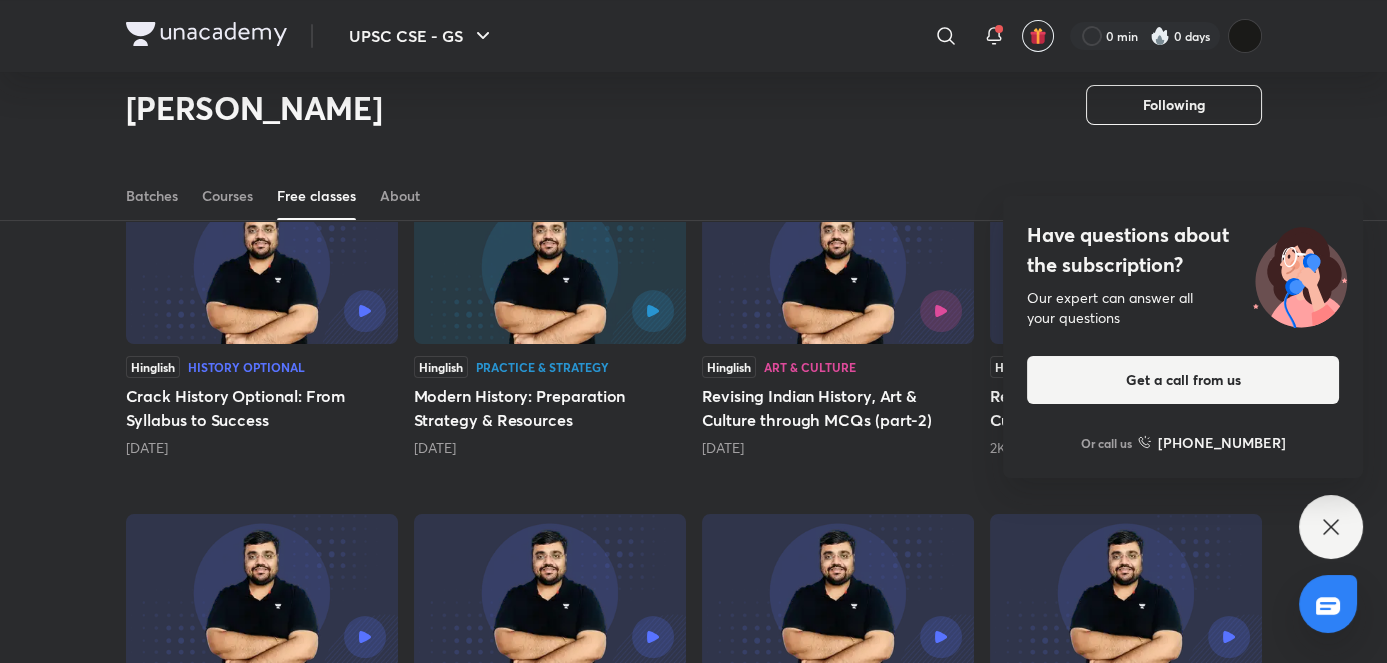 scroll, scrollTop: 0, scrollLeft: 0, axis: both 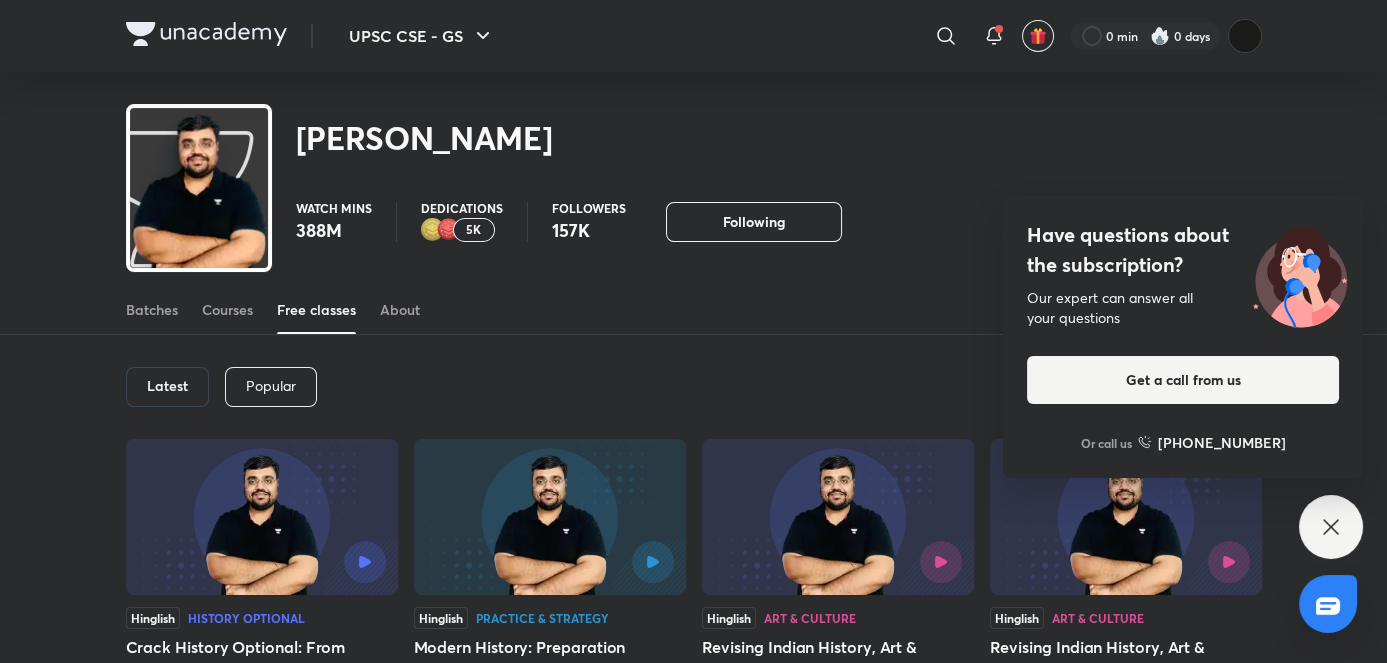 click on "Have questions about the subscription? Our expert can answer all your questions Get a call from us Or call us +91 8585858585" at bounding box center [1331, 527] 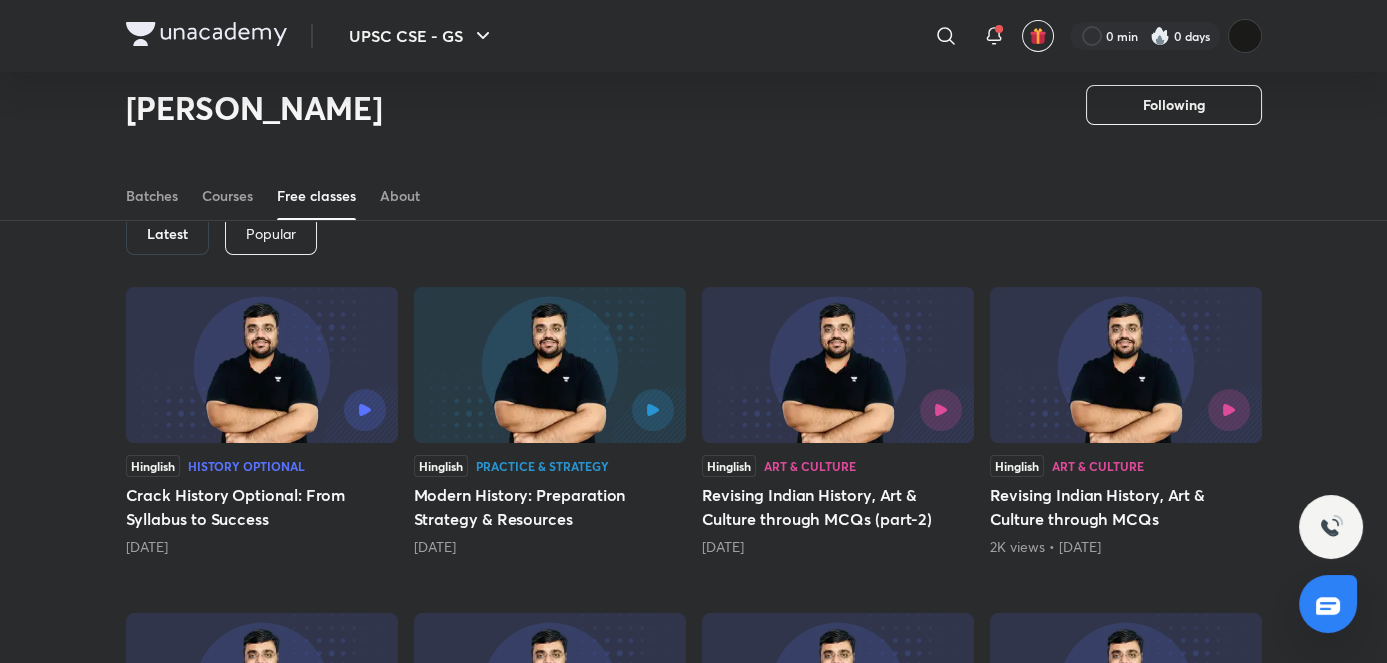 scroll, scrollTop: 0, scrollLeft: 0, axis: both 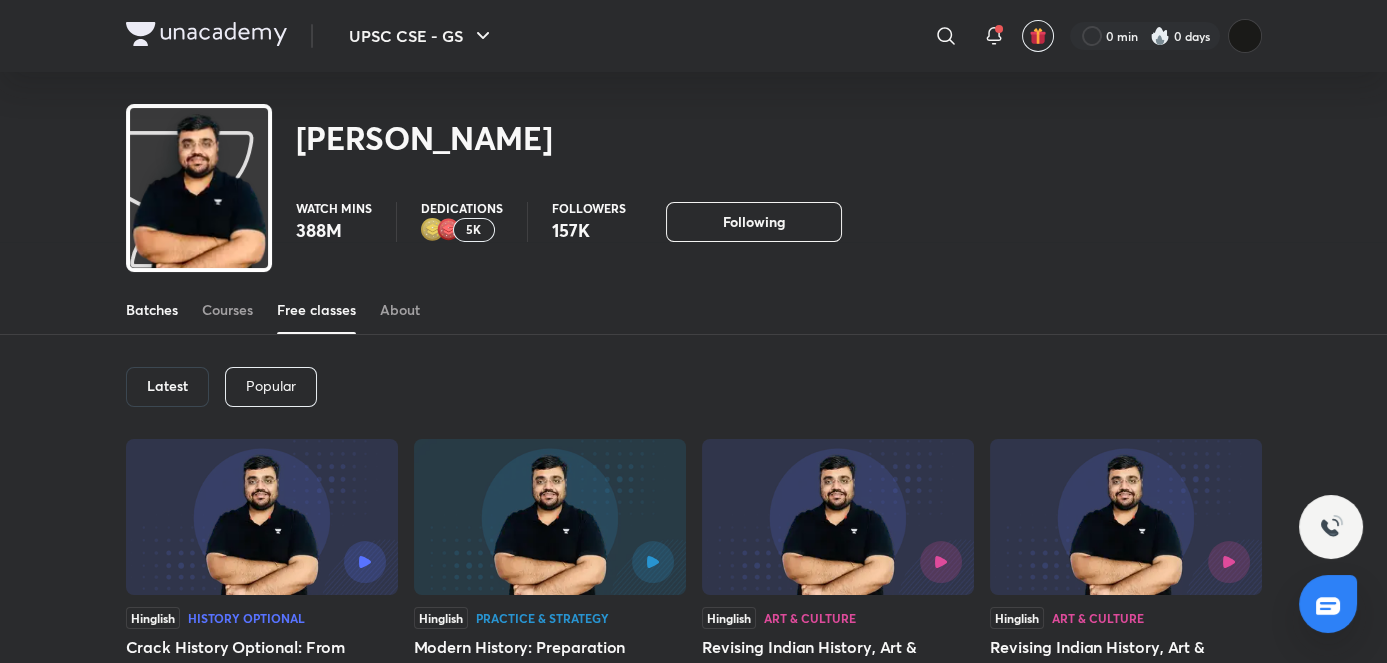 click on "Batches" at bounding box center [152, 310] 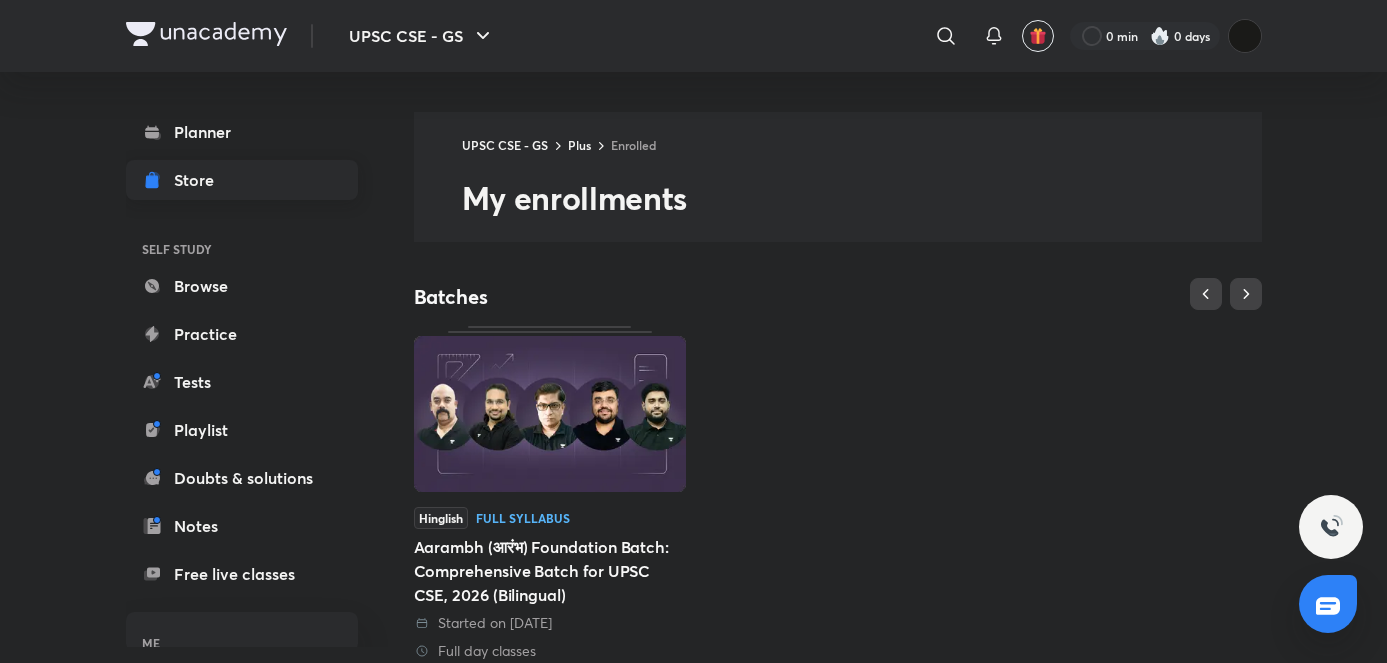 scroll, scrollTop: 0, scrollLeft: 0, axis: both 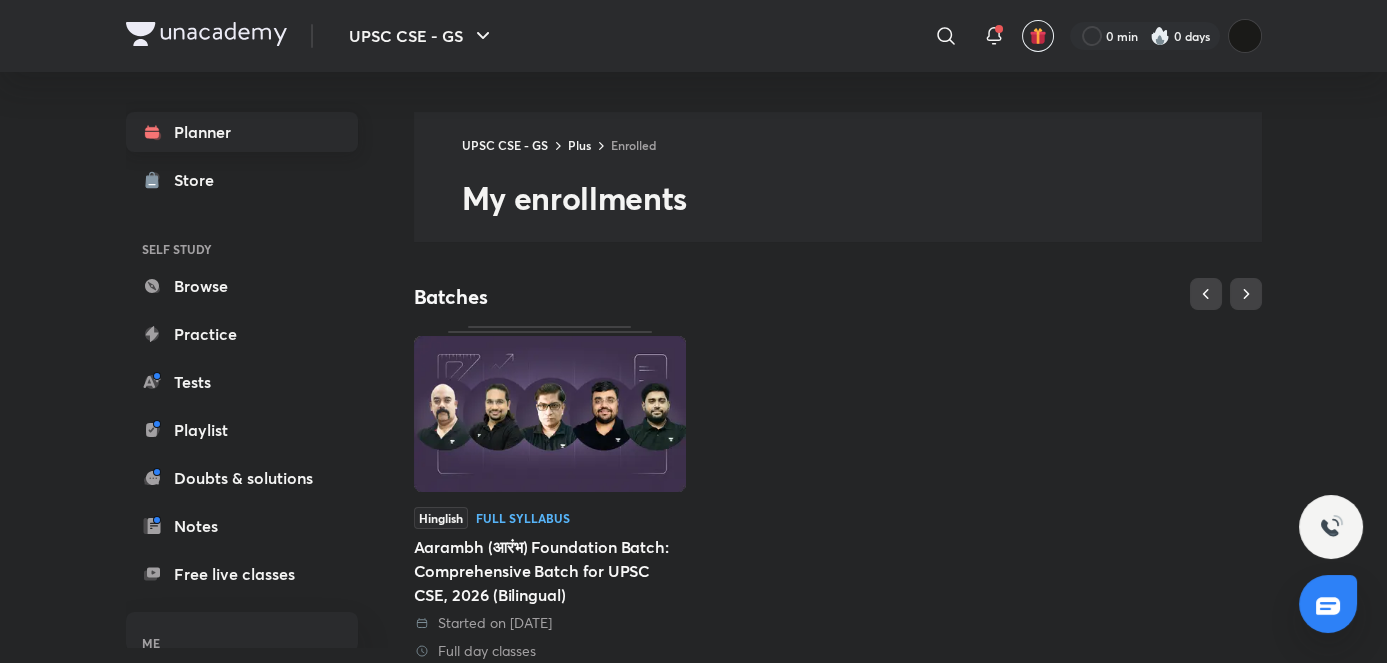 click on "Planner" at bounding box center (242, 132) 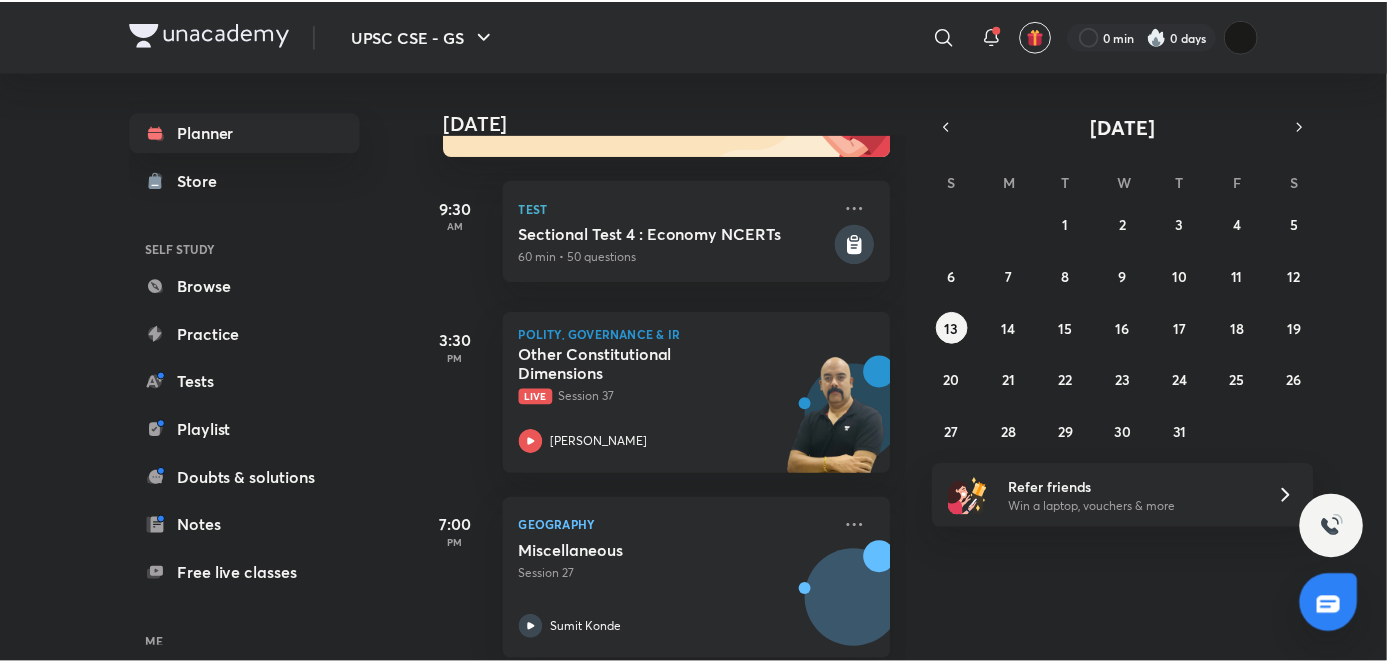 scroll, scrollTop: 282, scrollLeft: 0, axis: vertical 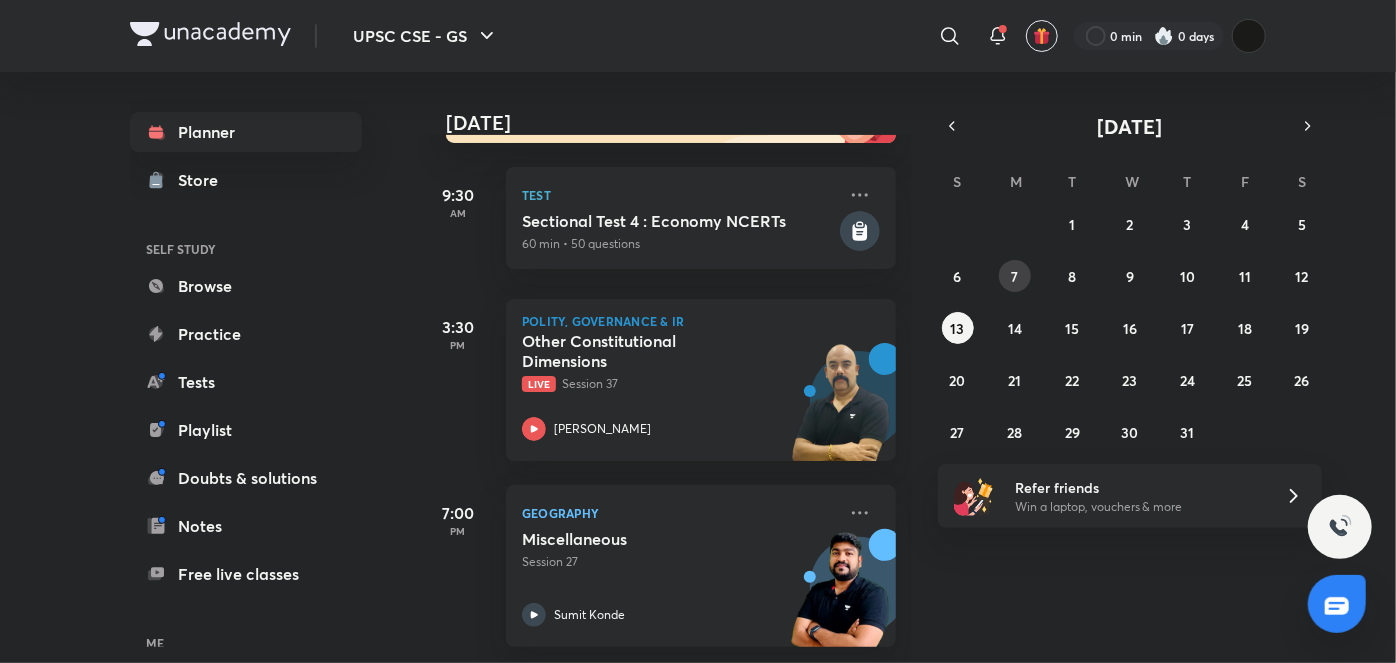 drag, startPoint x: 997, startPoint y: 267, endPoint x: 1005, endPoint y: 278, distance: 13.601471 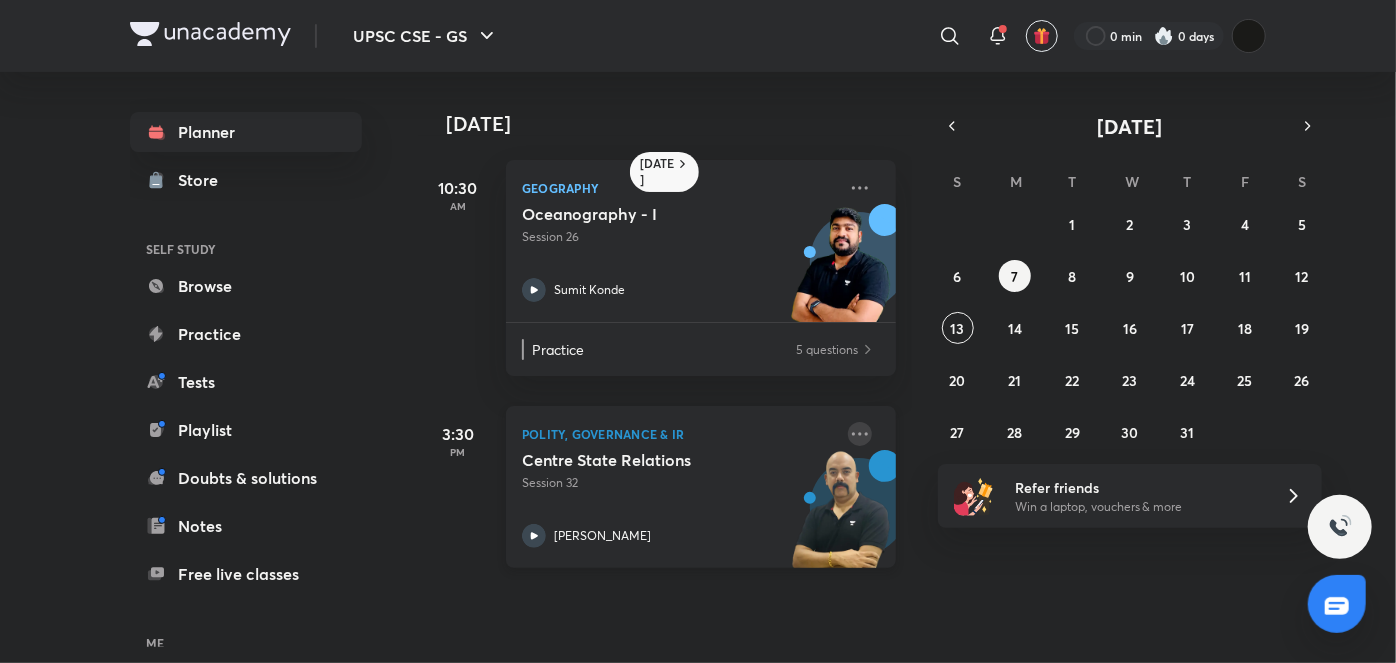 click 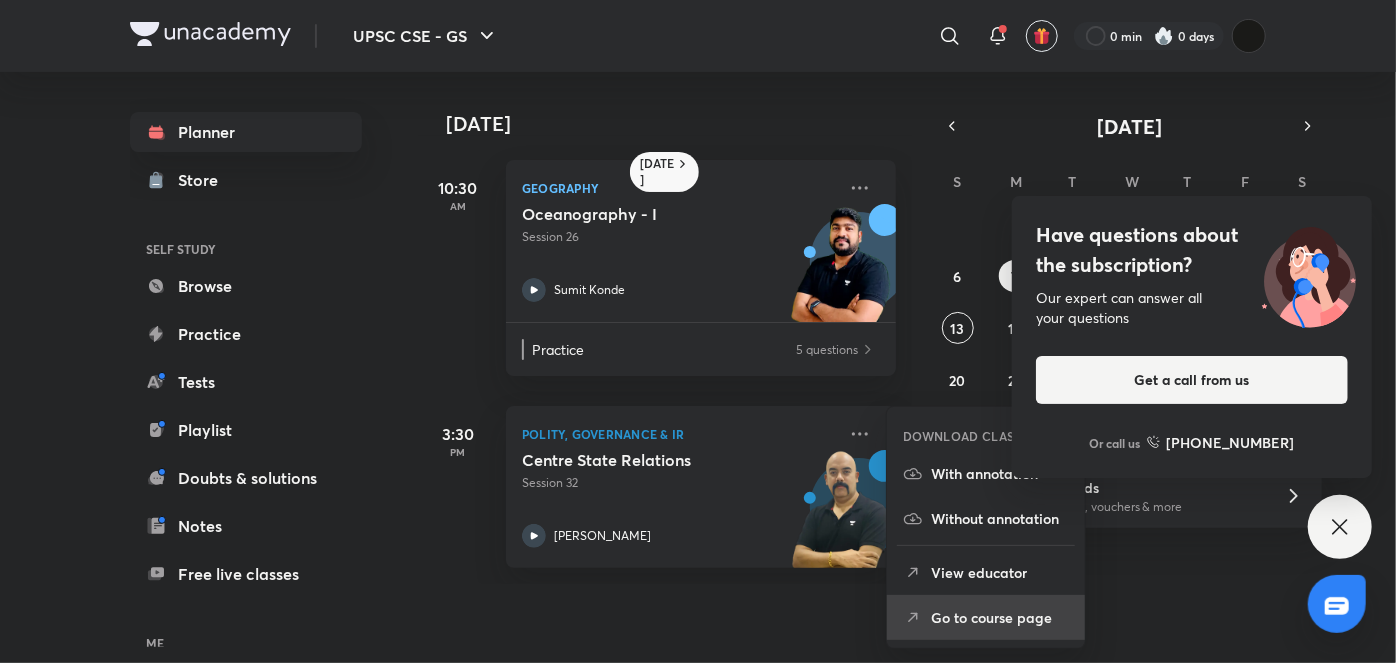 click on "Go to course page" at bounding box center [1000, 617] 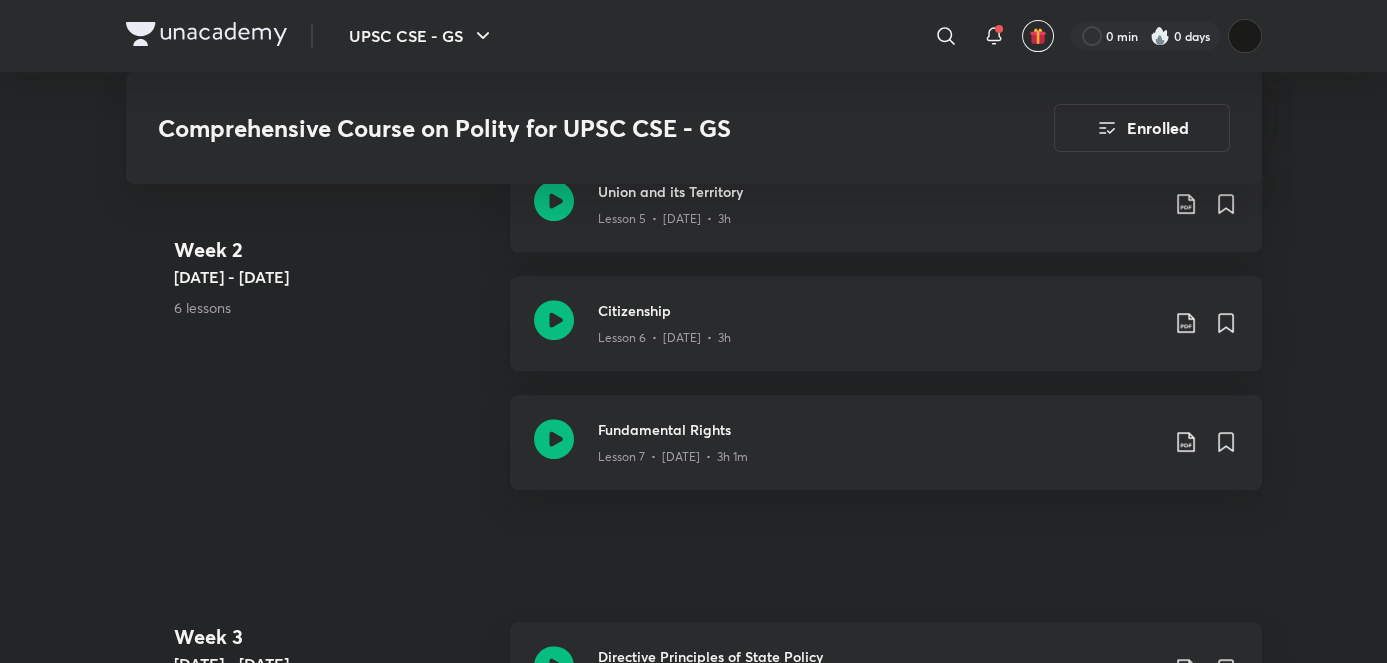 scroll, scrollTop: 1665, scrollLeft: 0, axis: vertical 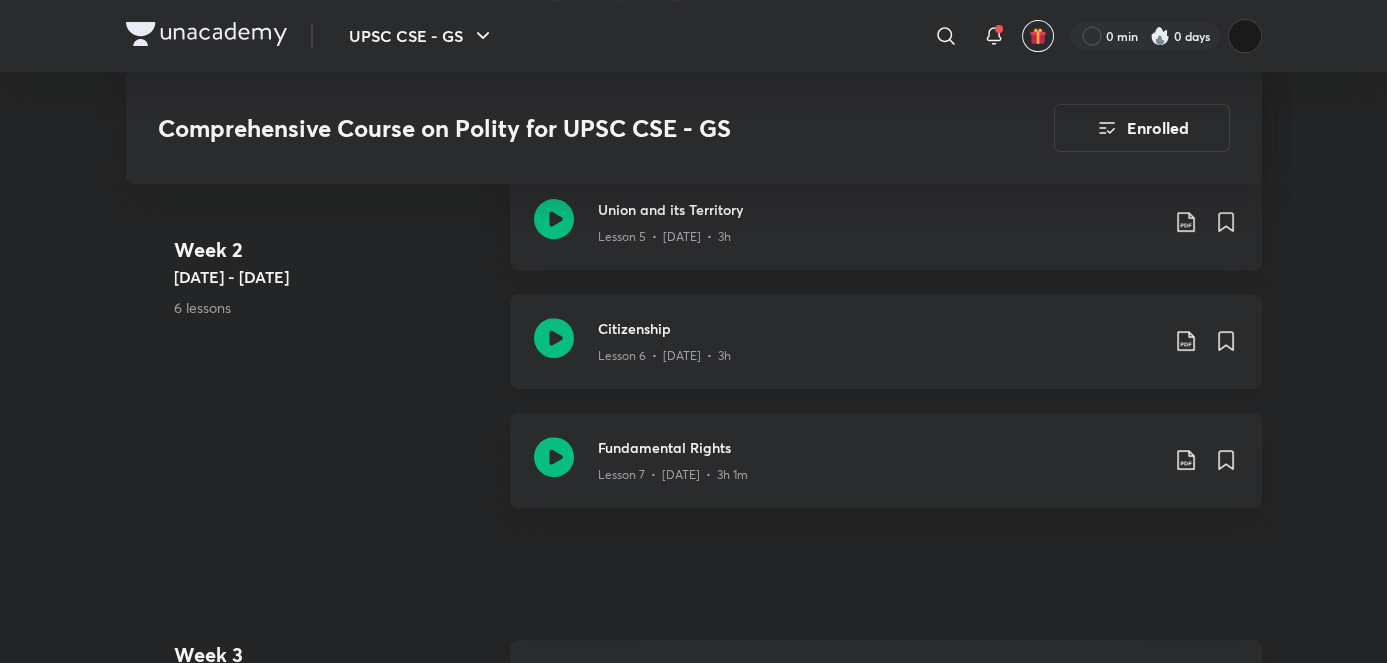 click 